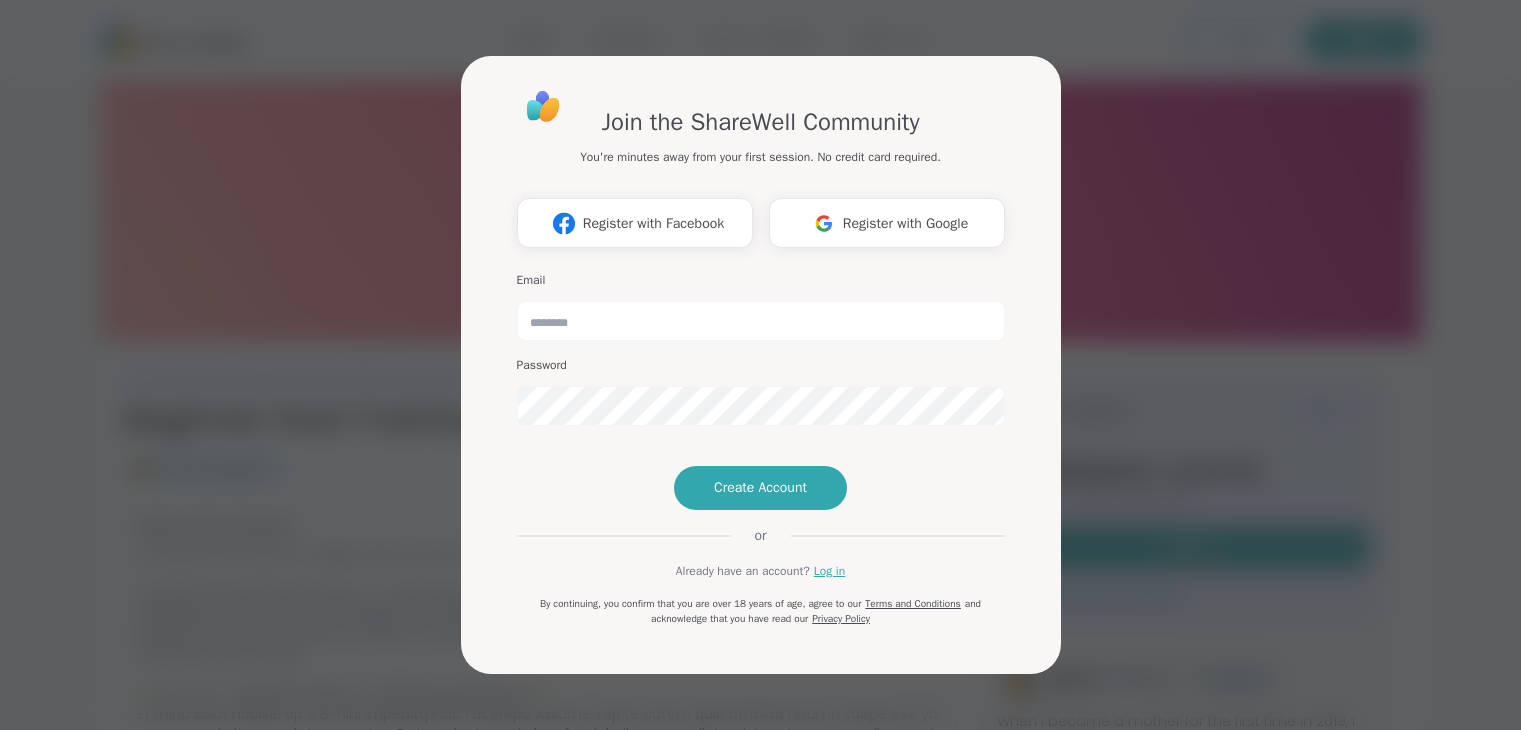 scroll, scrollTop: 0, scrollLeft: 0, axis: both 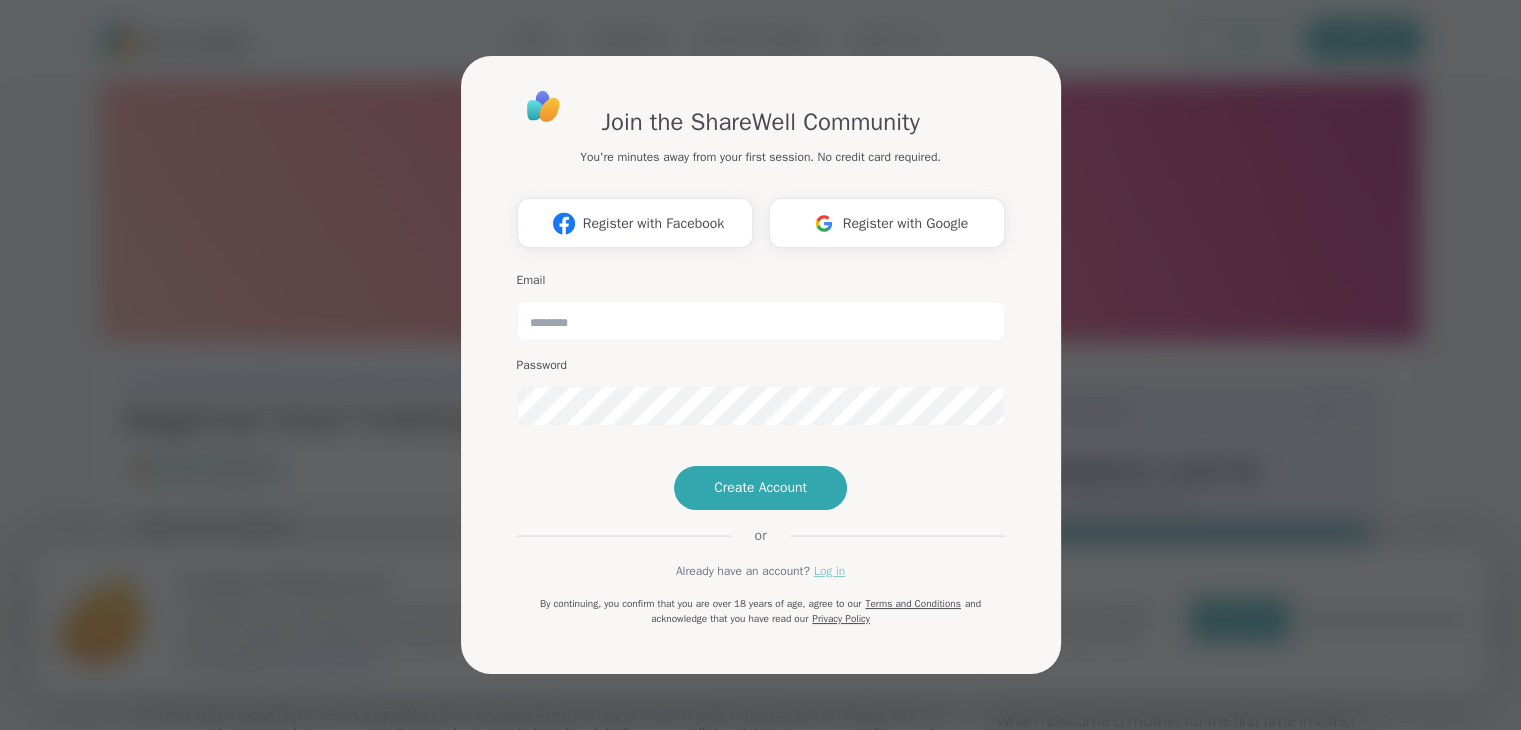 click on "Log in" at bounding box center [829, 571] 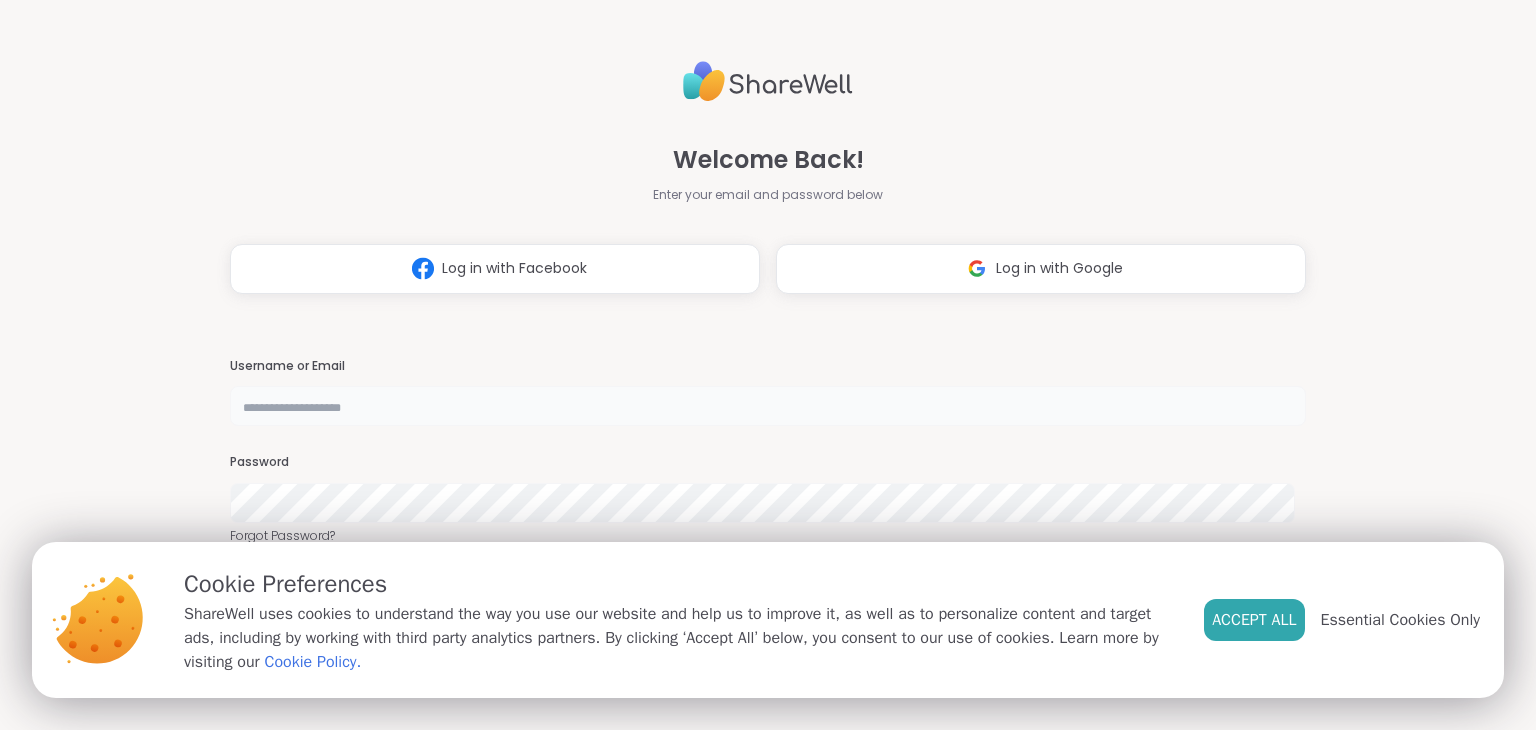 click at bounding box center (767, 406) 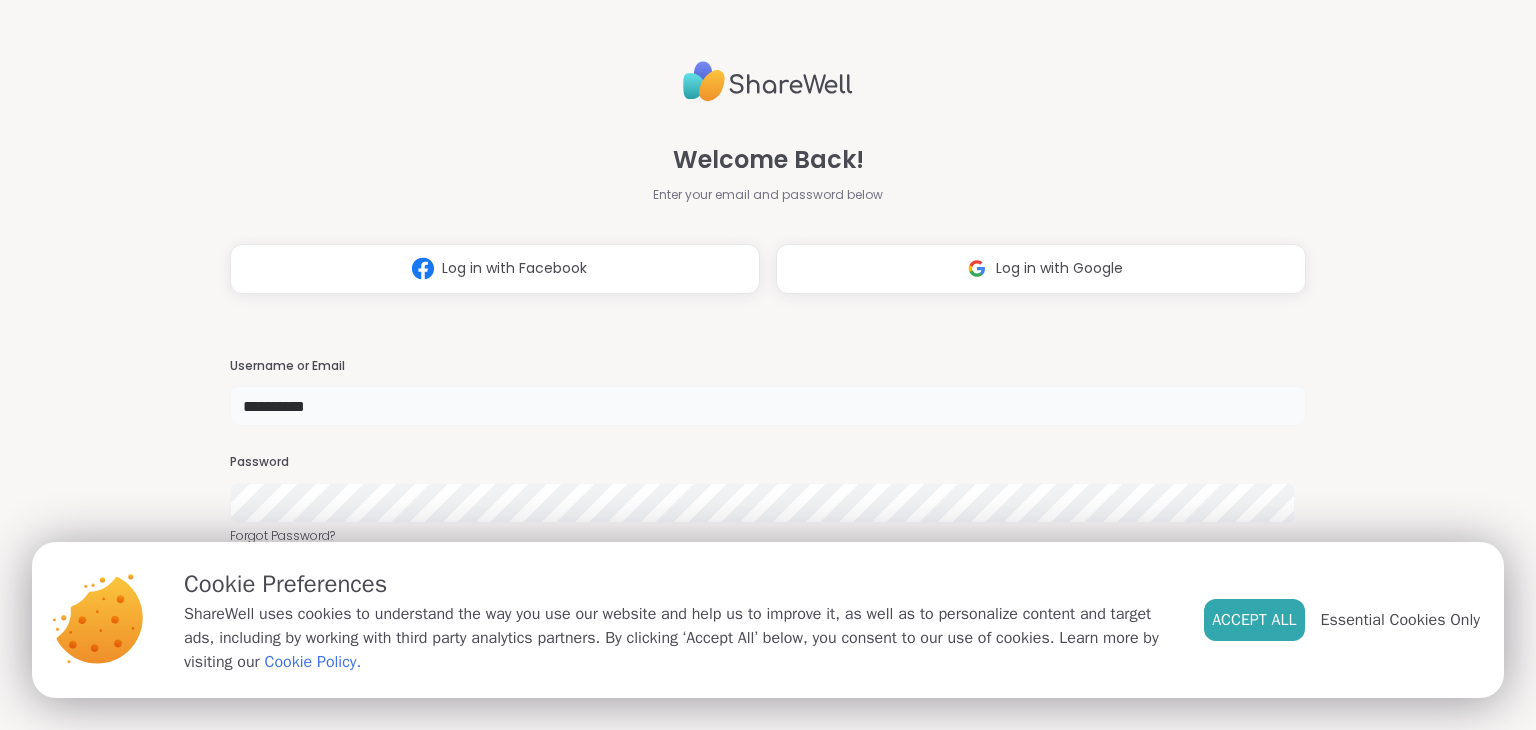 type on "**********" 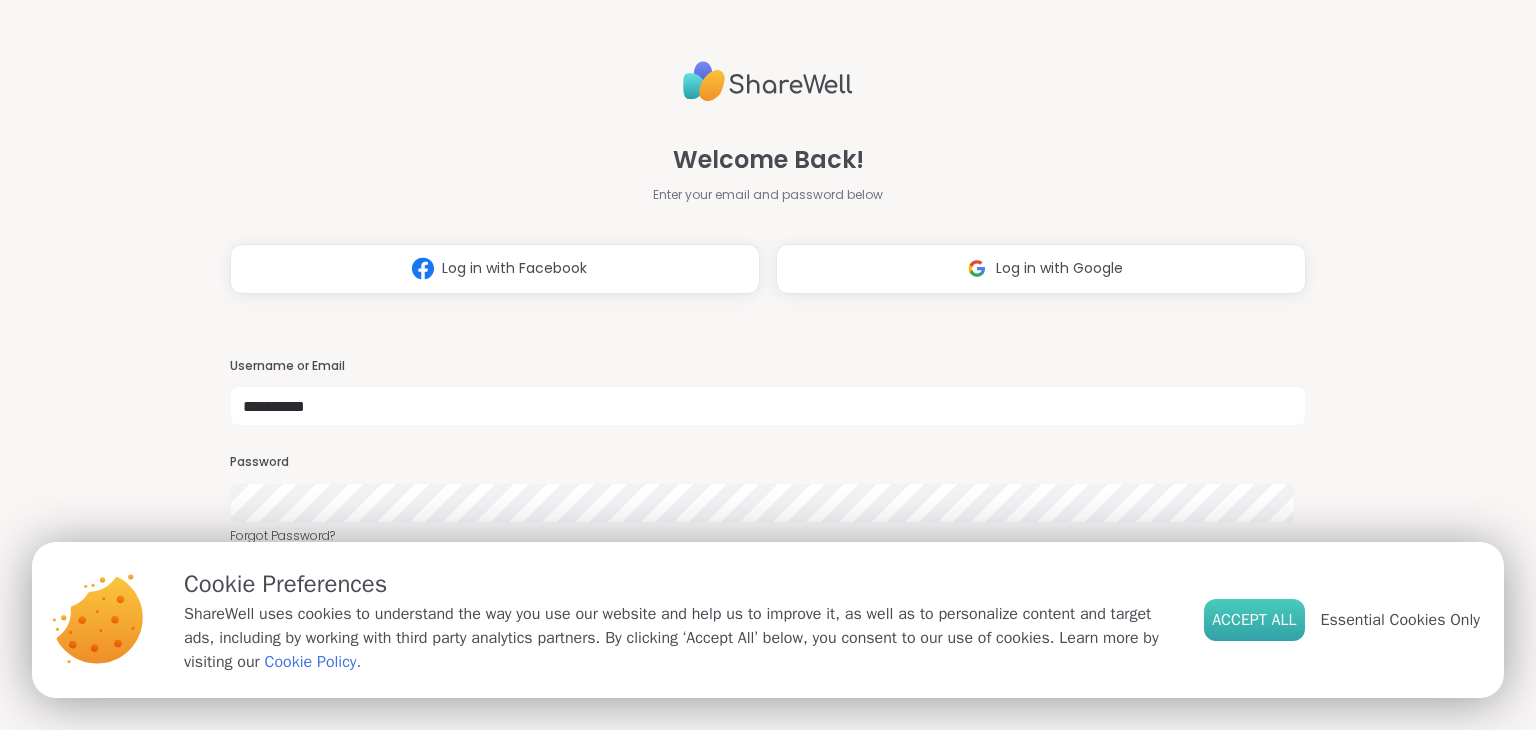 click on "Accept All" at bounding box center (1254, 620) 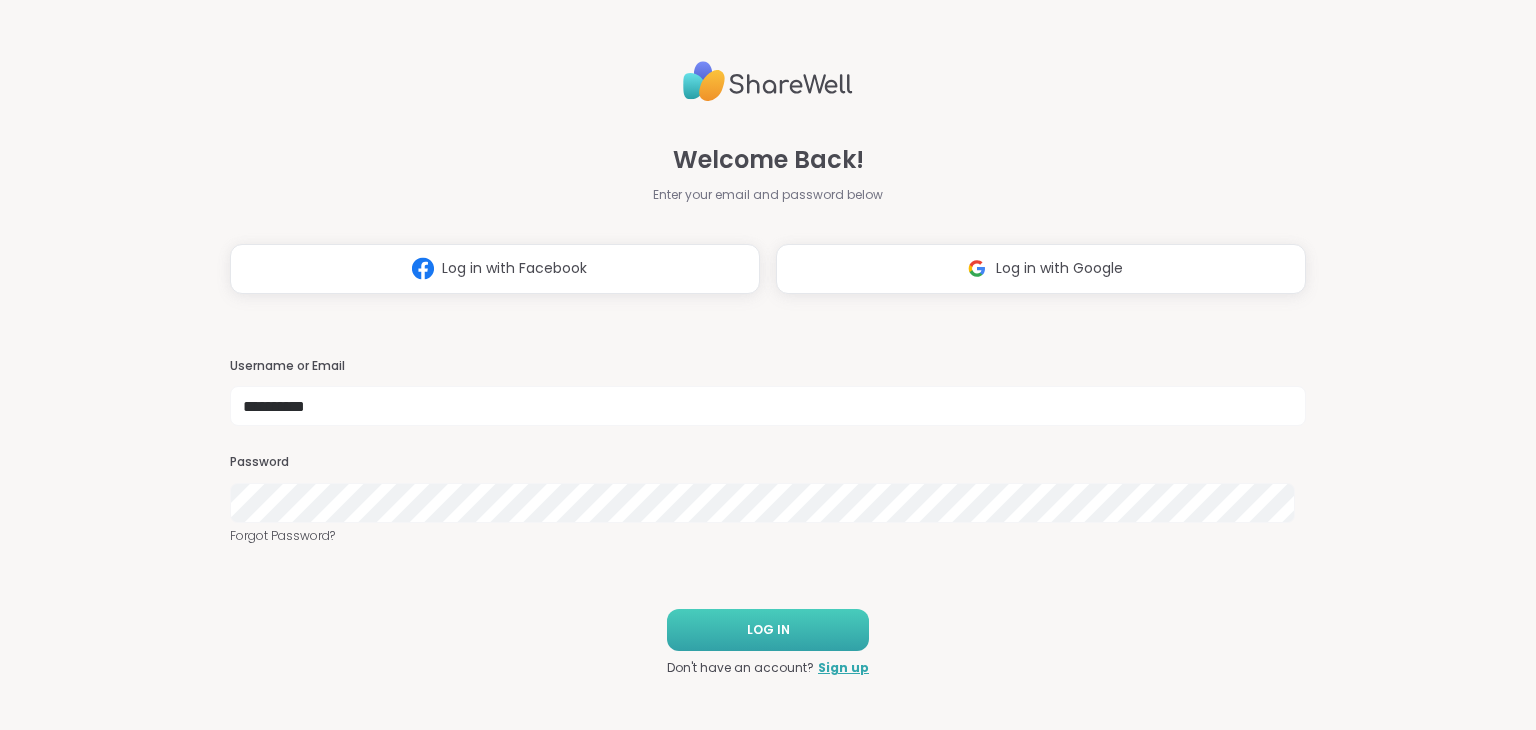 click on "LOG IN" at bounding box center (768, 630) 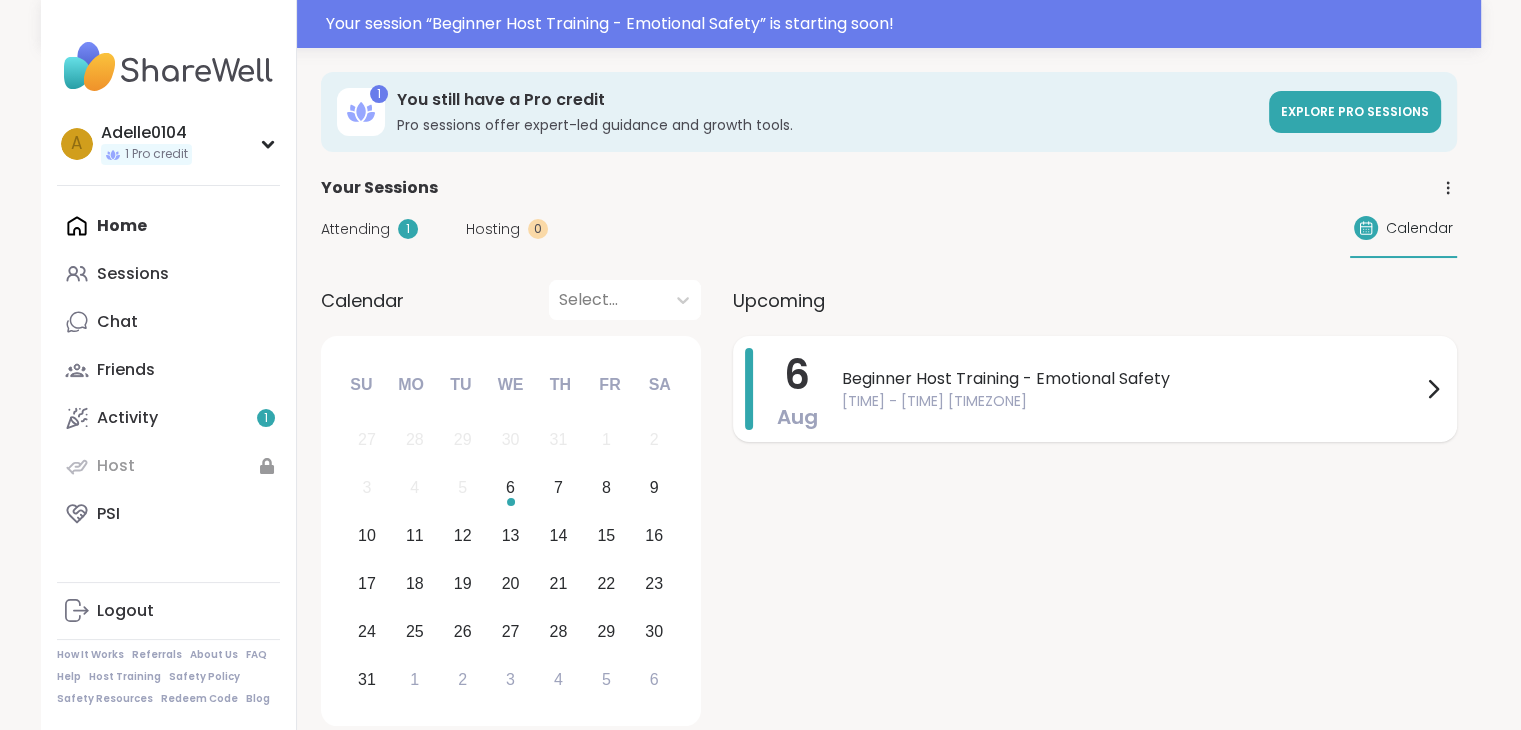 click on "Beginner Host Training - Emotional Safety" at bounding box center [1131, 379] 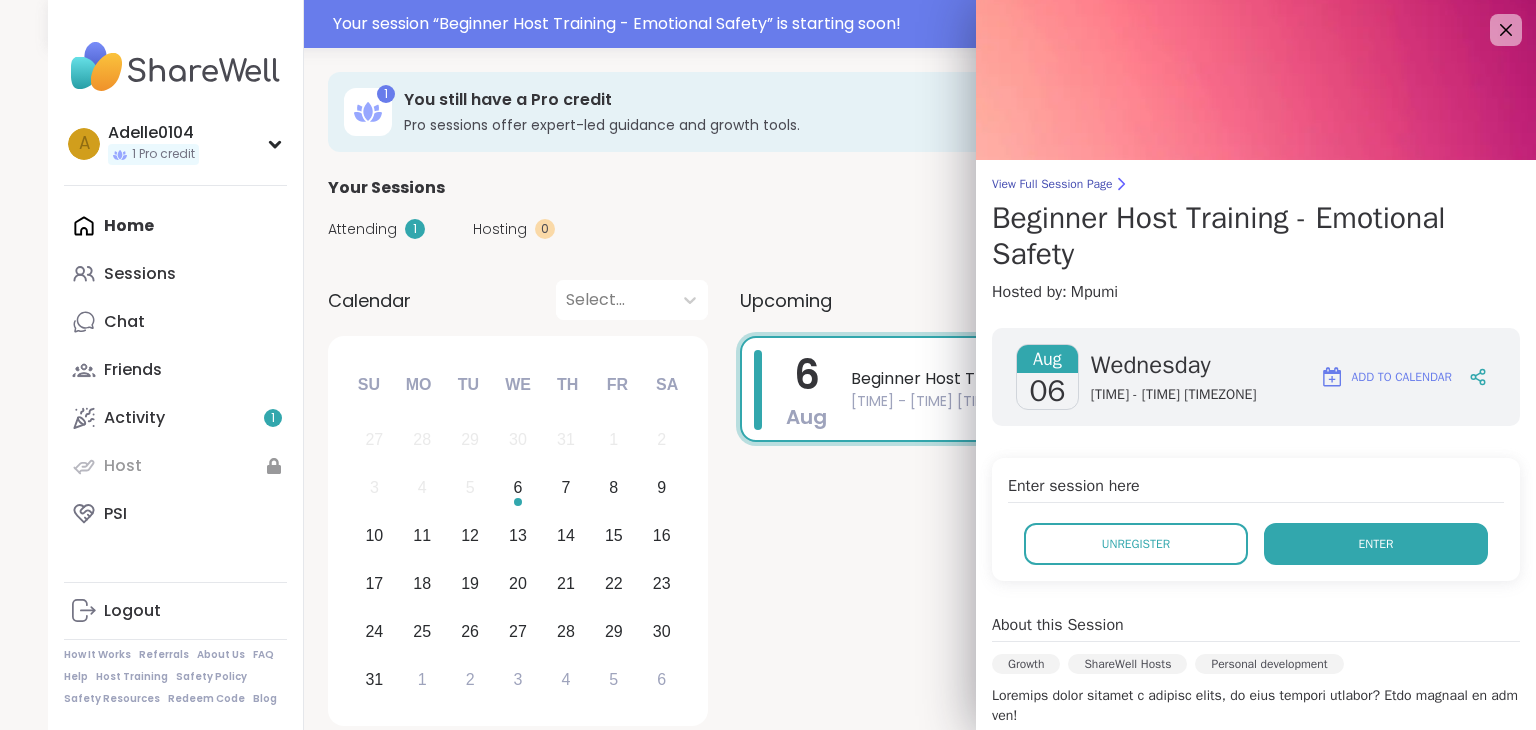 click on "Enter" at bounding box center [1376, 544] 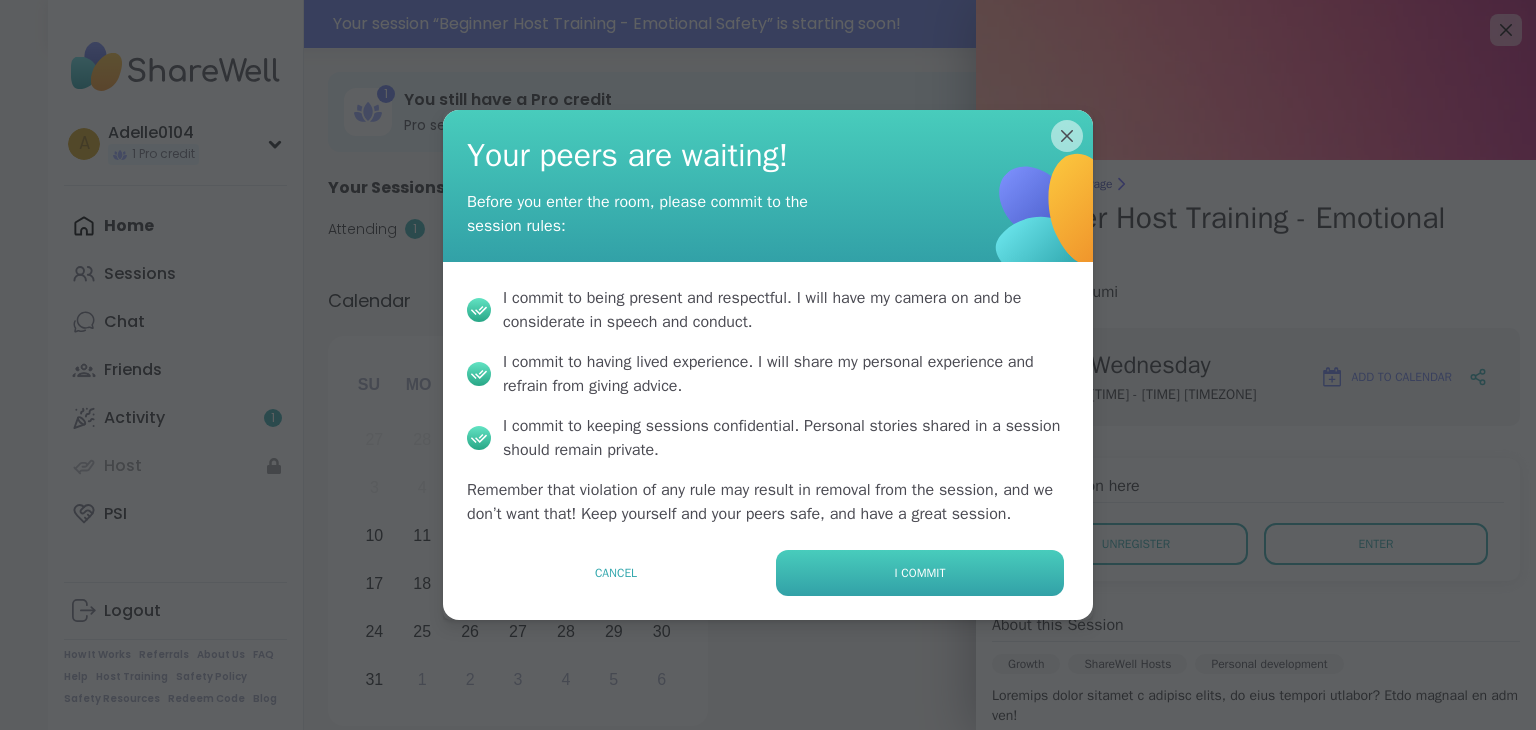 click on "I commit" at bounding box center (920, 573) 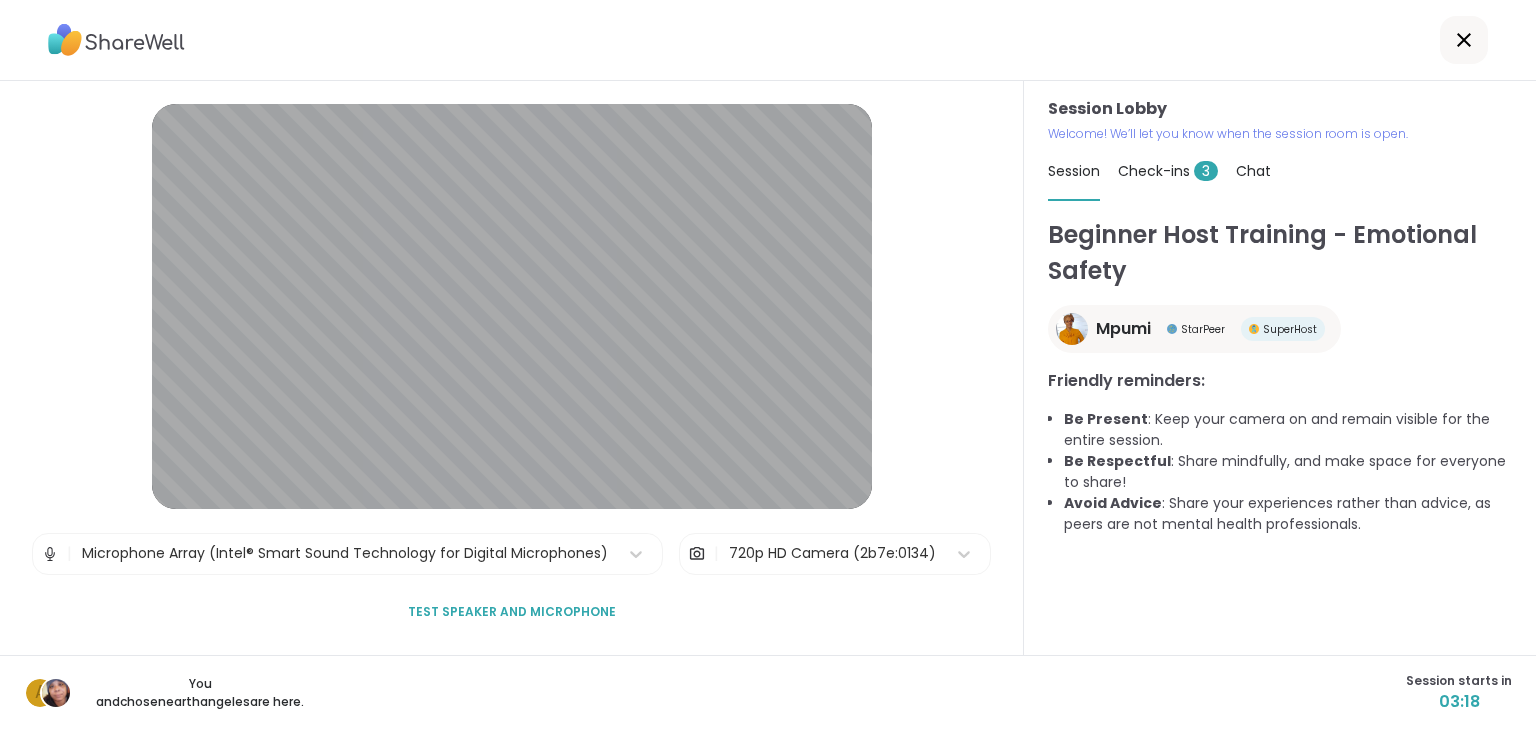 click on "3" at bounding box center (1206, 171) 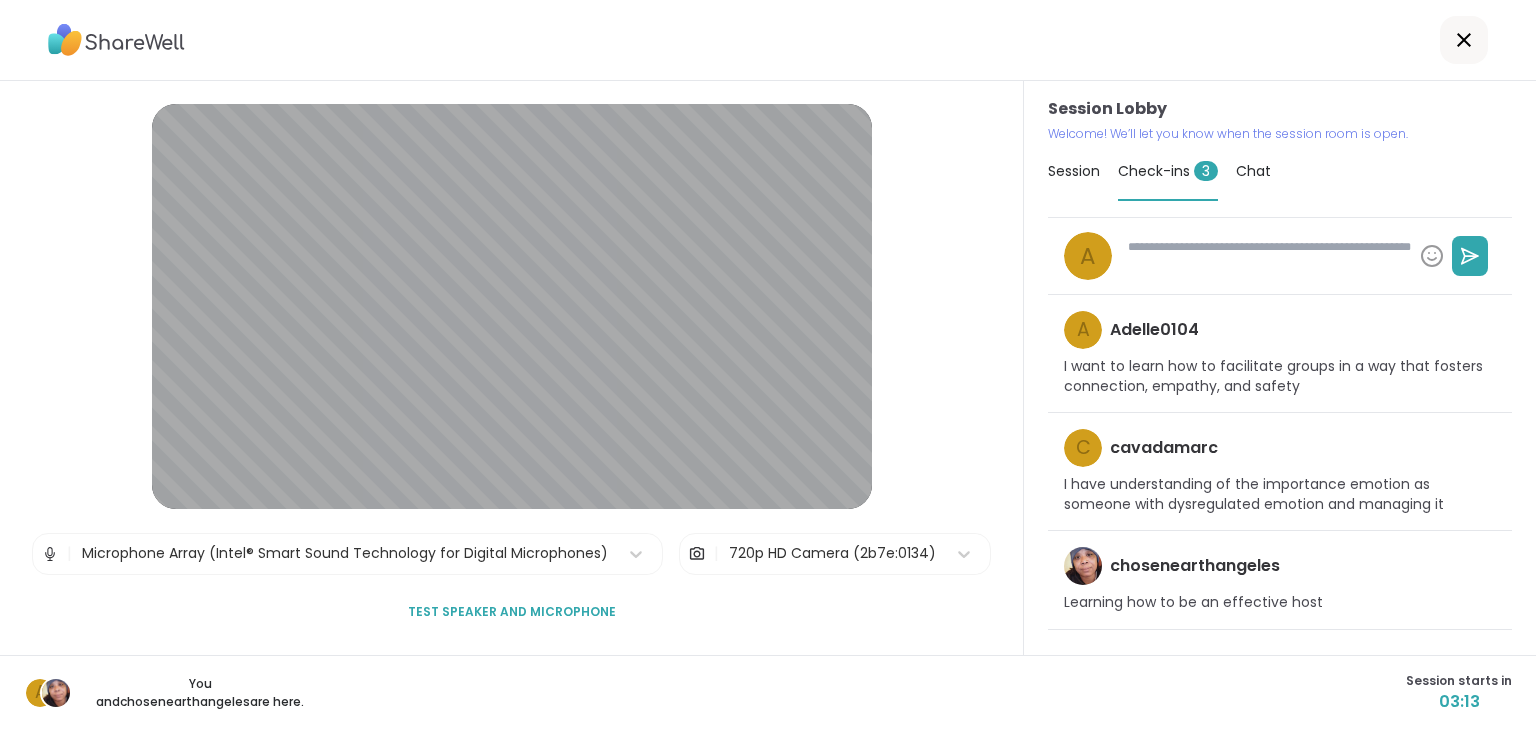 type on "*" 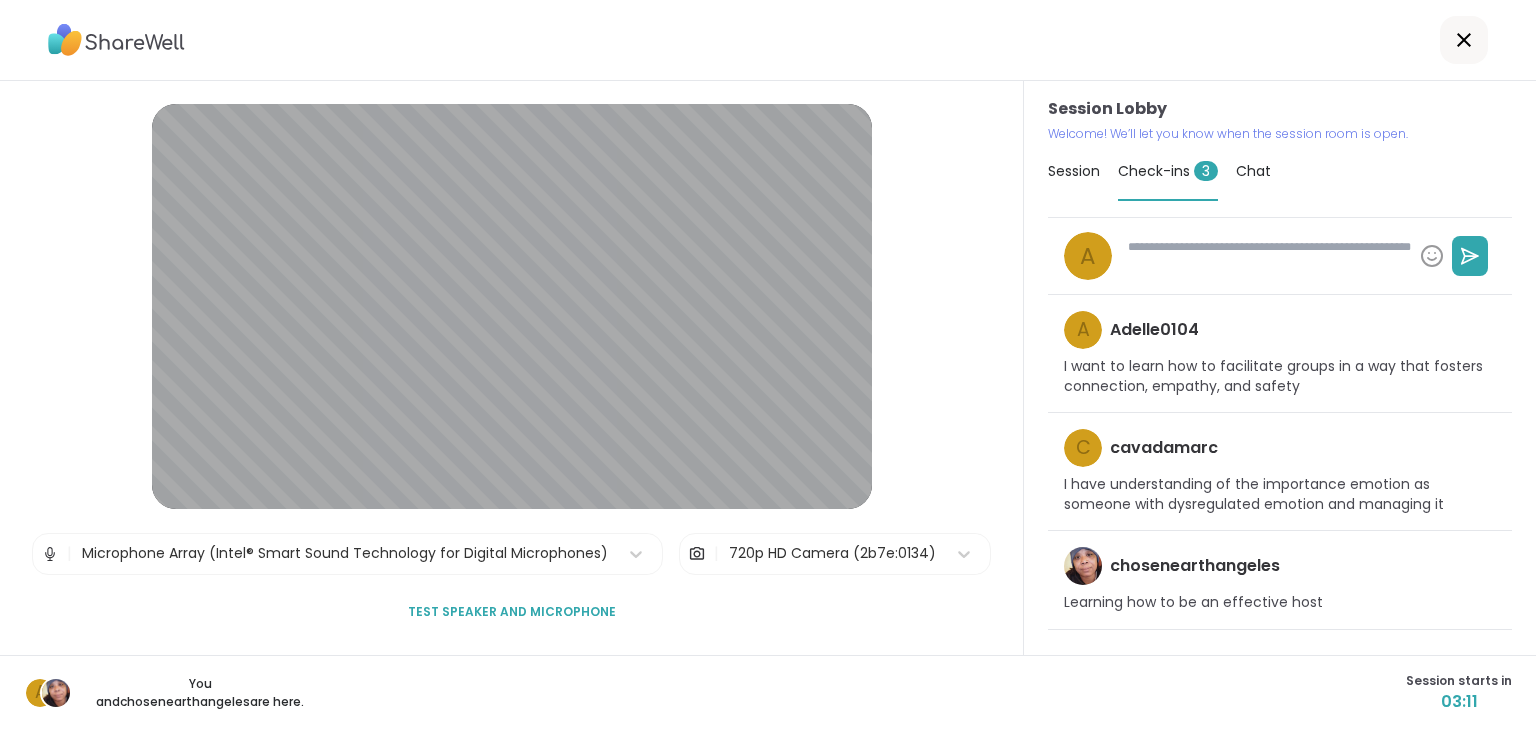 click on "Session" at bounding box center (1074, 171) 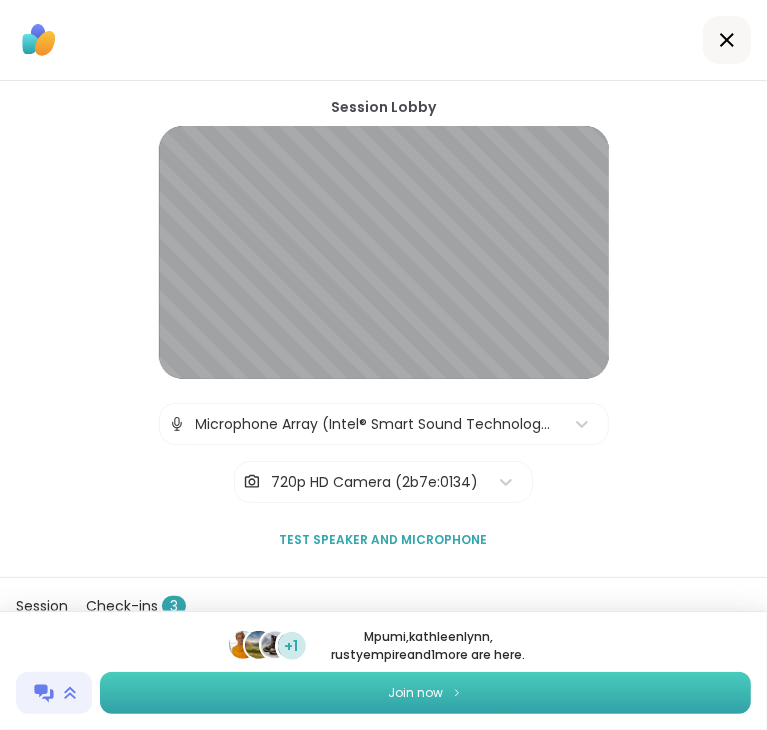 click on "Join now" at bounding box center (425, 693) 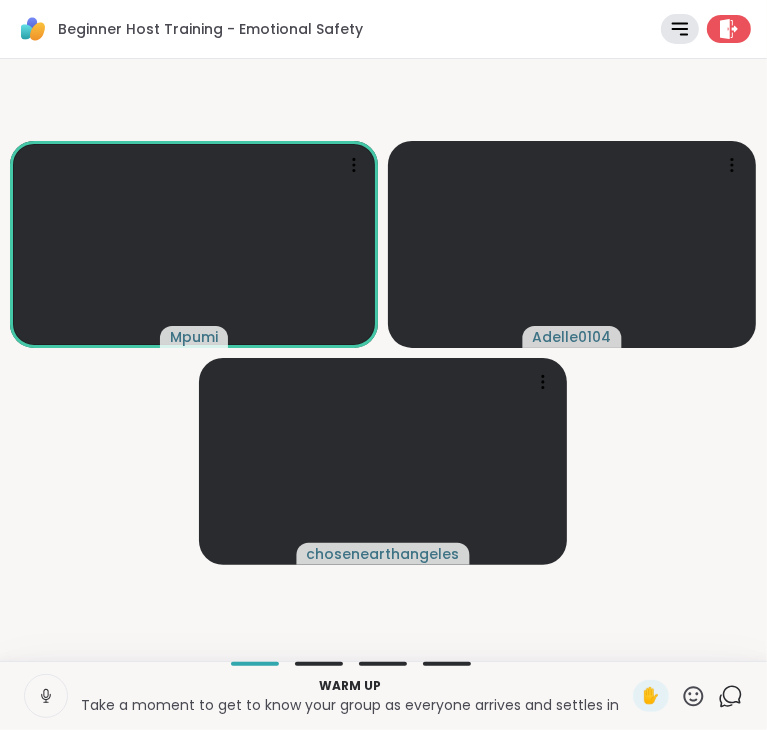 click on "[NAME] [USERNAME] [USERNAME]" at bounding box center [383, 360] 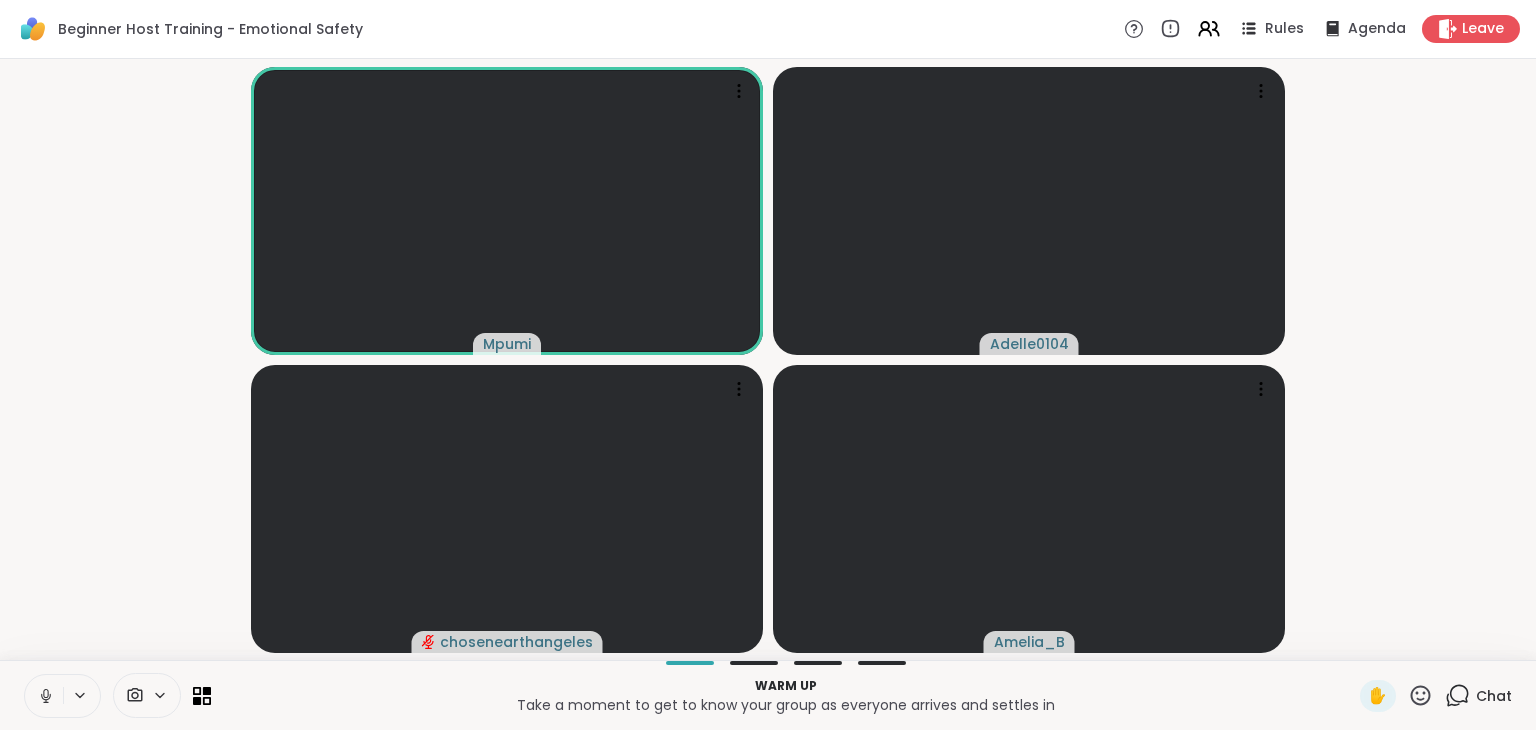 click 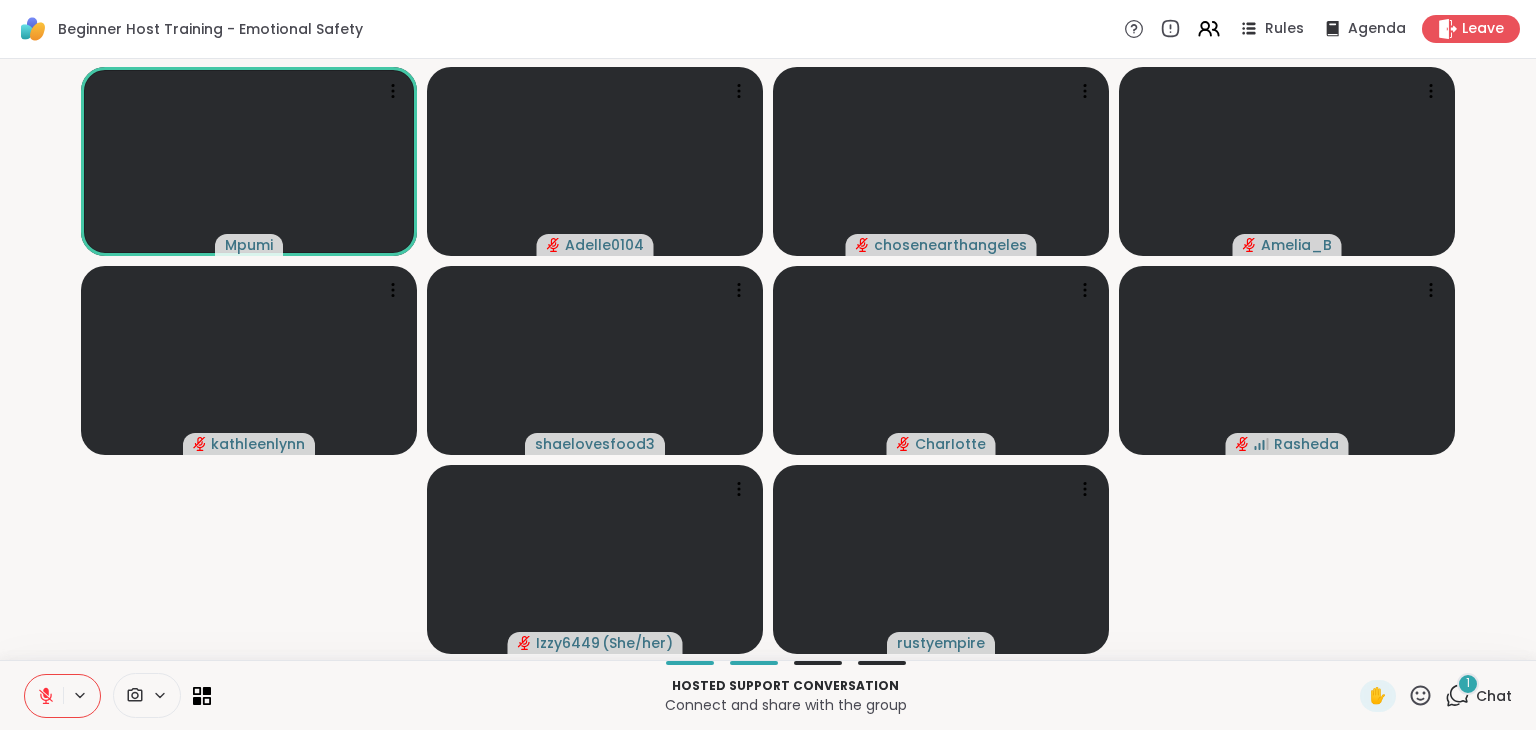 scroll, scrollTop: 0, scrollLeft: 0, axis: both 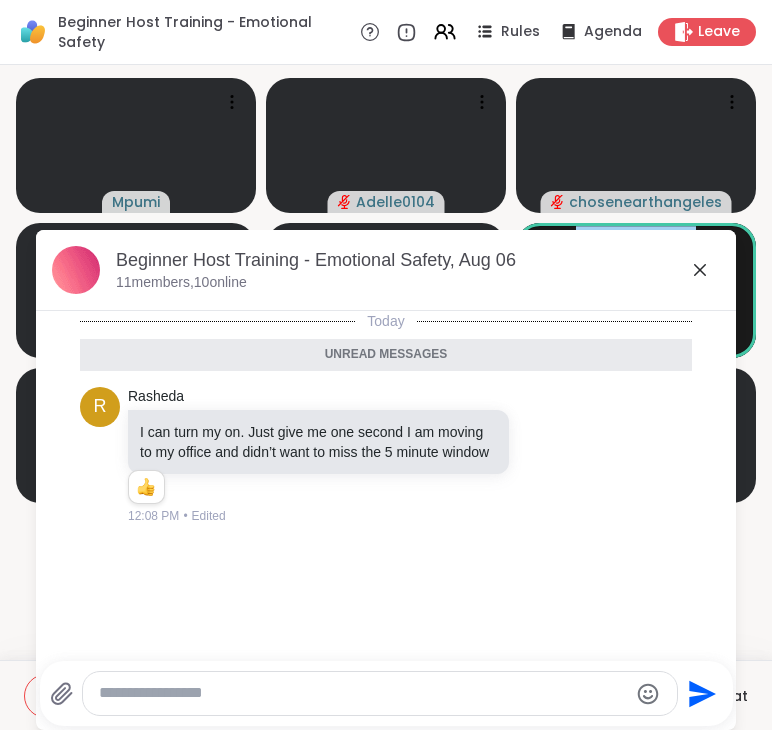 click 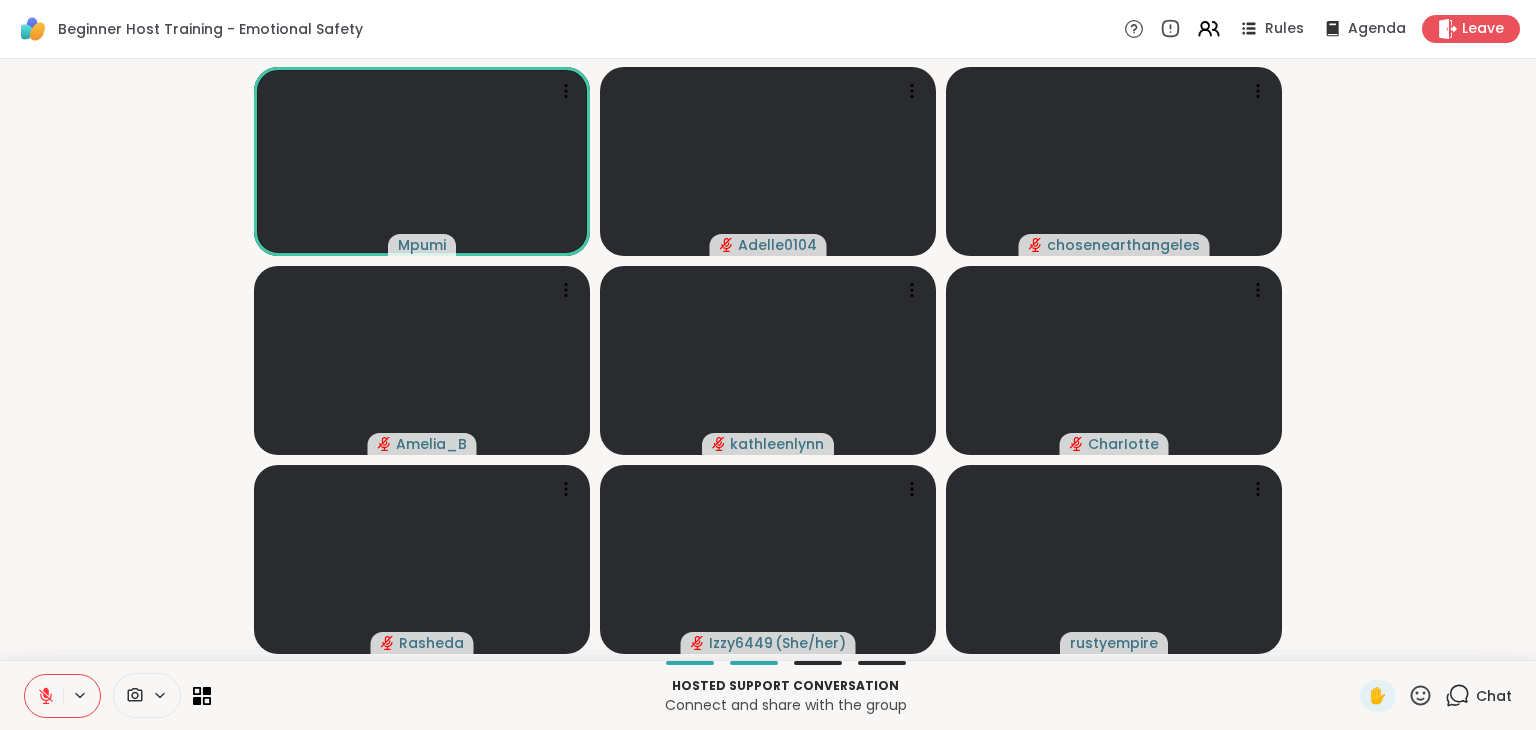 click 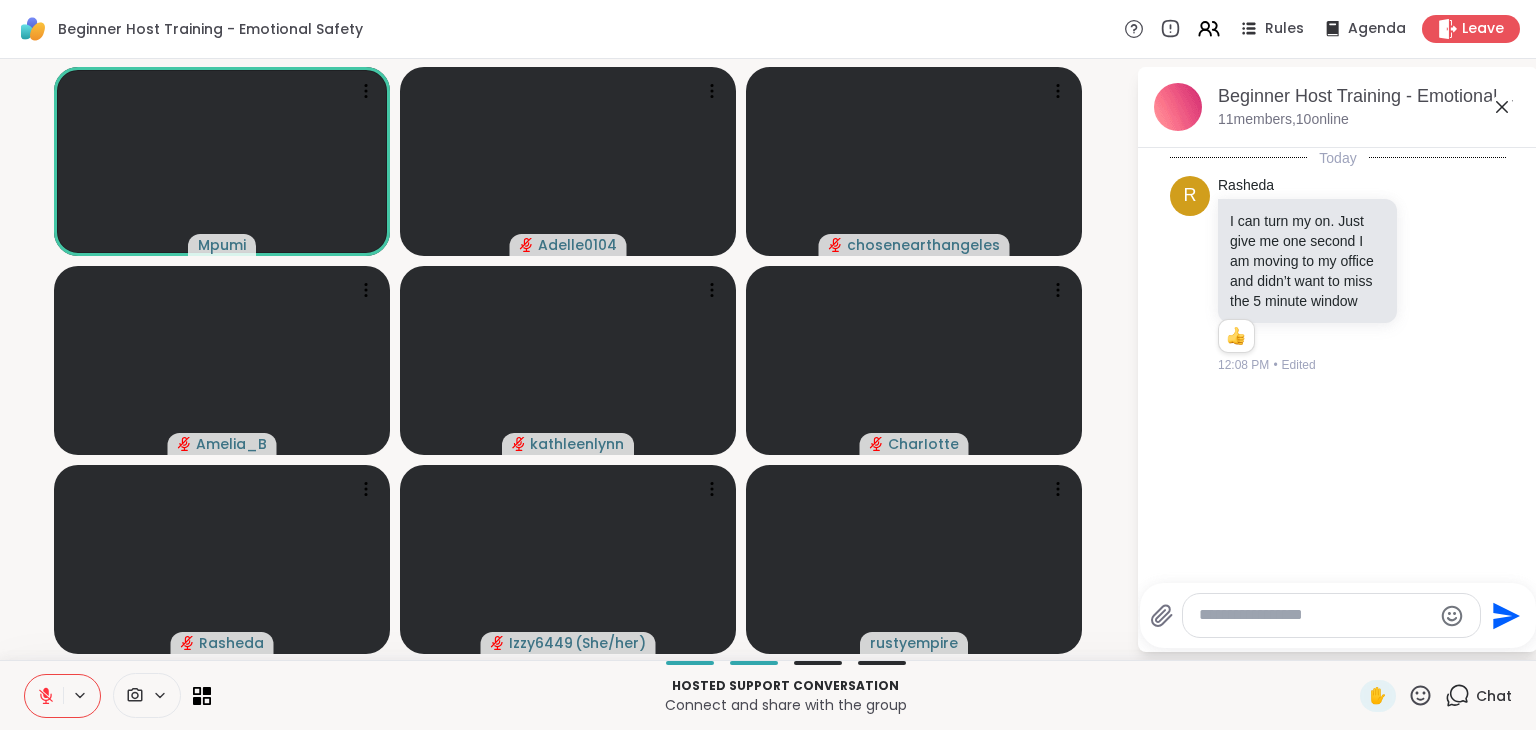 click at bounding box center (1315, 615) 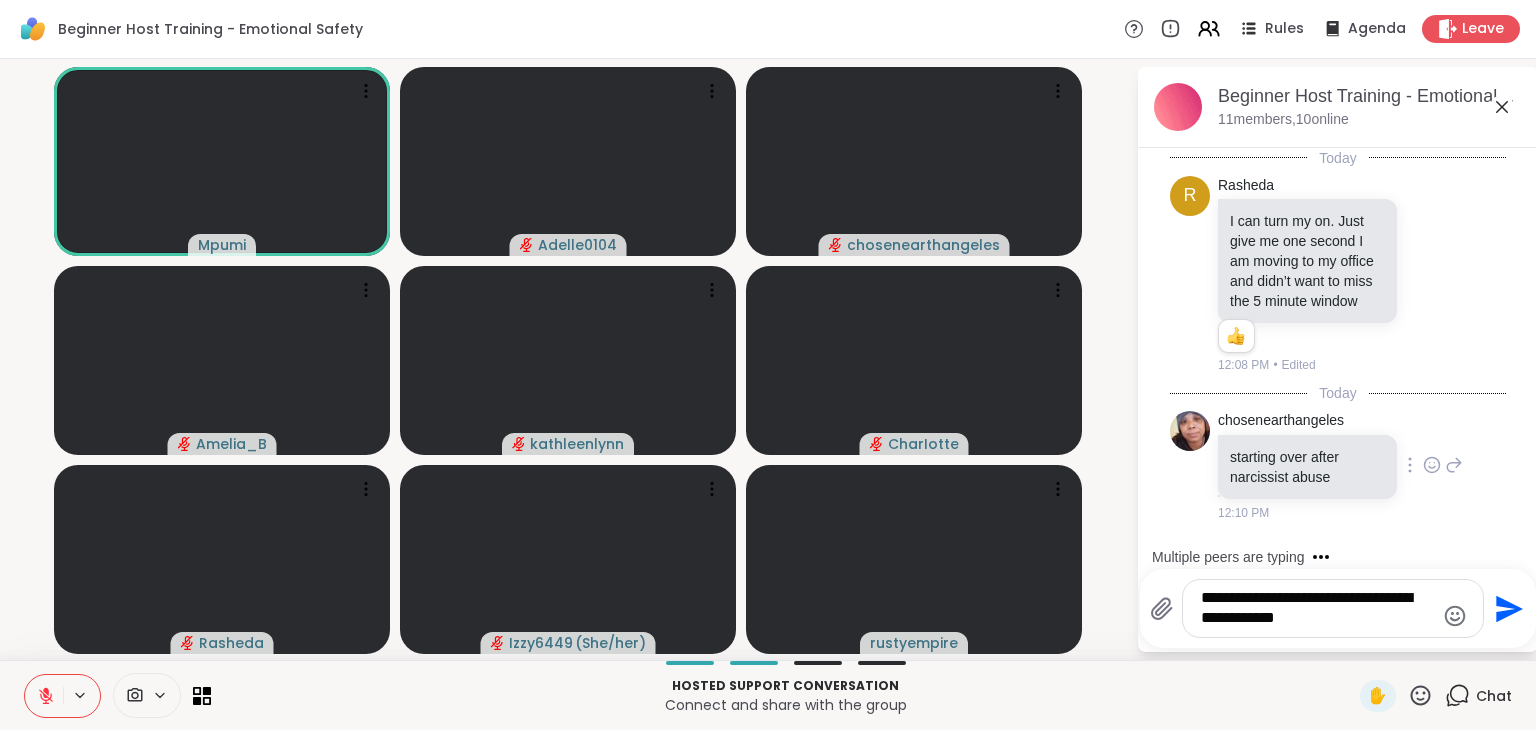 scroll, scrollTop: 136, scrollLeft: 0, axis: vertical 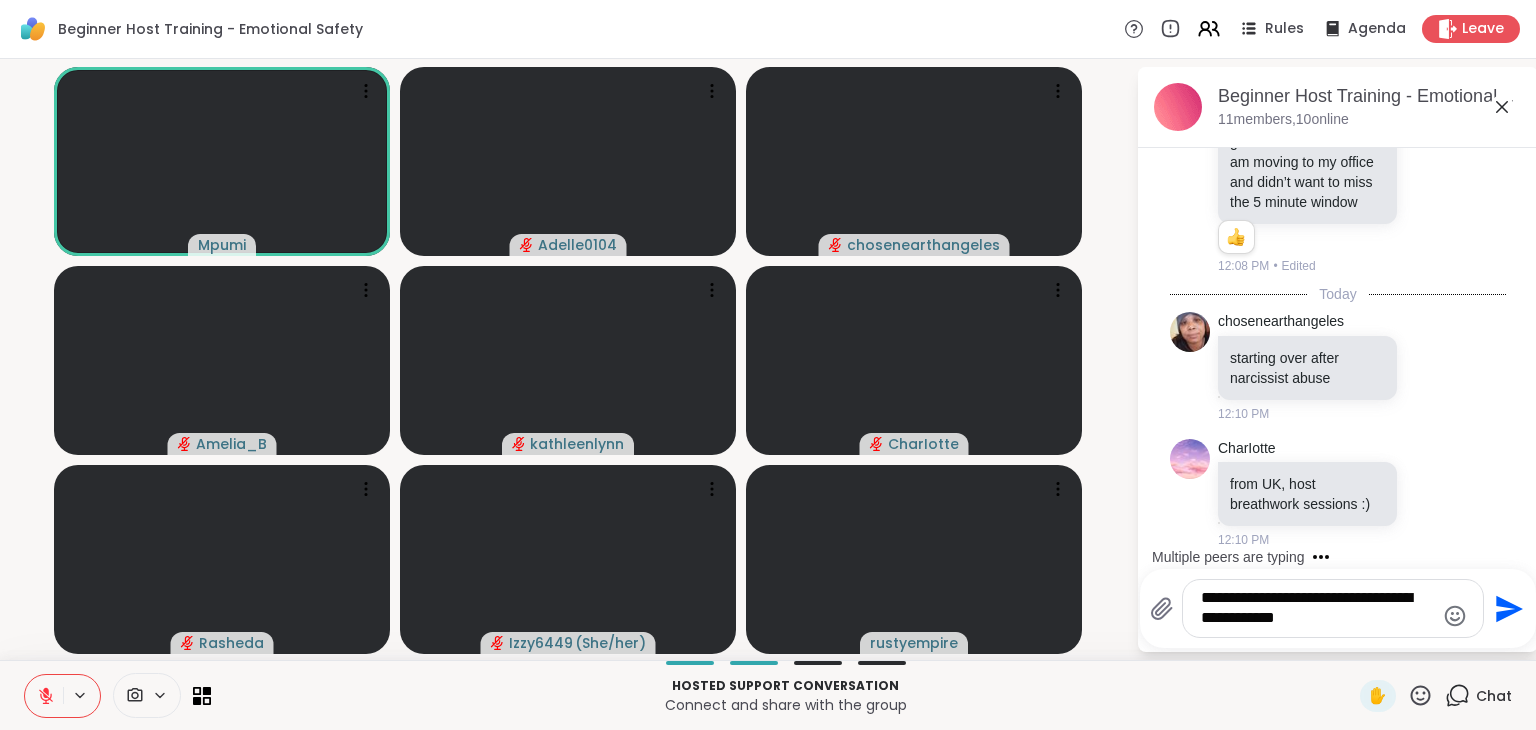 click on "**********" at bounding box center (1317, 608) 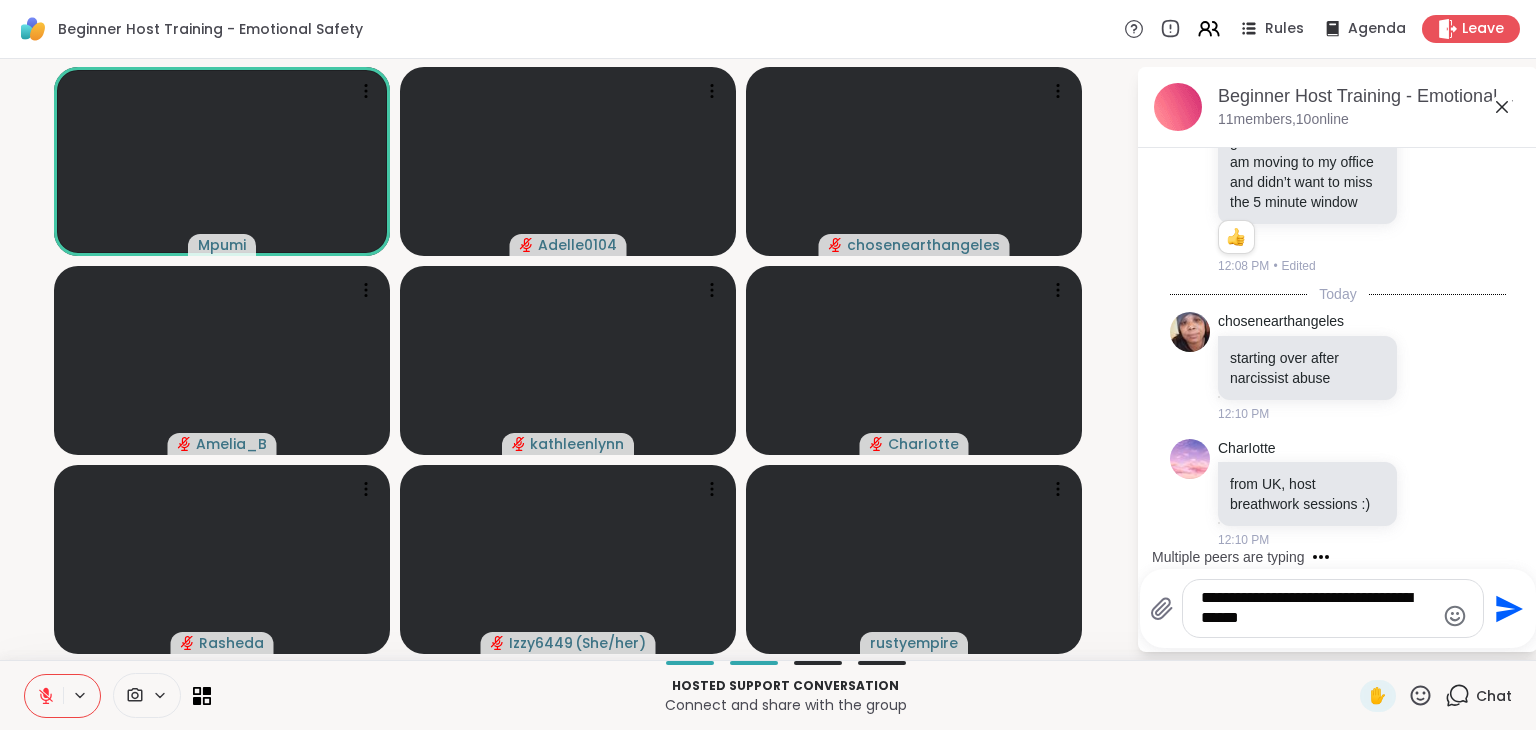 click on "**********" at bounding box center (1333, 608) 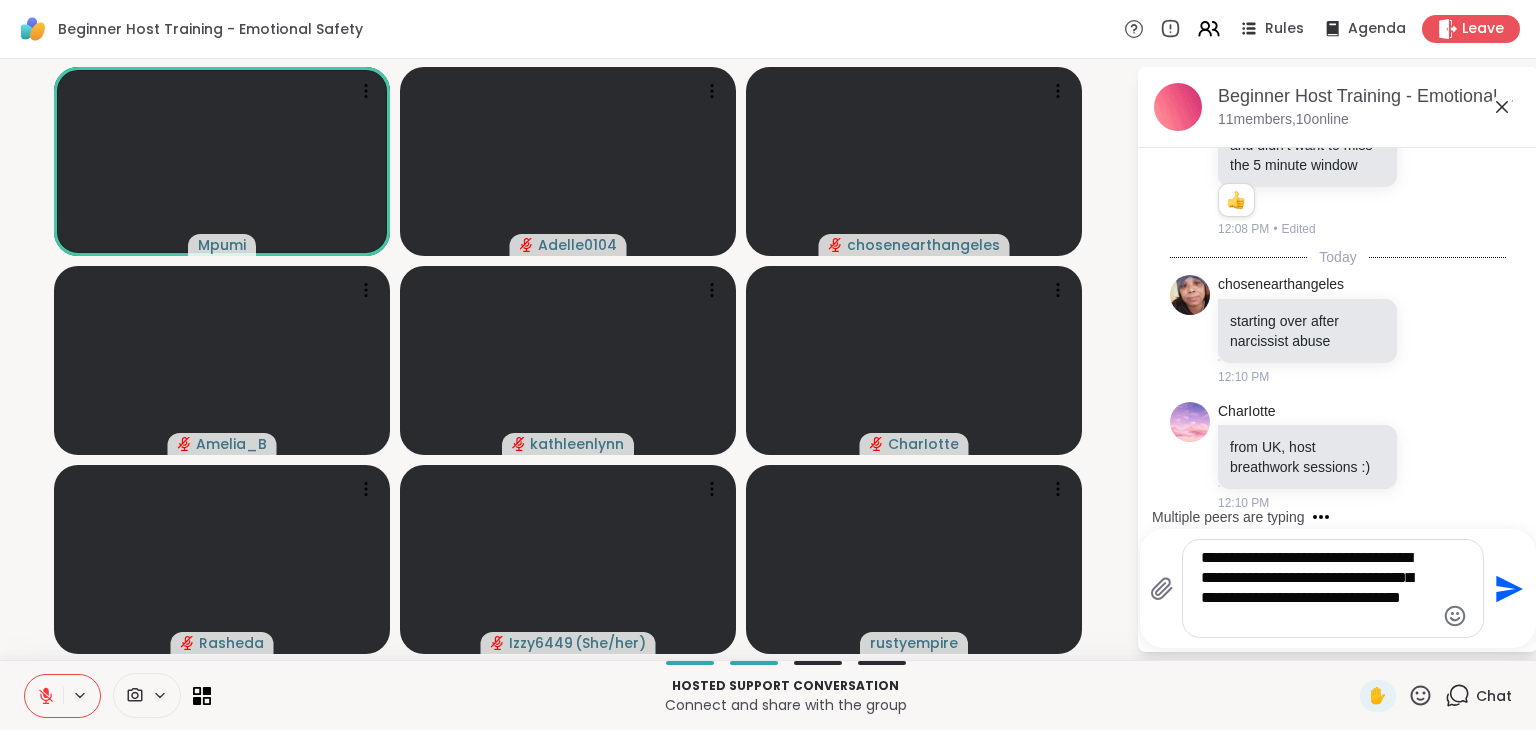 drag, startPoint x: 1355, startPoint y: 560, endPoint x: 1426, endPoint y: 664, distance: 125.92458 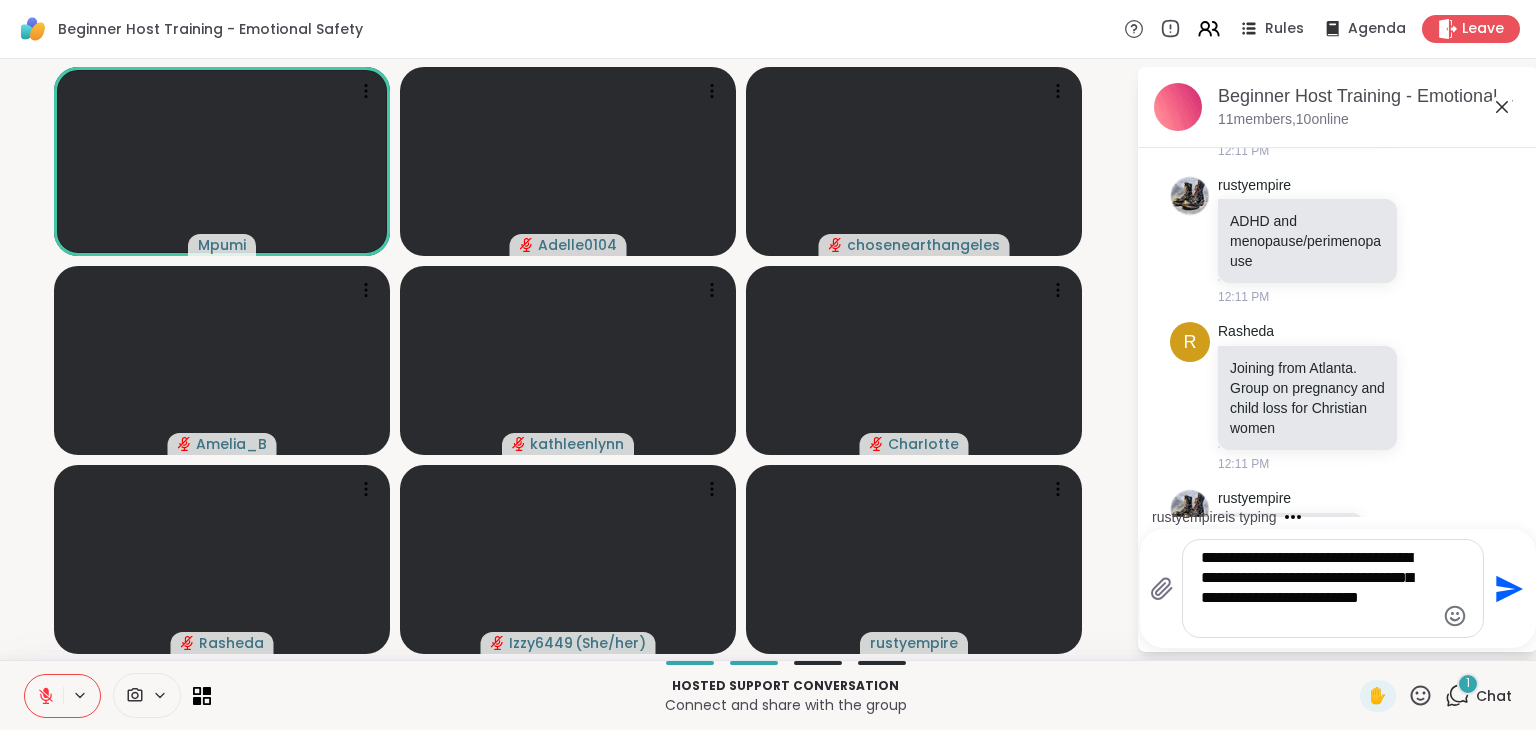 scroll, scrollTop: 741, scrollLeft: 0, axis: vertical 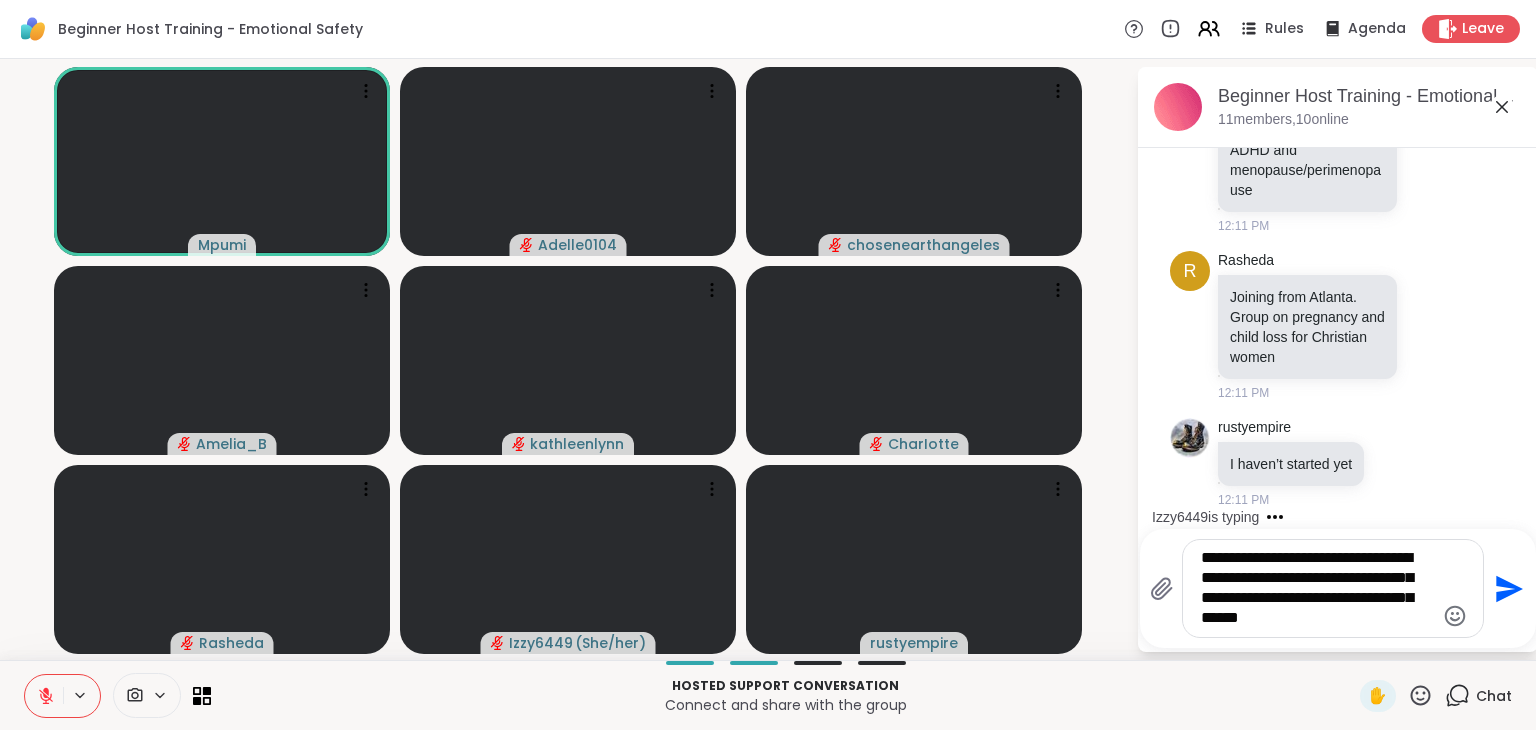 type on "**********" 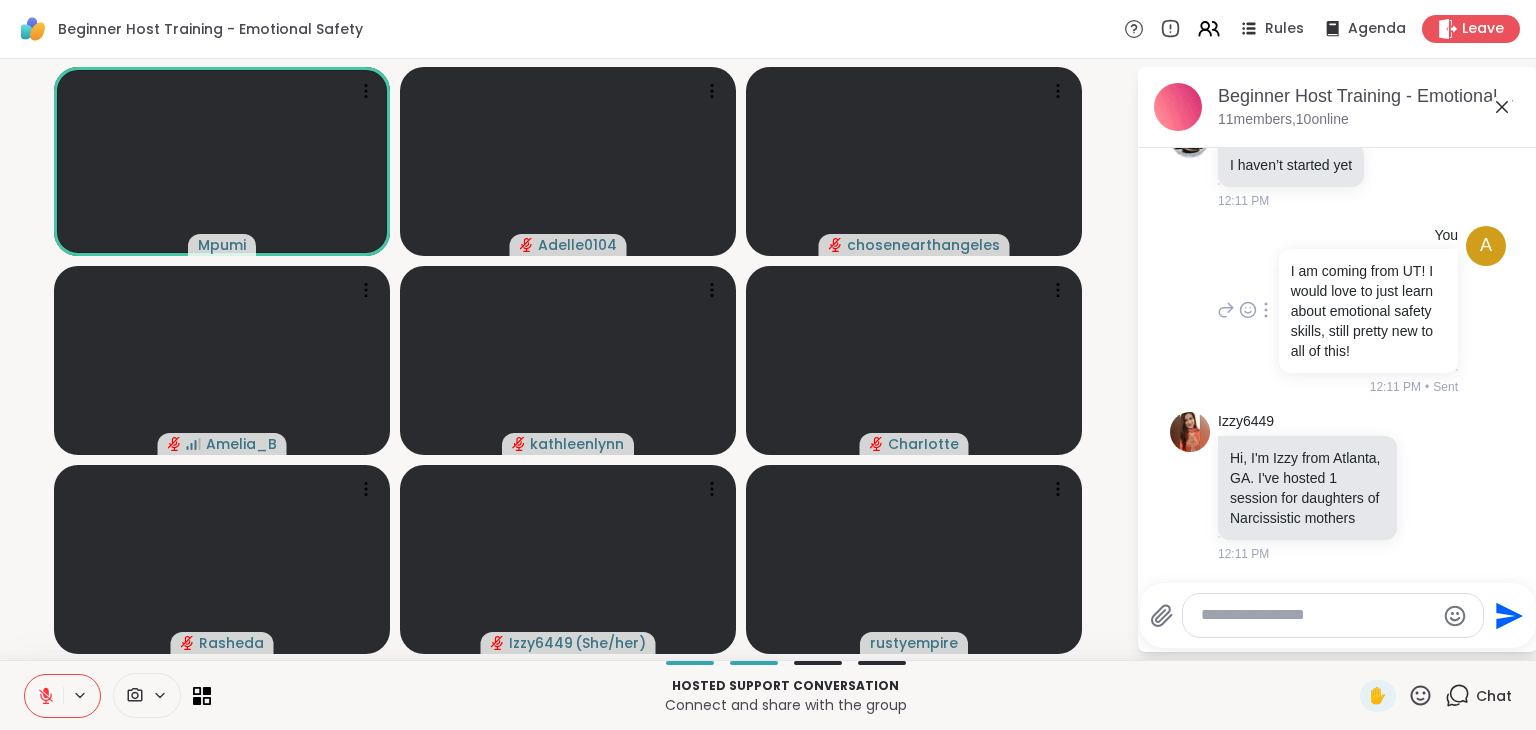 scroll, scrollTop: 1165, scrollLeft: 0, axis: vertical 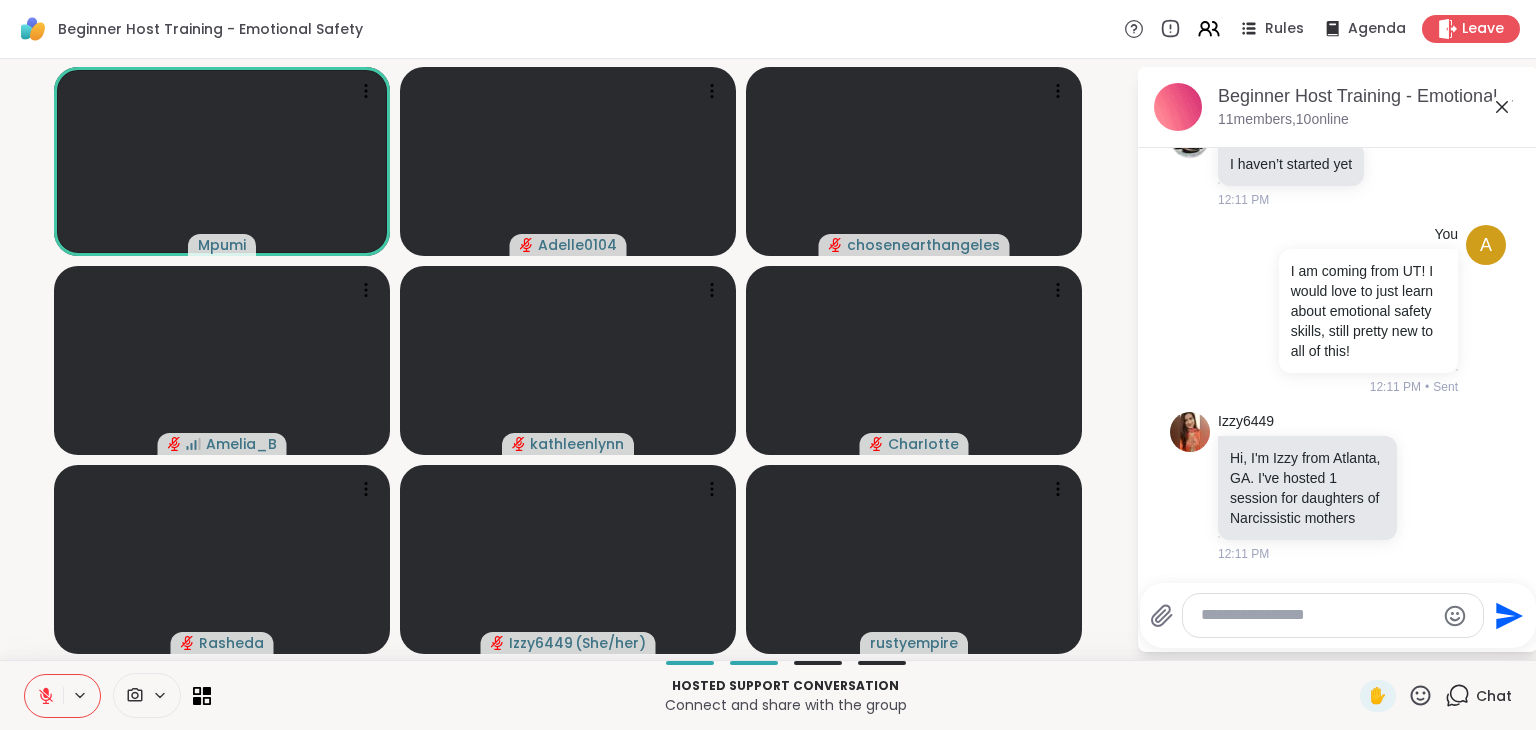 type 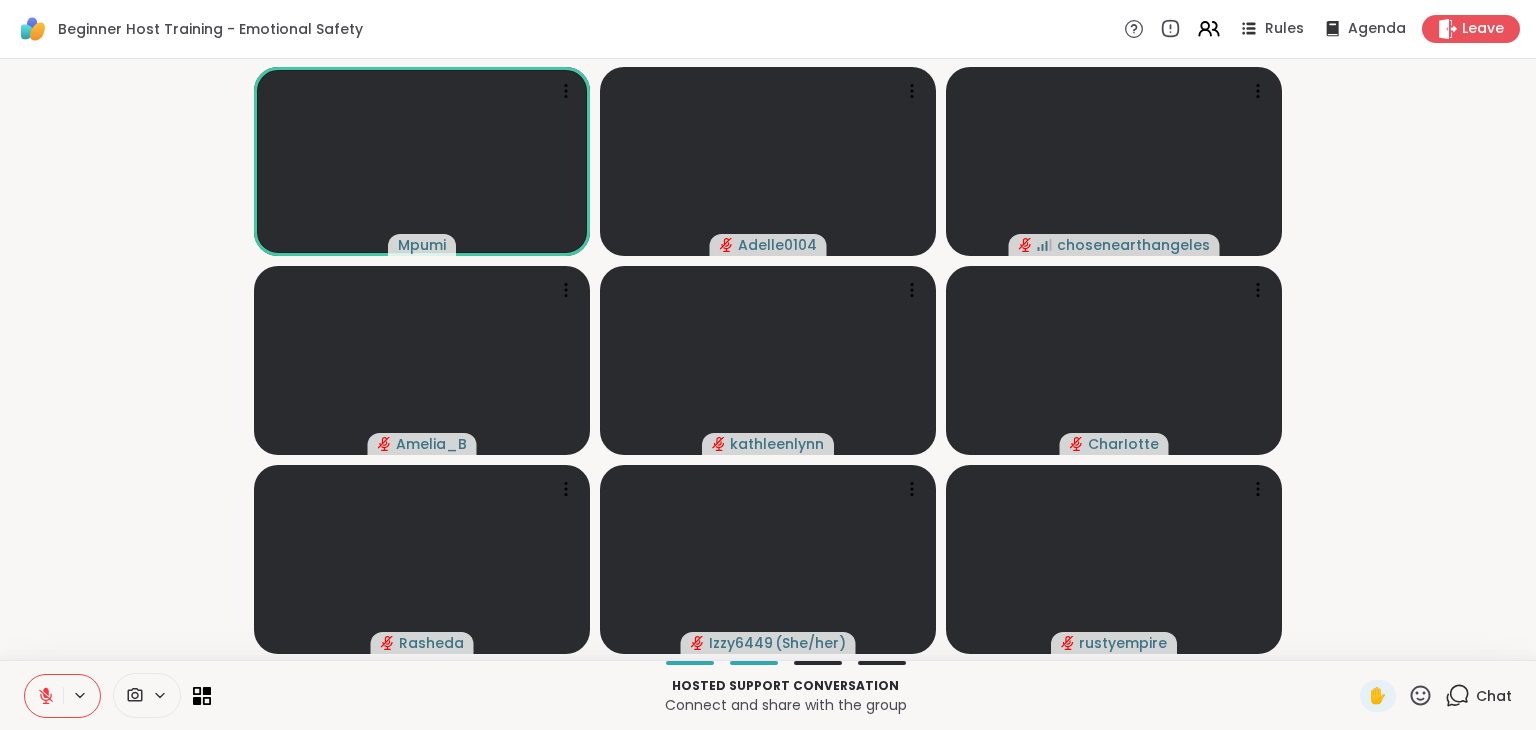 click 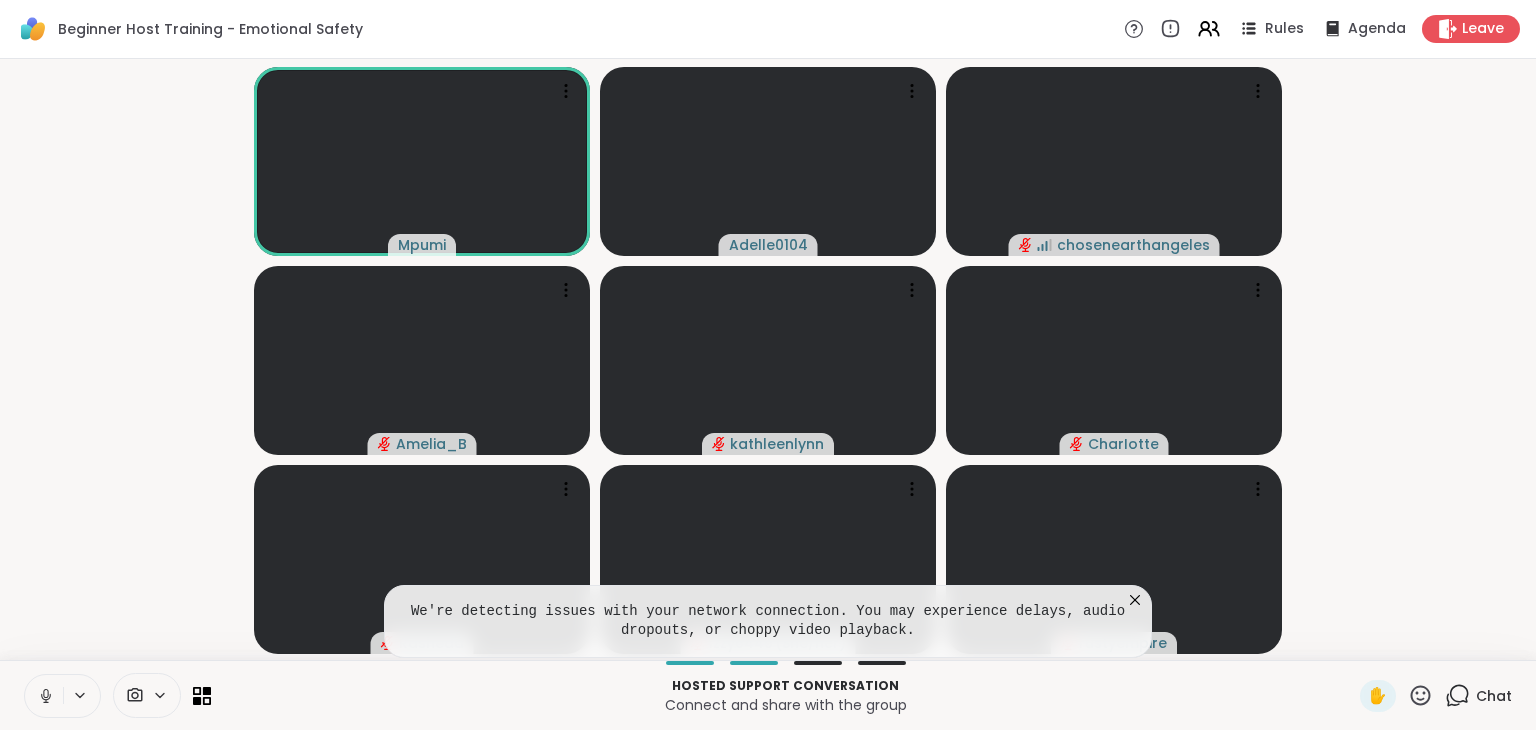 click 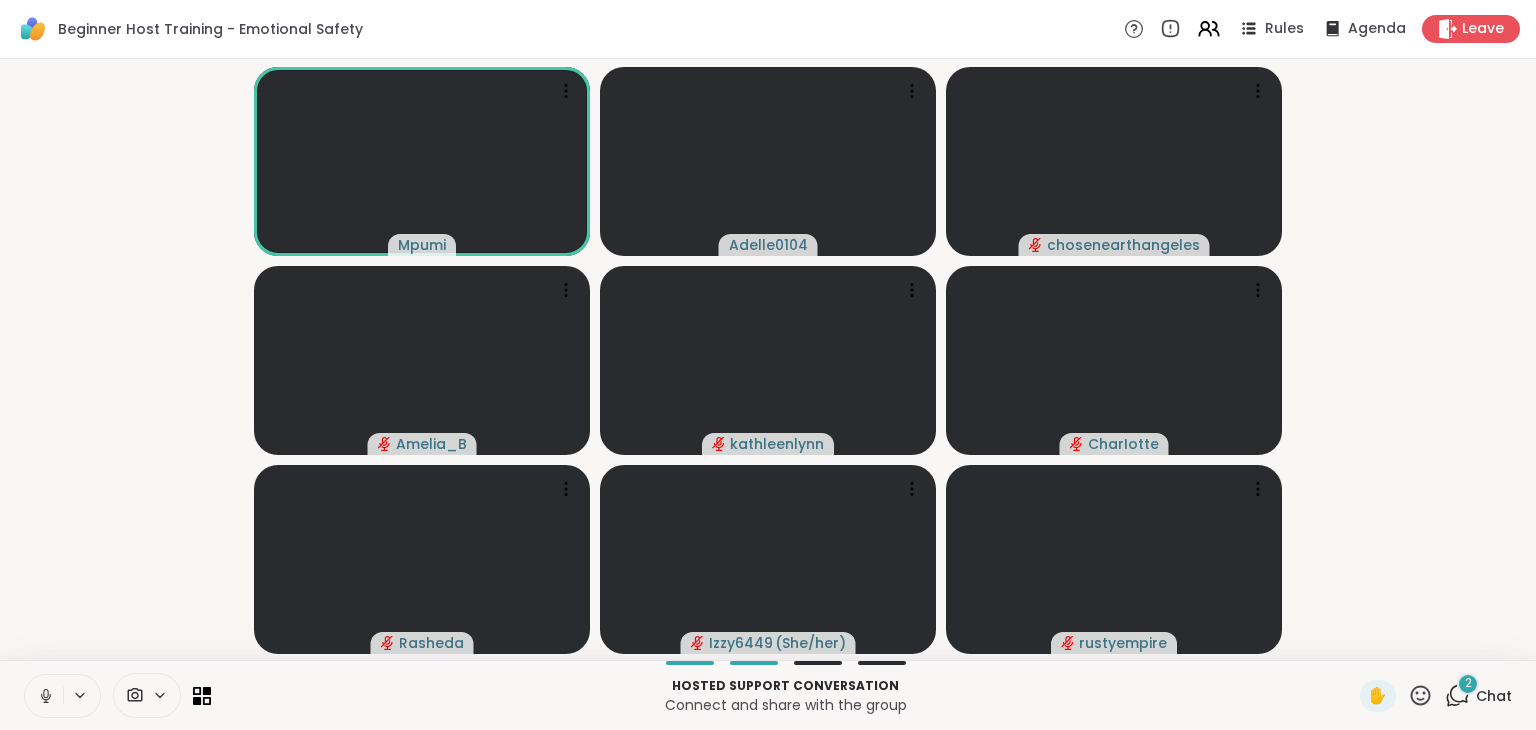 click at bounding box center [44, 696] 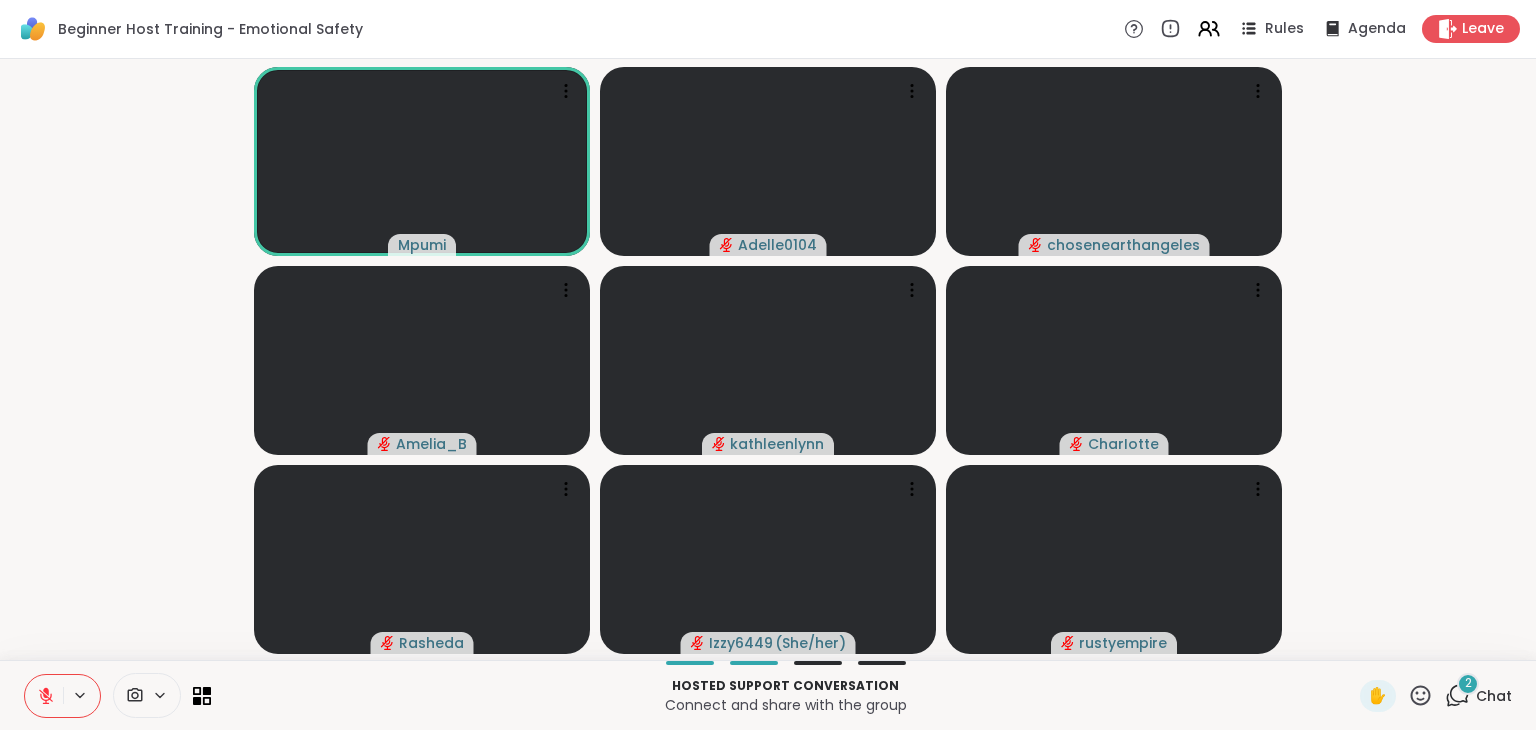 click on "2" at bounding box center (1468, 683) 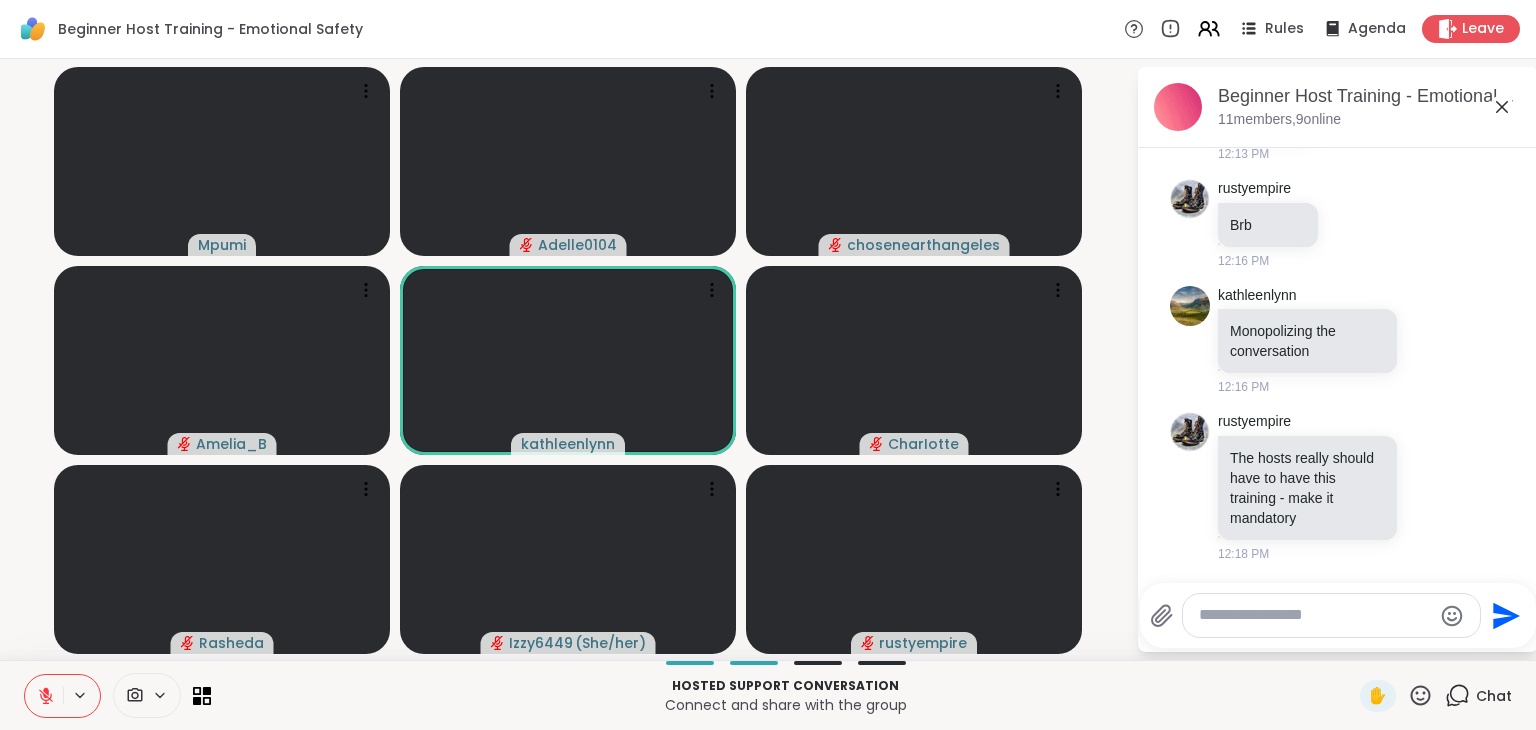 scroll, scrollTop: 1960, scrollLeft: 0, axis: vertical 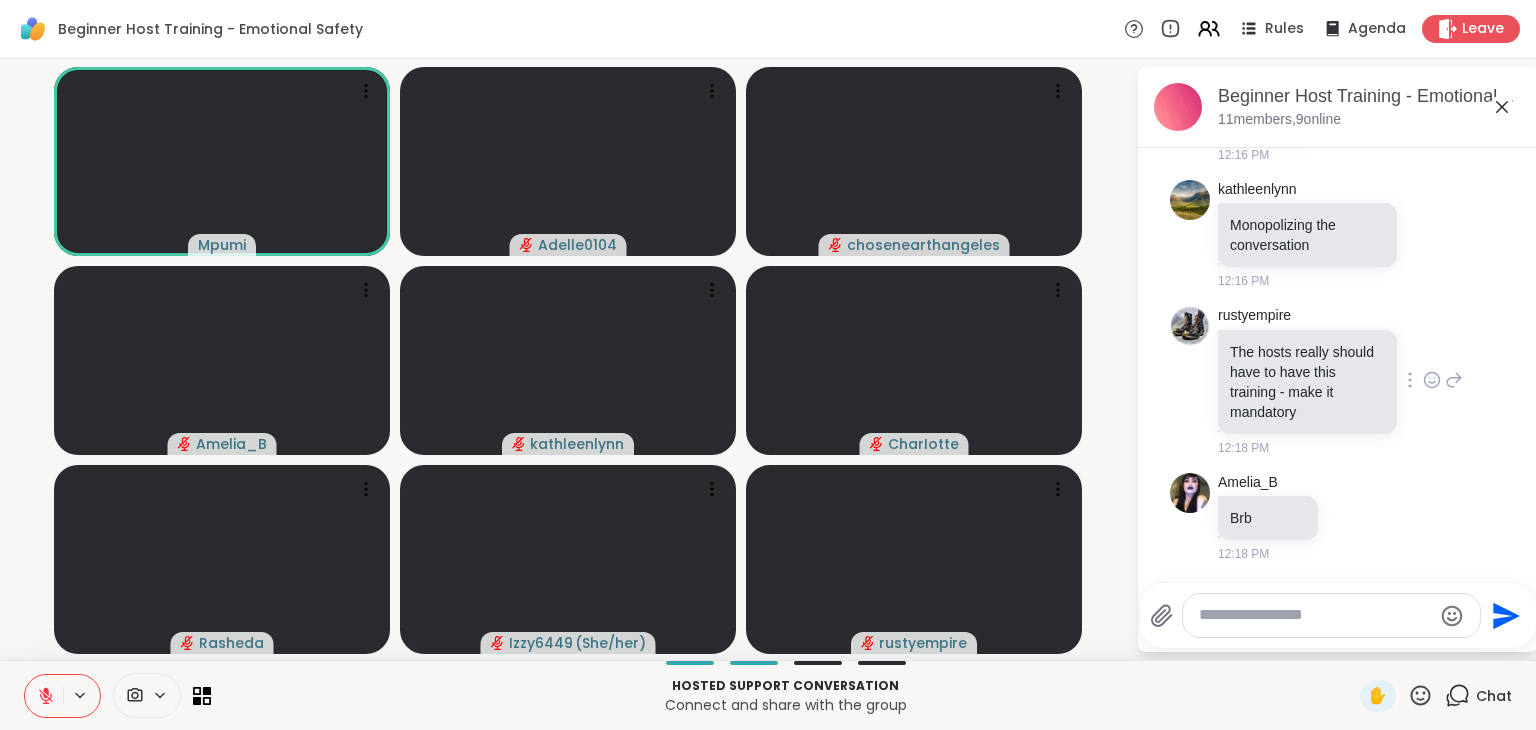 click 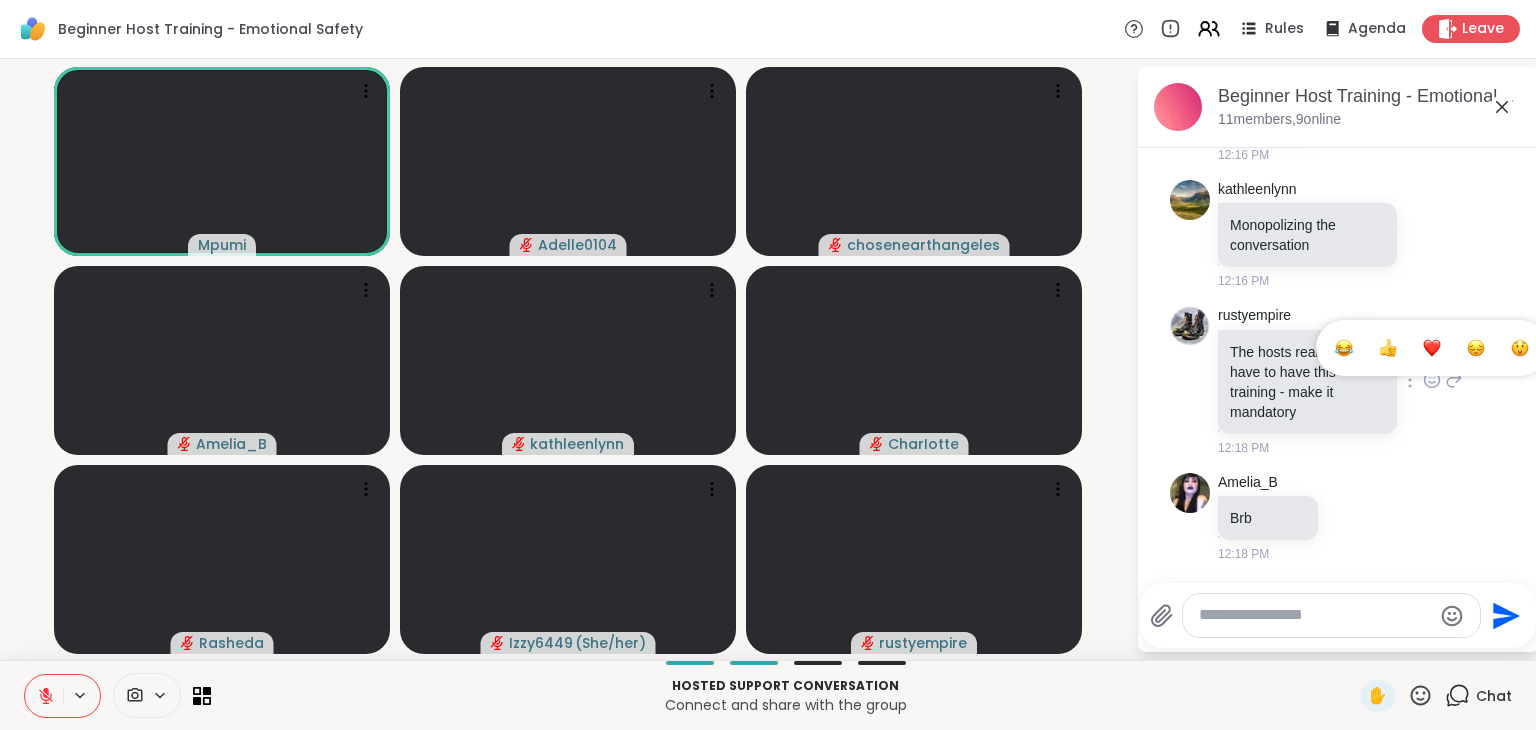 click at bounding box center (1432, 348) 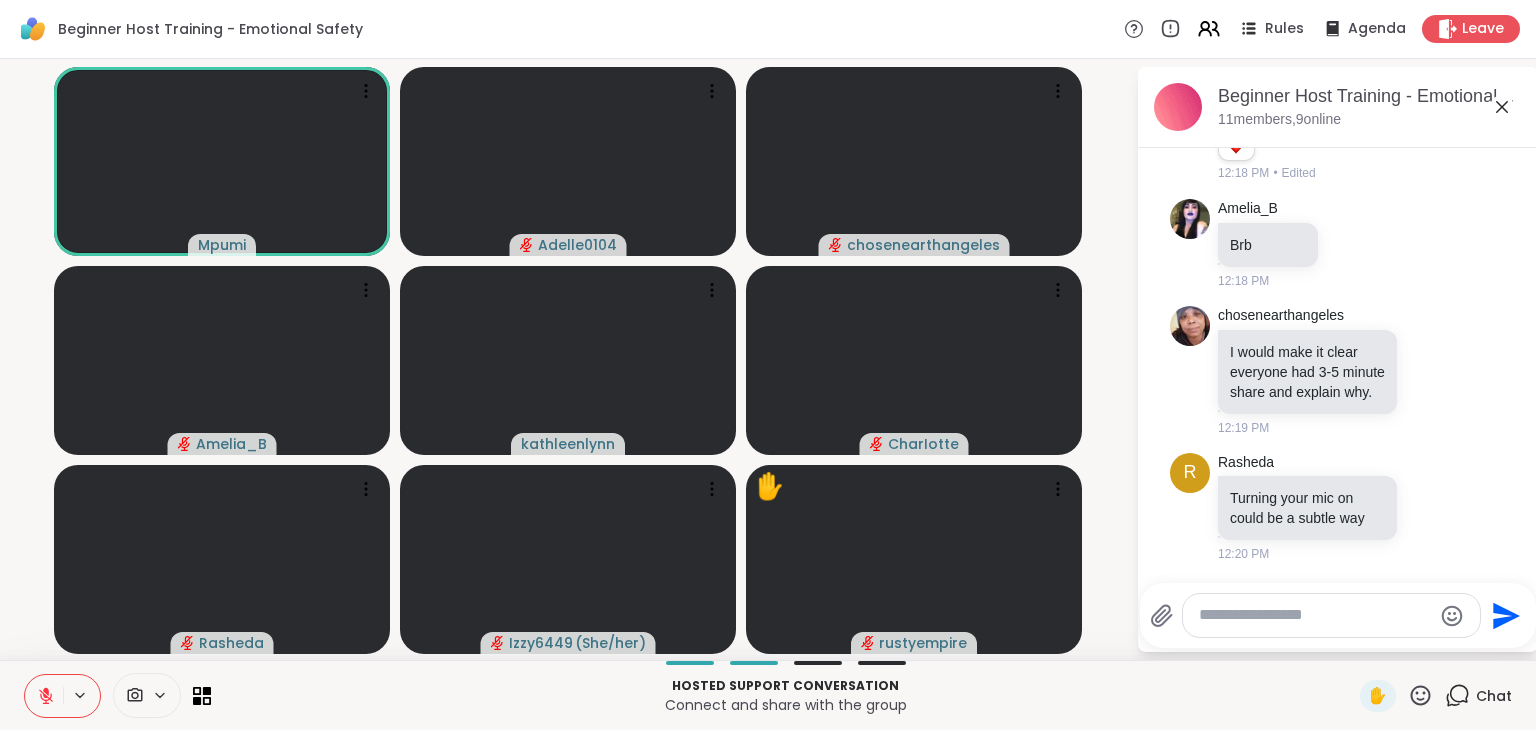 scroll, scrollTop: 2468, scrollLeft: 0, axis: vertical 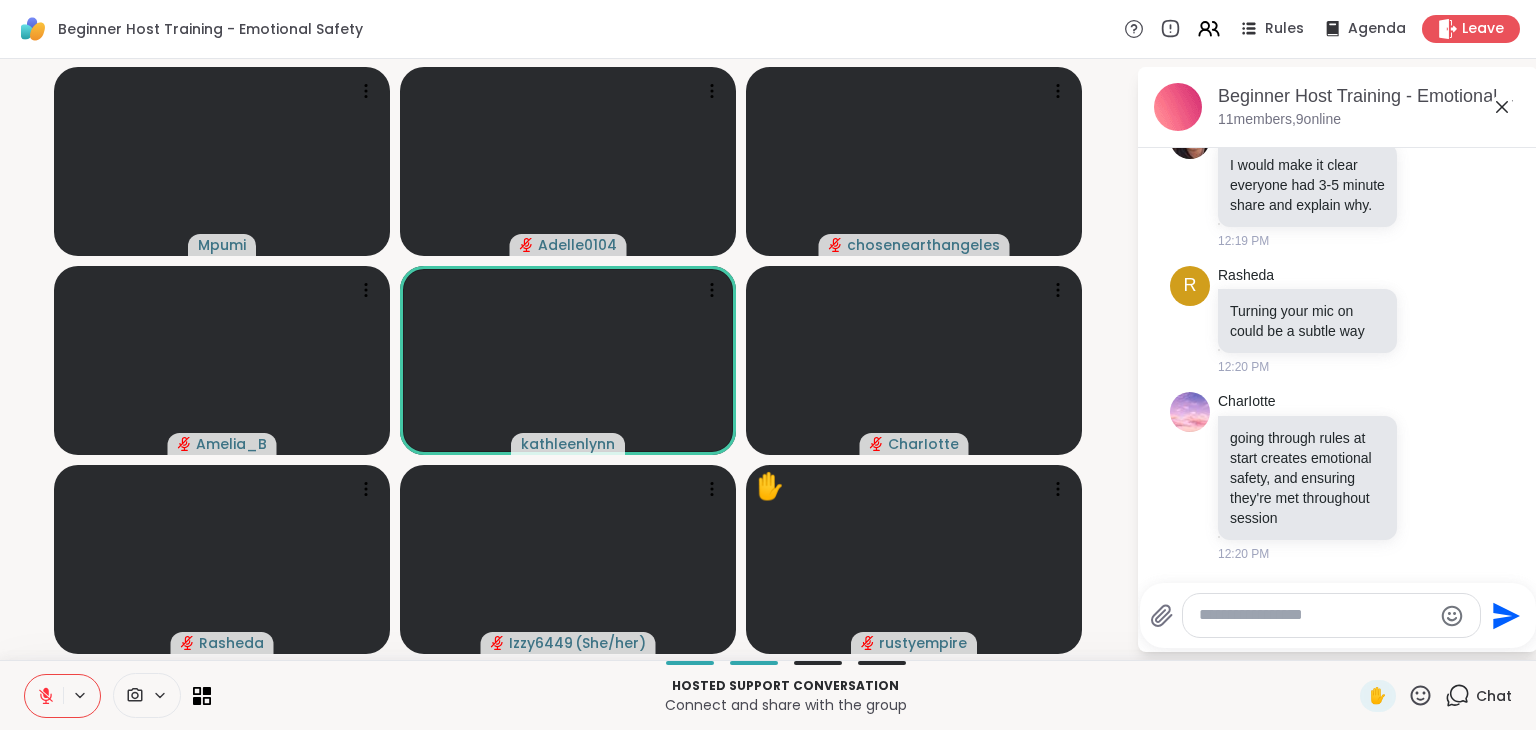 click at bounding box center (1315, 615) 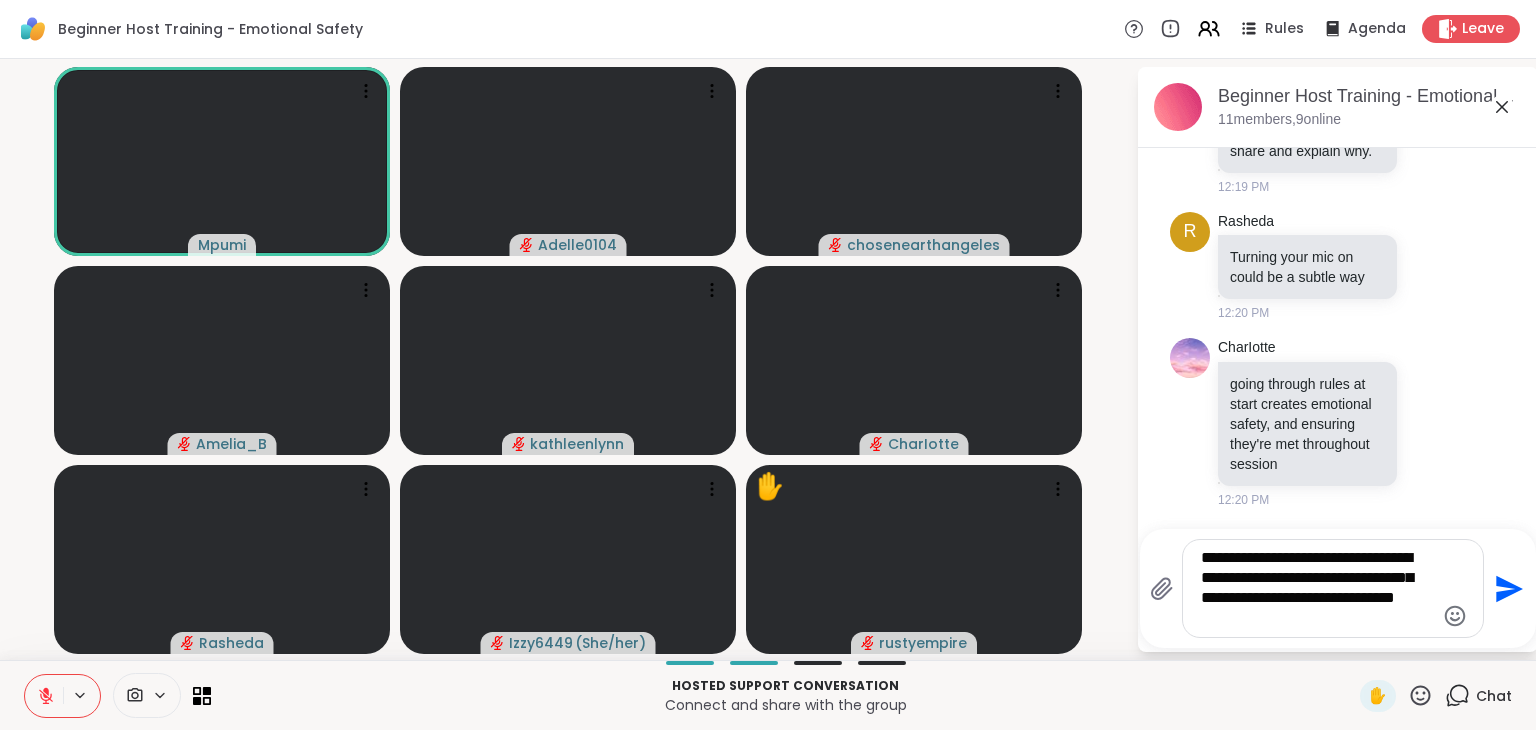 type on "**********" 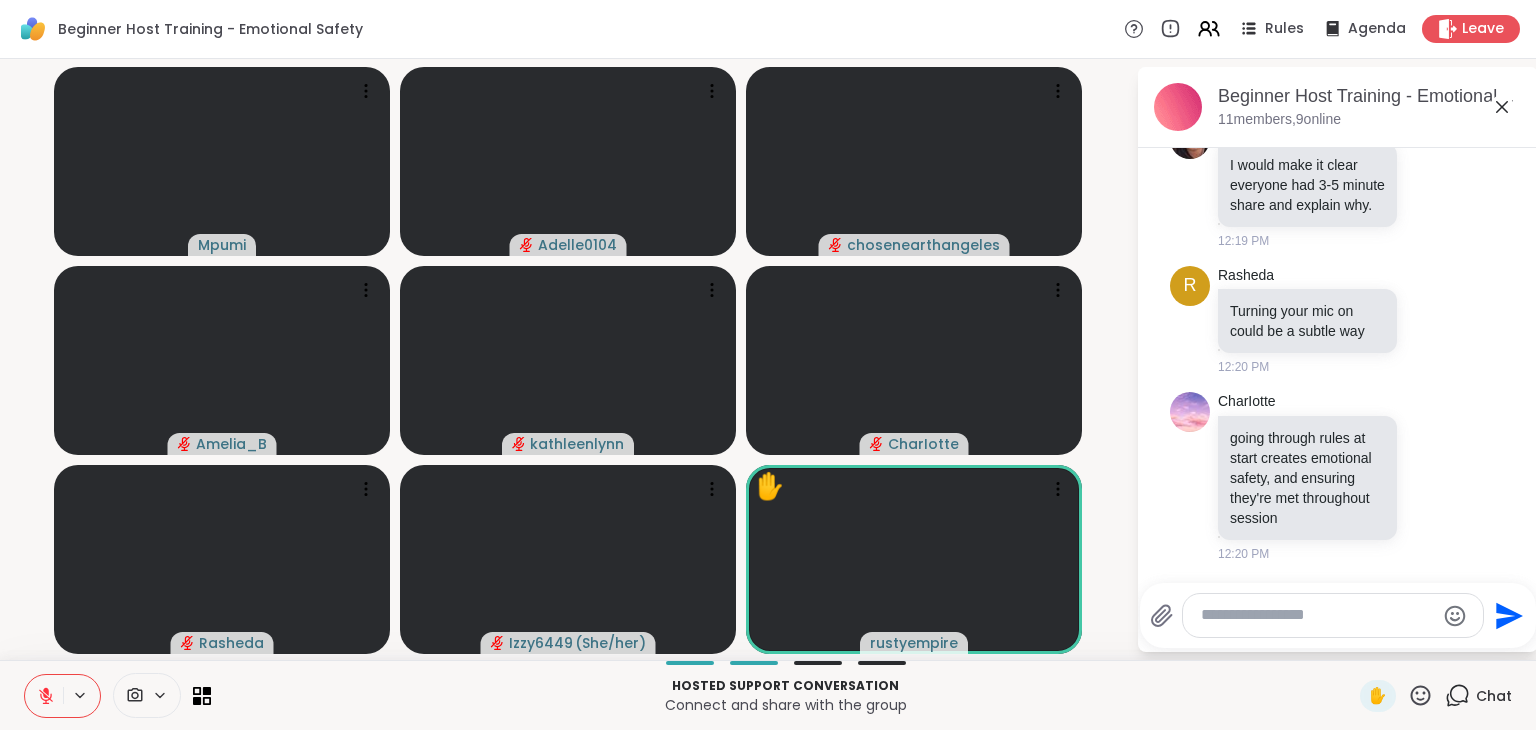 scroll, scrollTop: 2674, scrollLeft: 0, axis: vertical 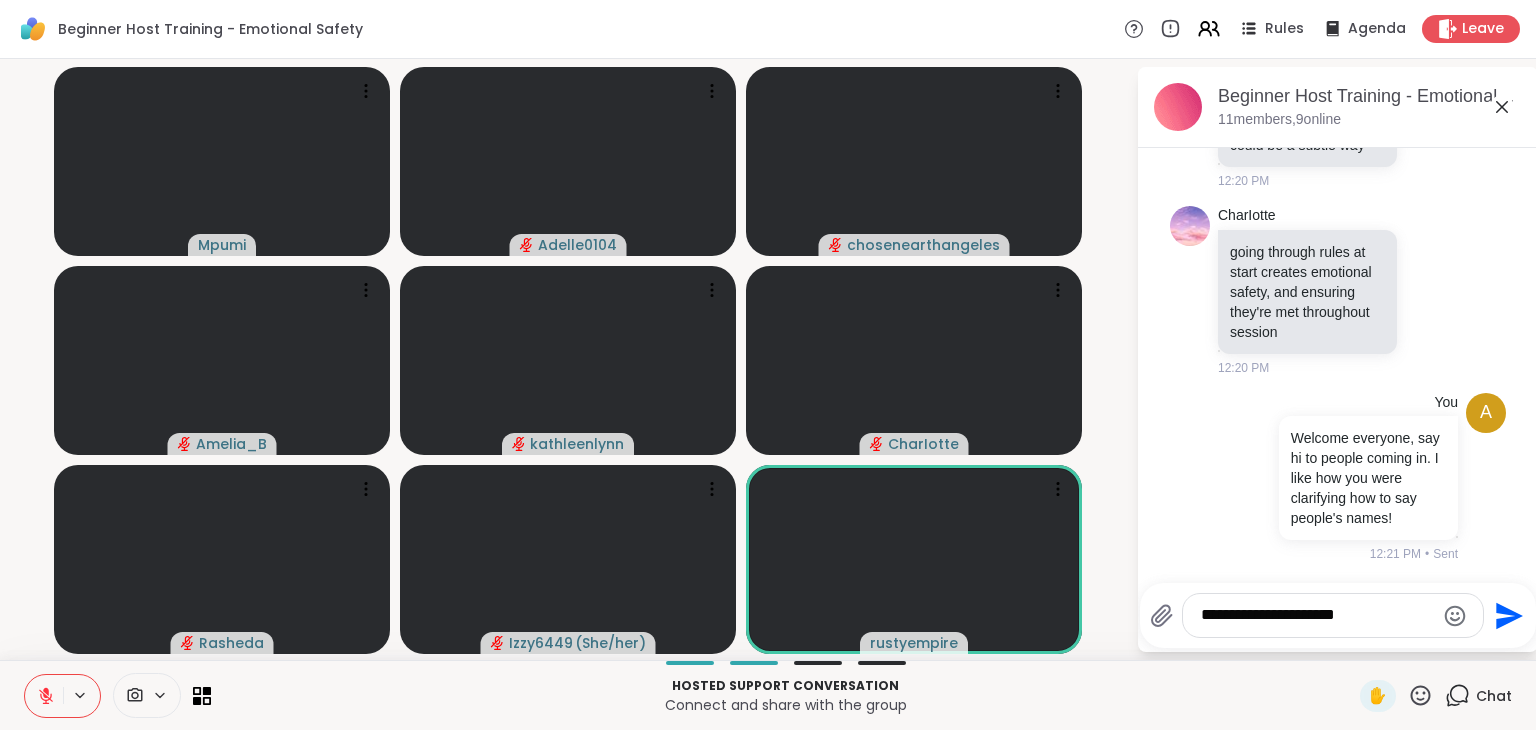 type on "**********" 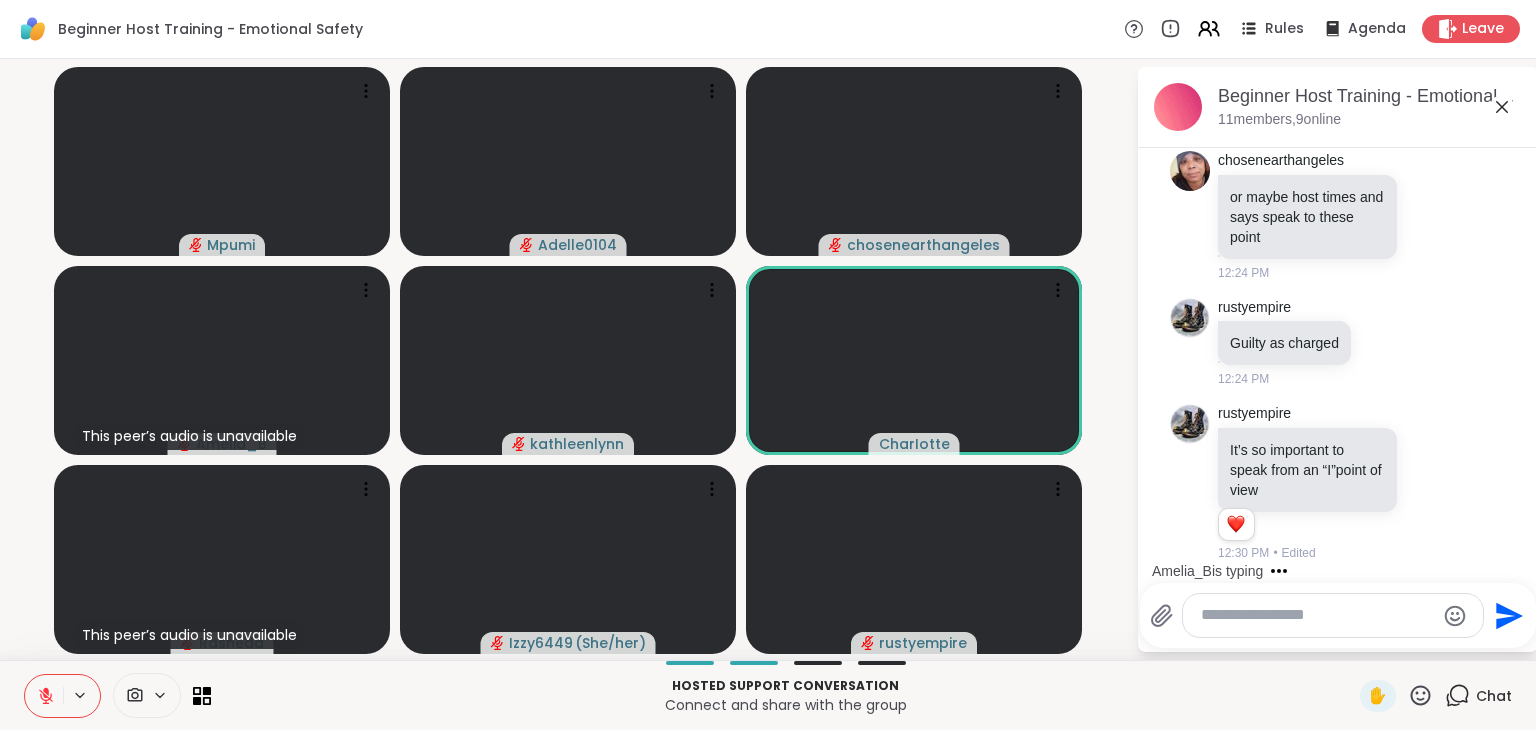 scroll, scrollTop: 3413, scrollLeft: 0, axis: vertical 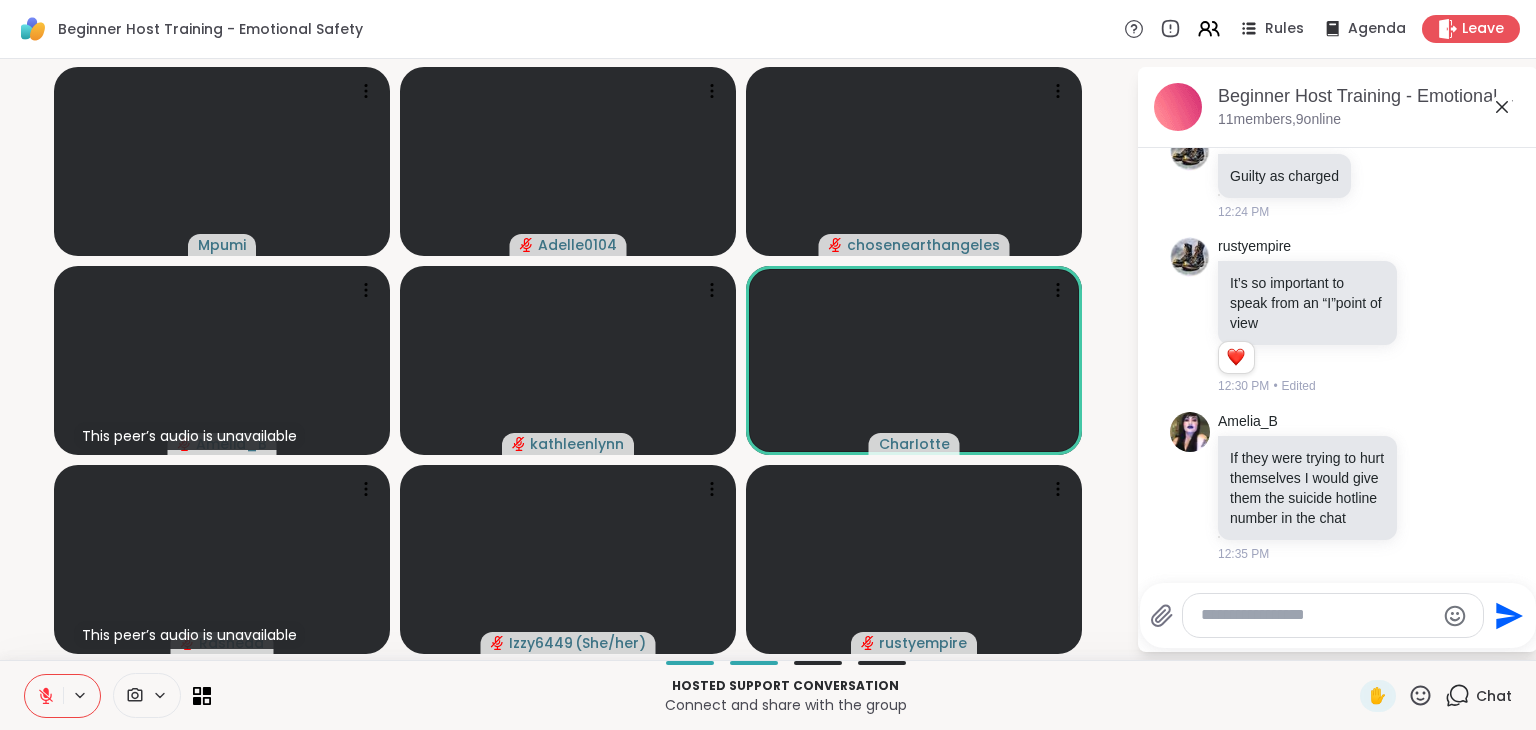 click 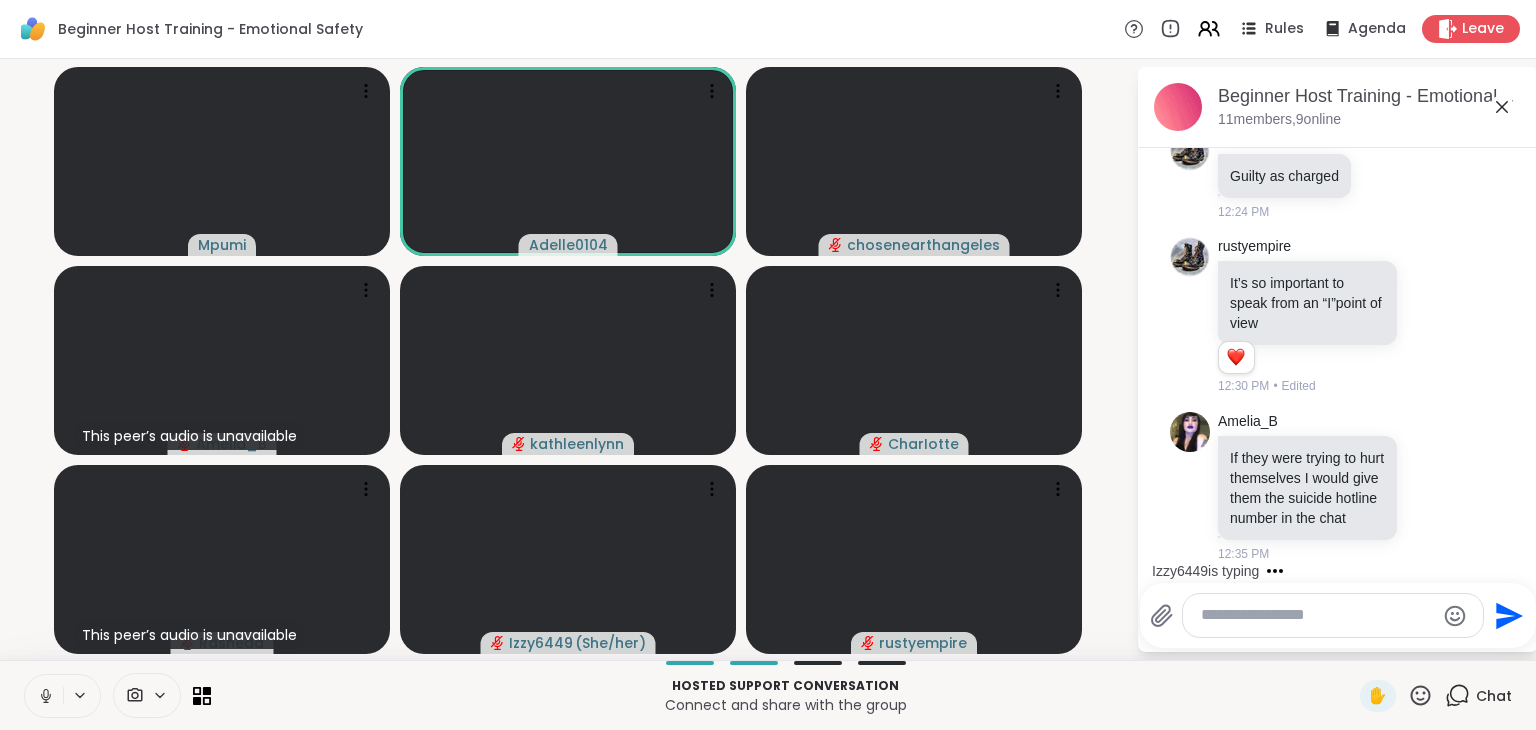 click at bounding box center [44, 696] 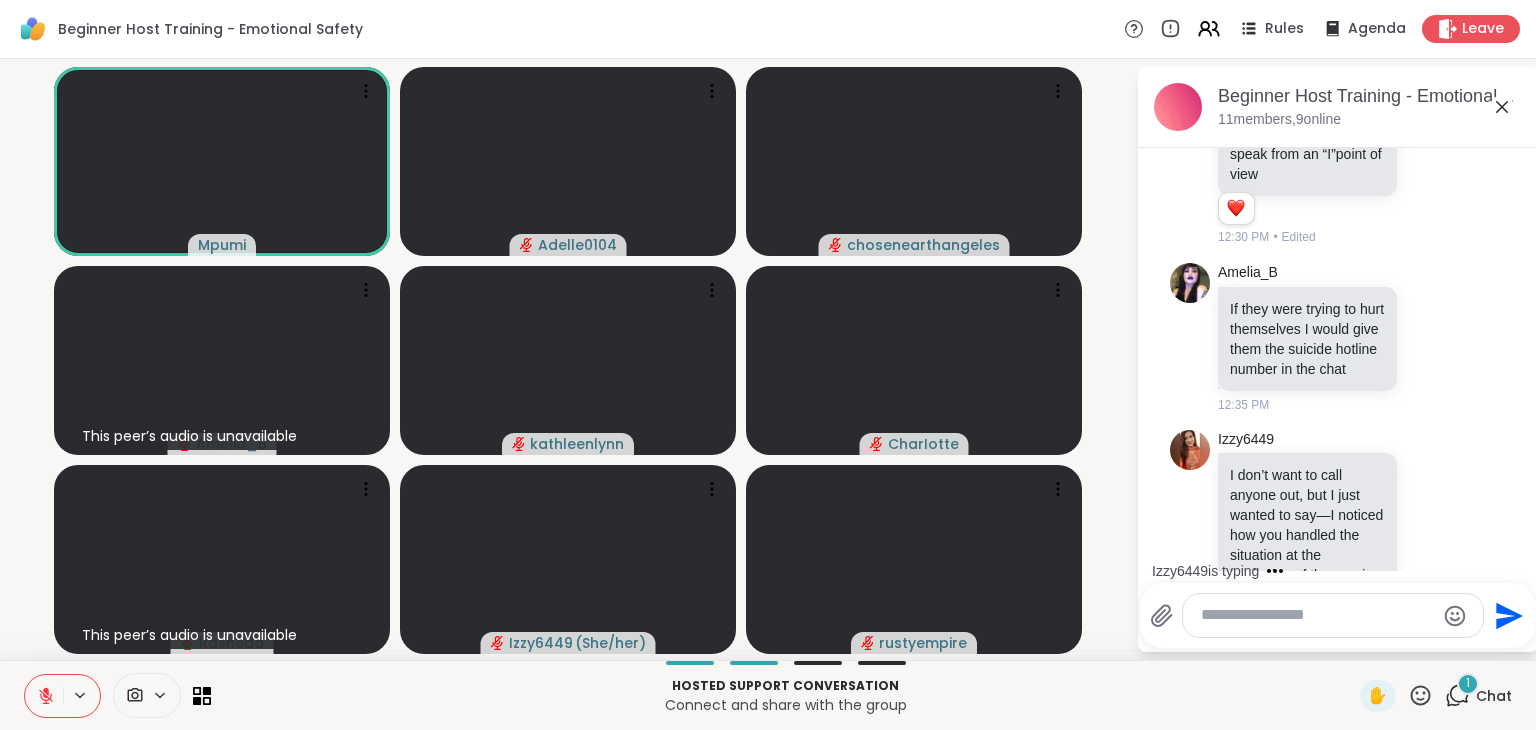 scroll, scrollTop: 3720, scrollLeft: 0, axis: vertical 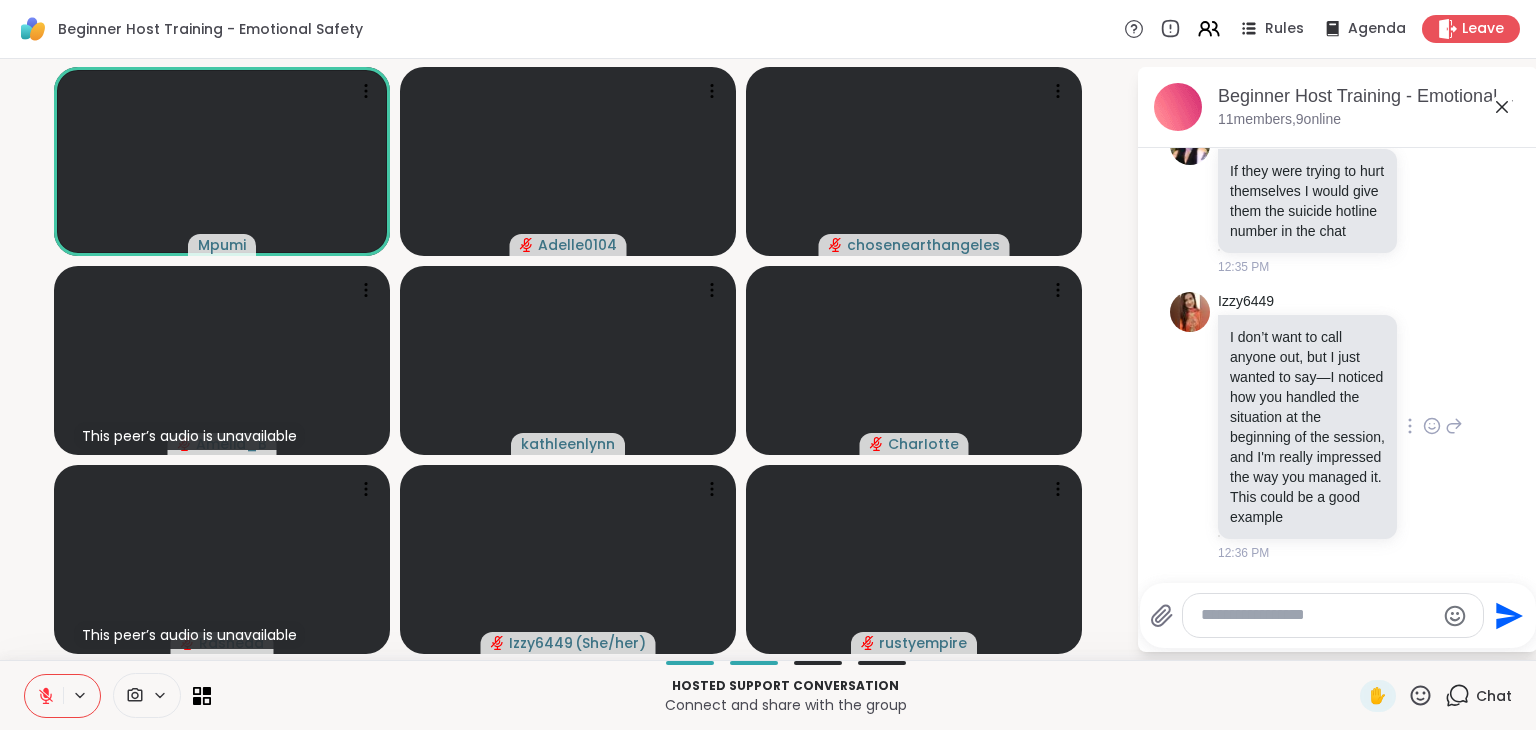 click 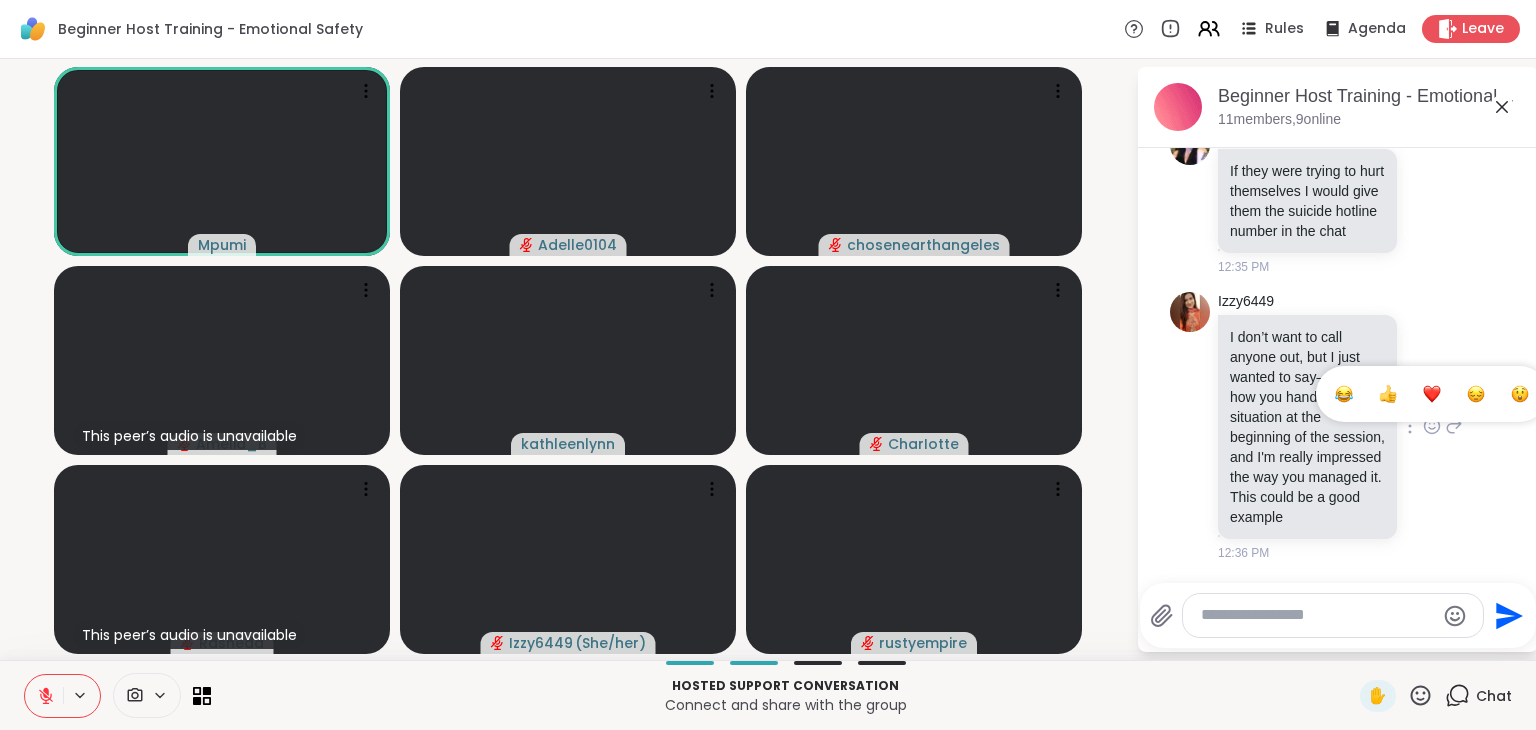 click at bounding box center [1432, 394] 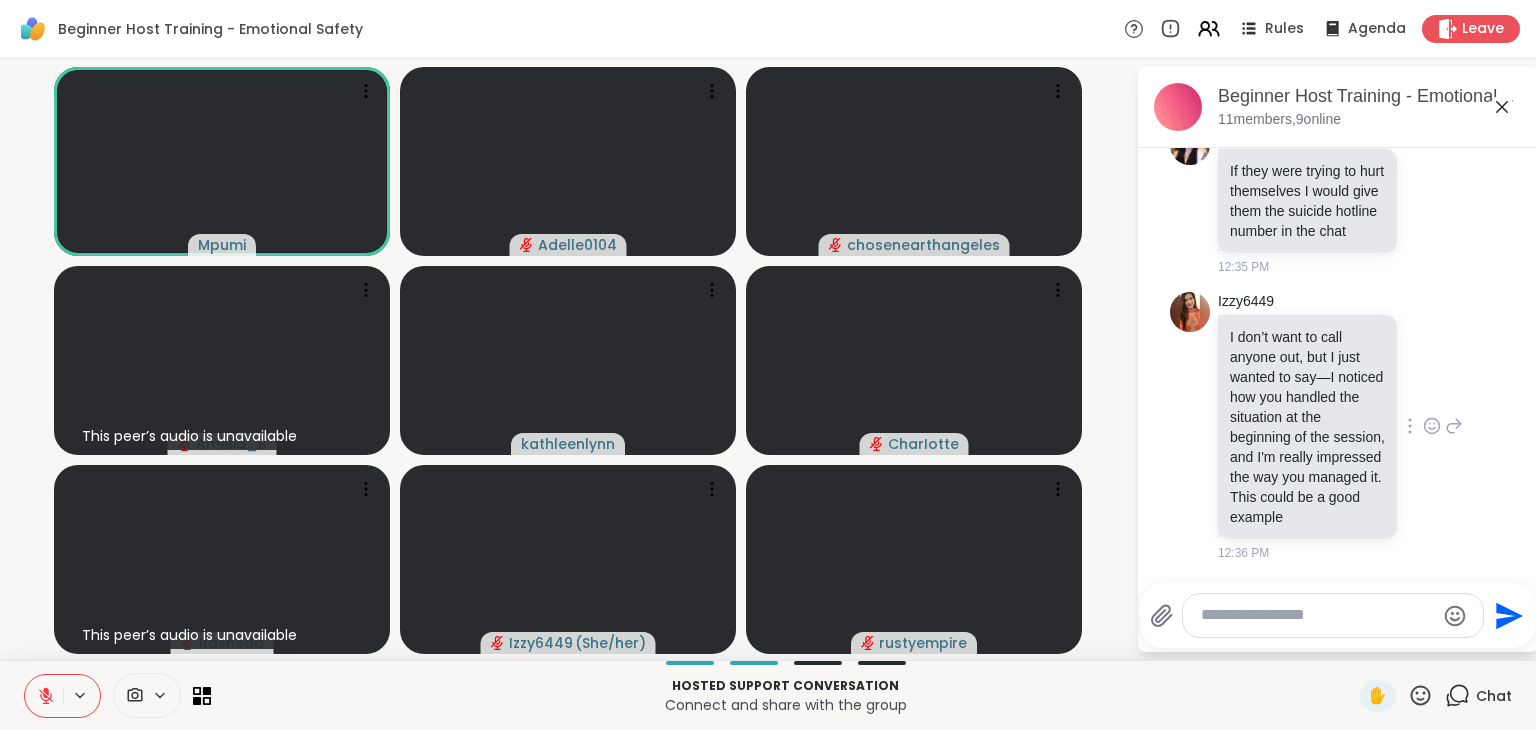 scroll, scrollTop: 3748, scrollLeft: 0, axis: vertical 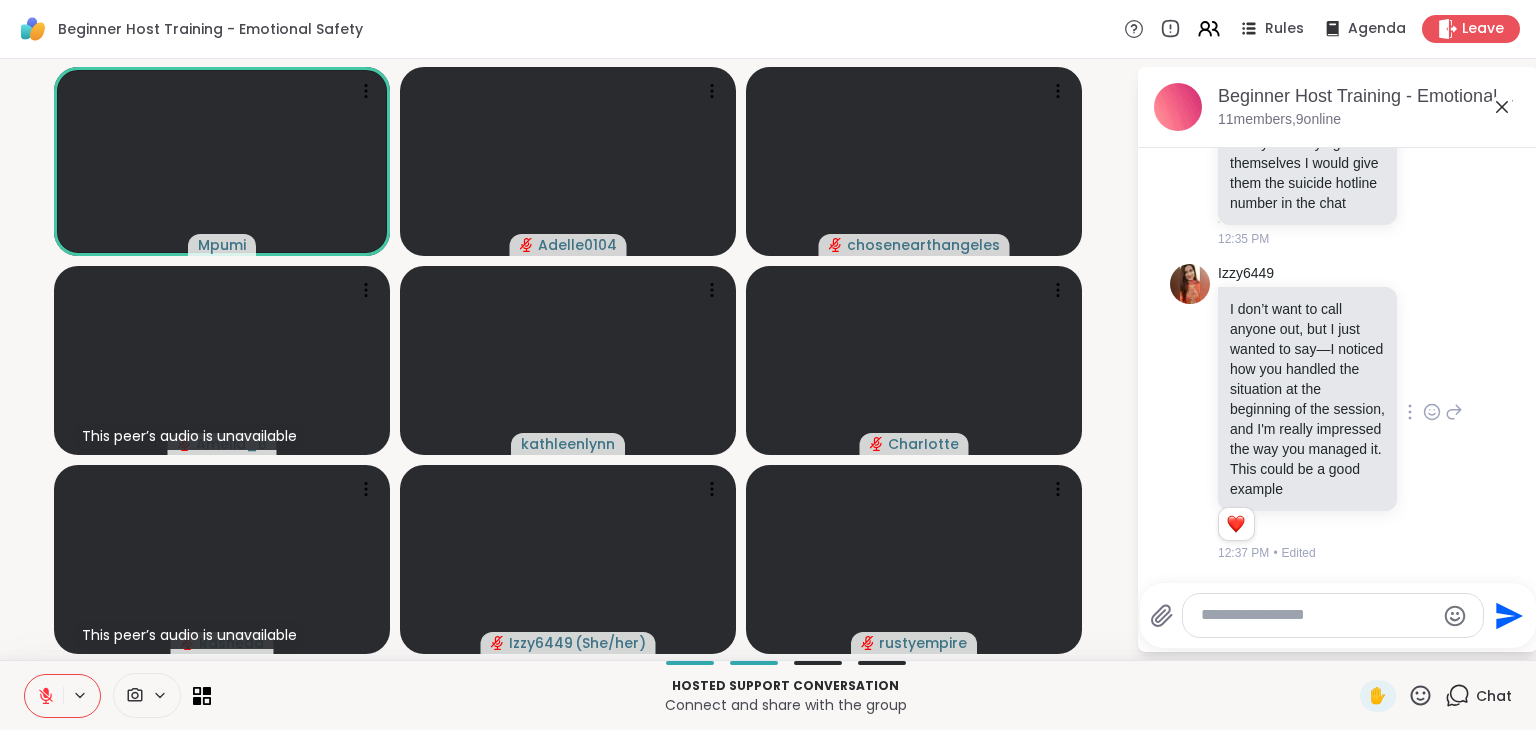 click at bounding box center [1317, 615] 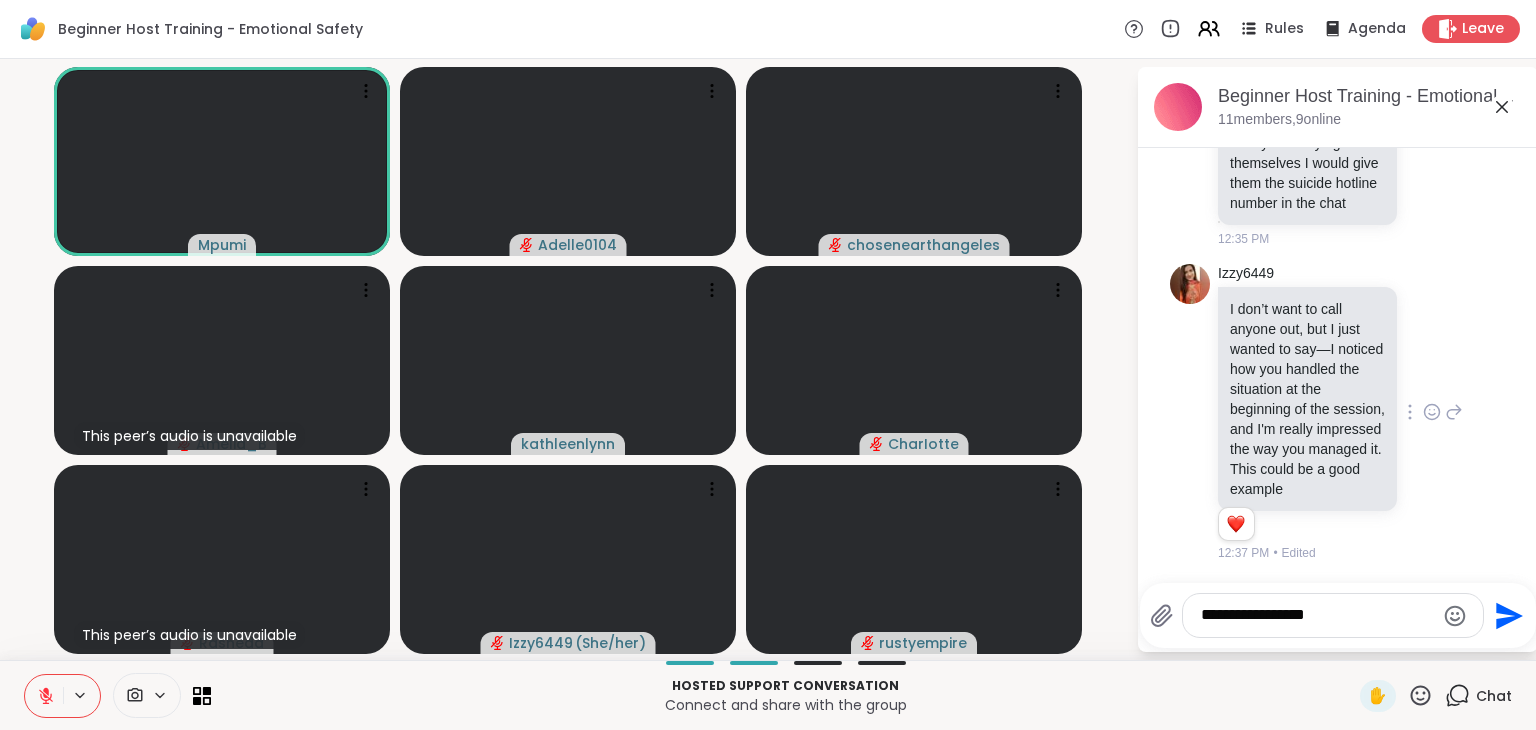 type on "**********" 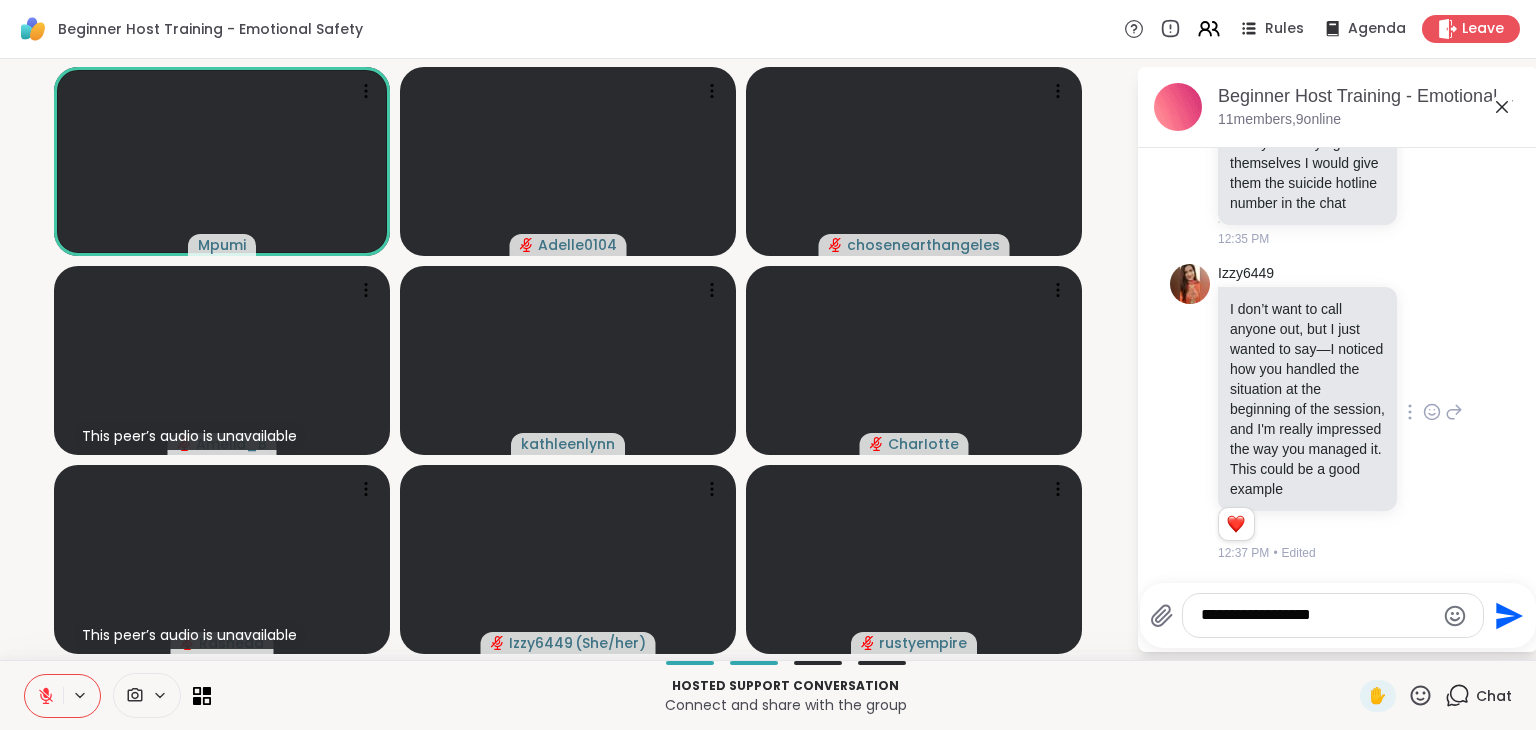 click on "**********" at bounding box center [1317, 615] 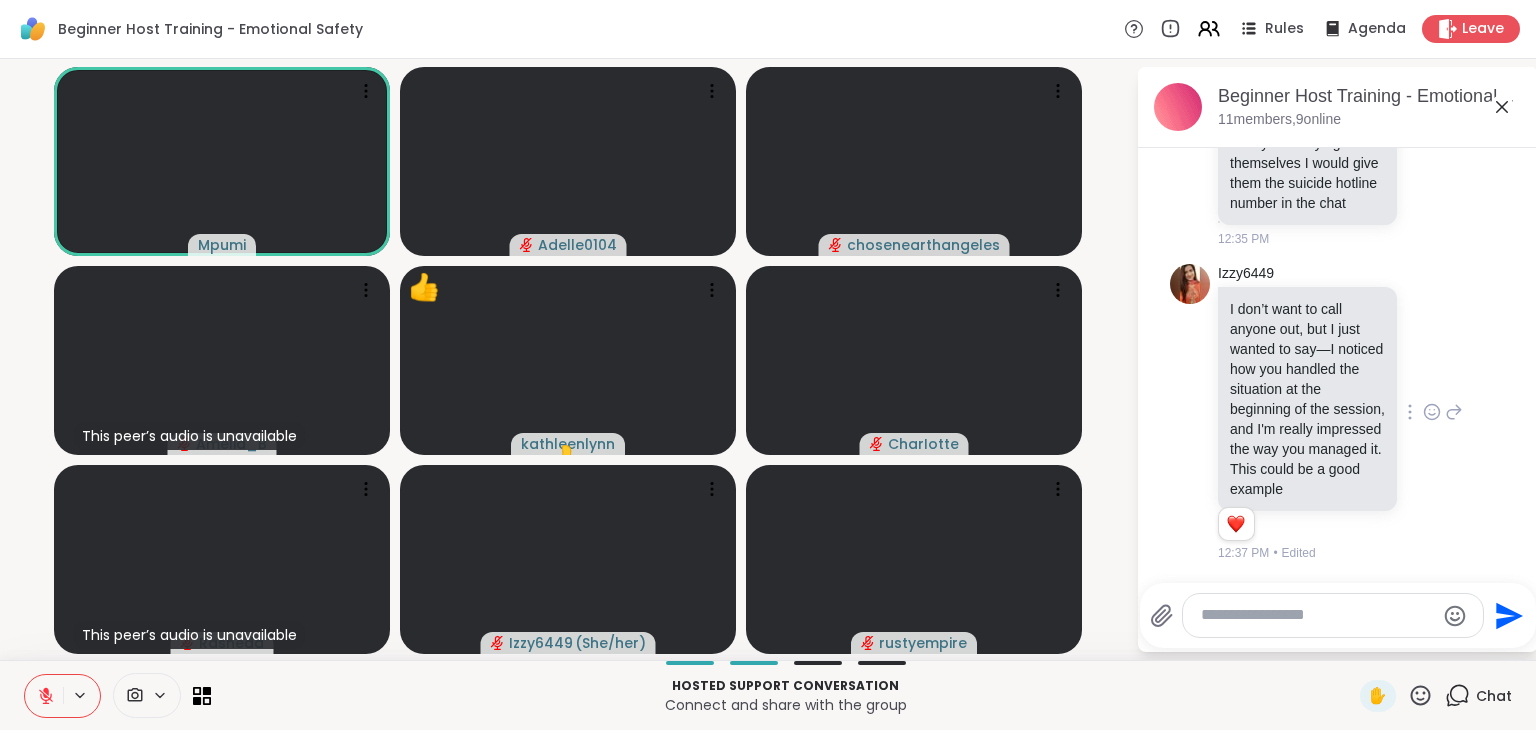 click 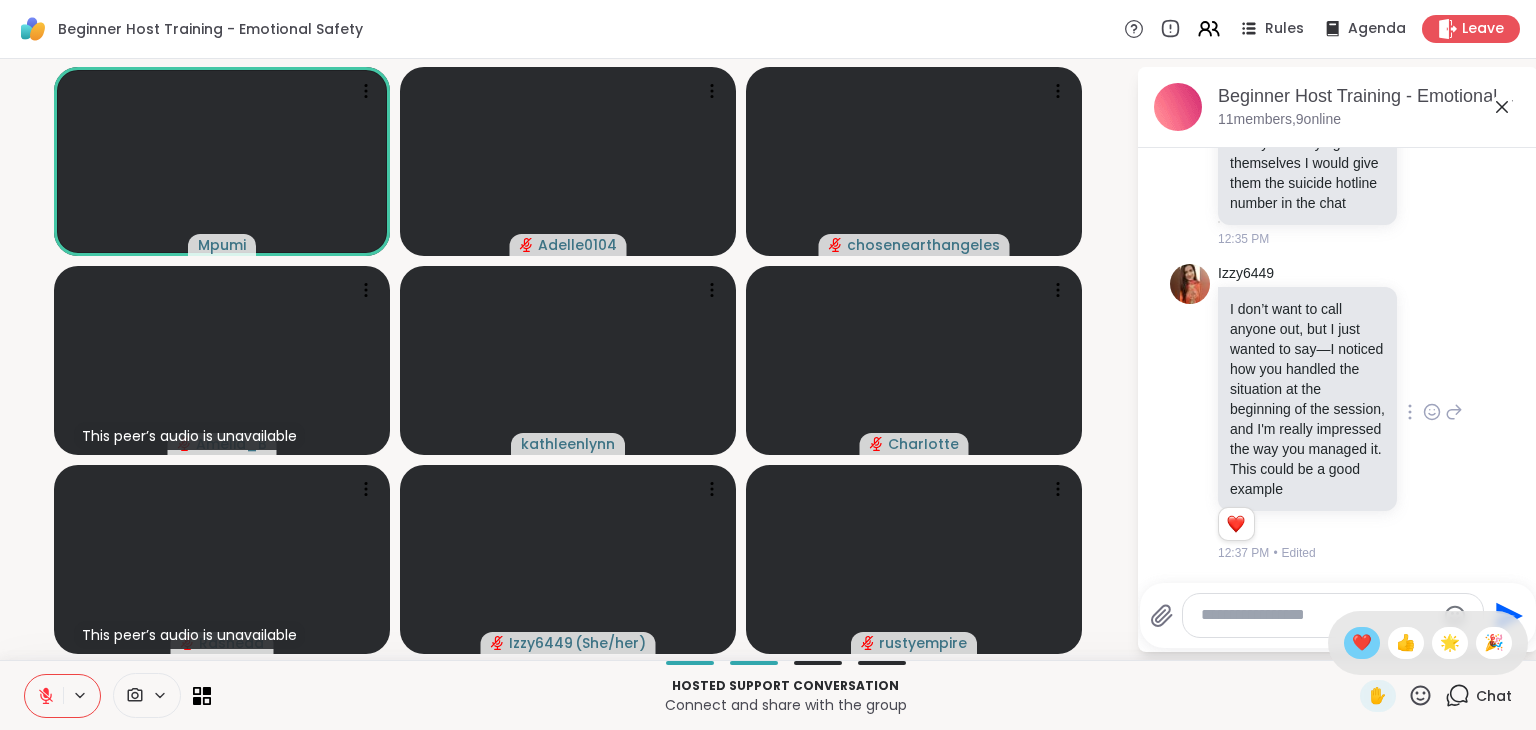 click on "❤️" at bounding box center [1362, 643] 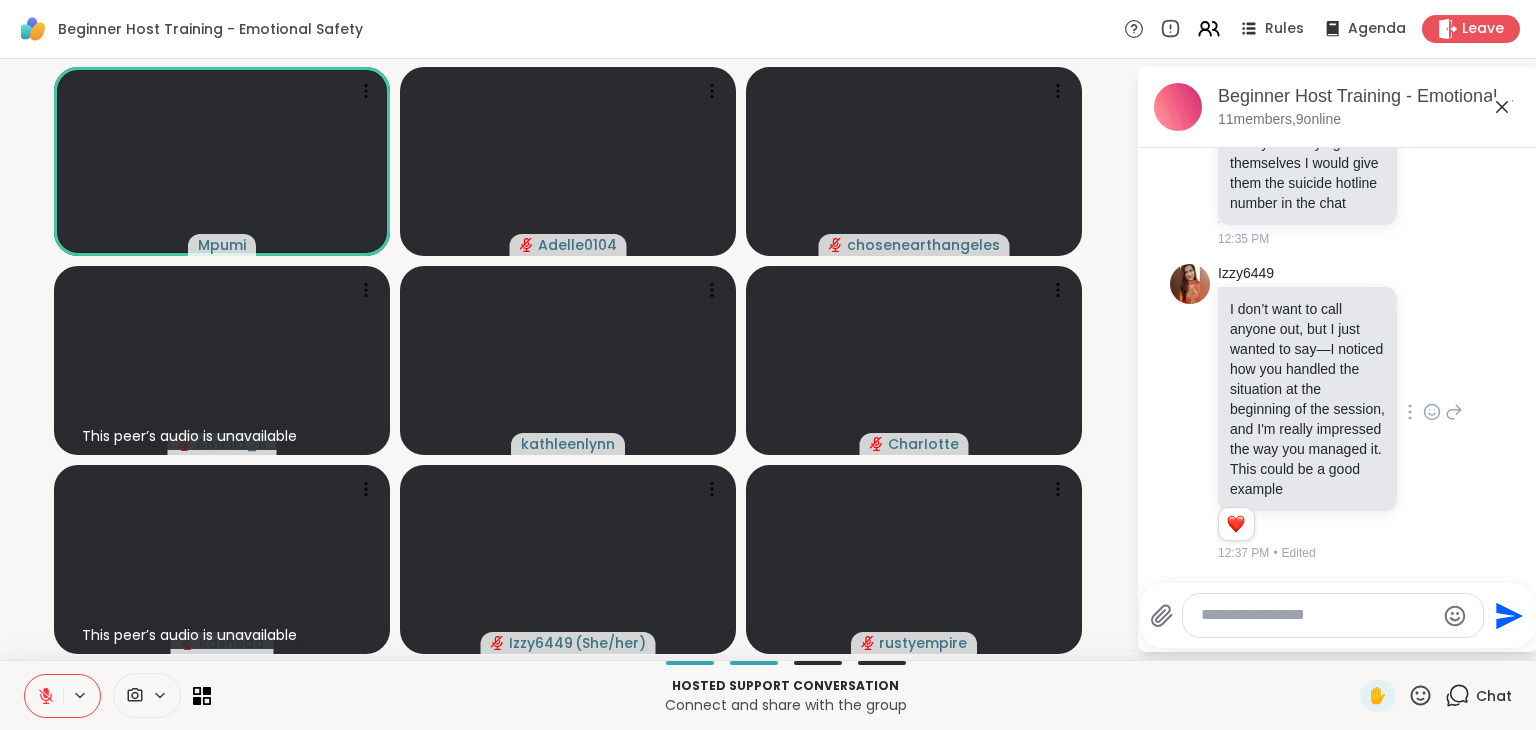 scroll, scrollTop: 3601, scrollLeft: 0, axis: vertical 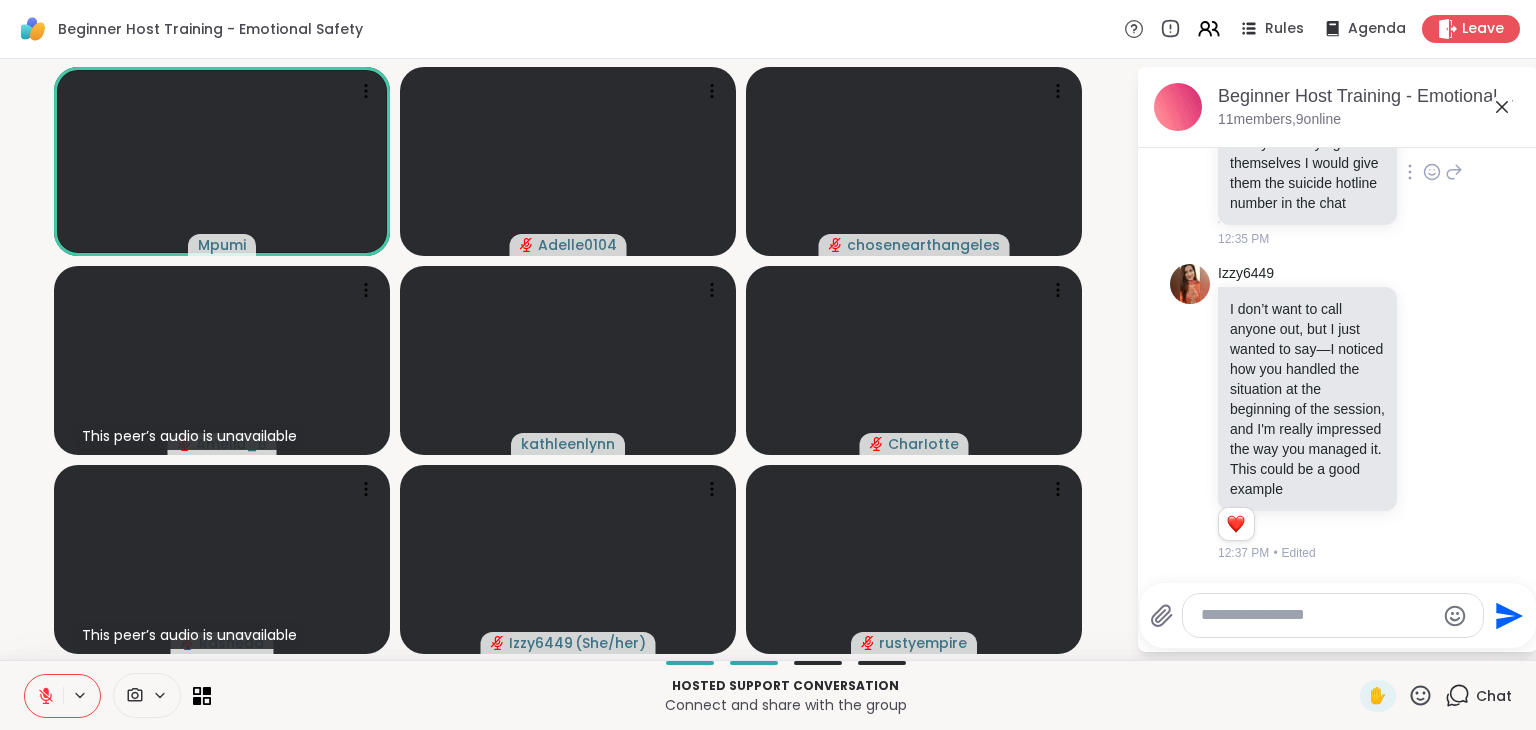 click 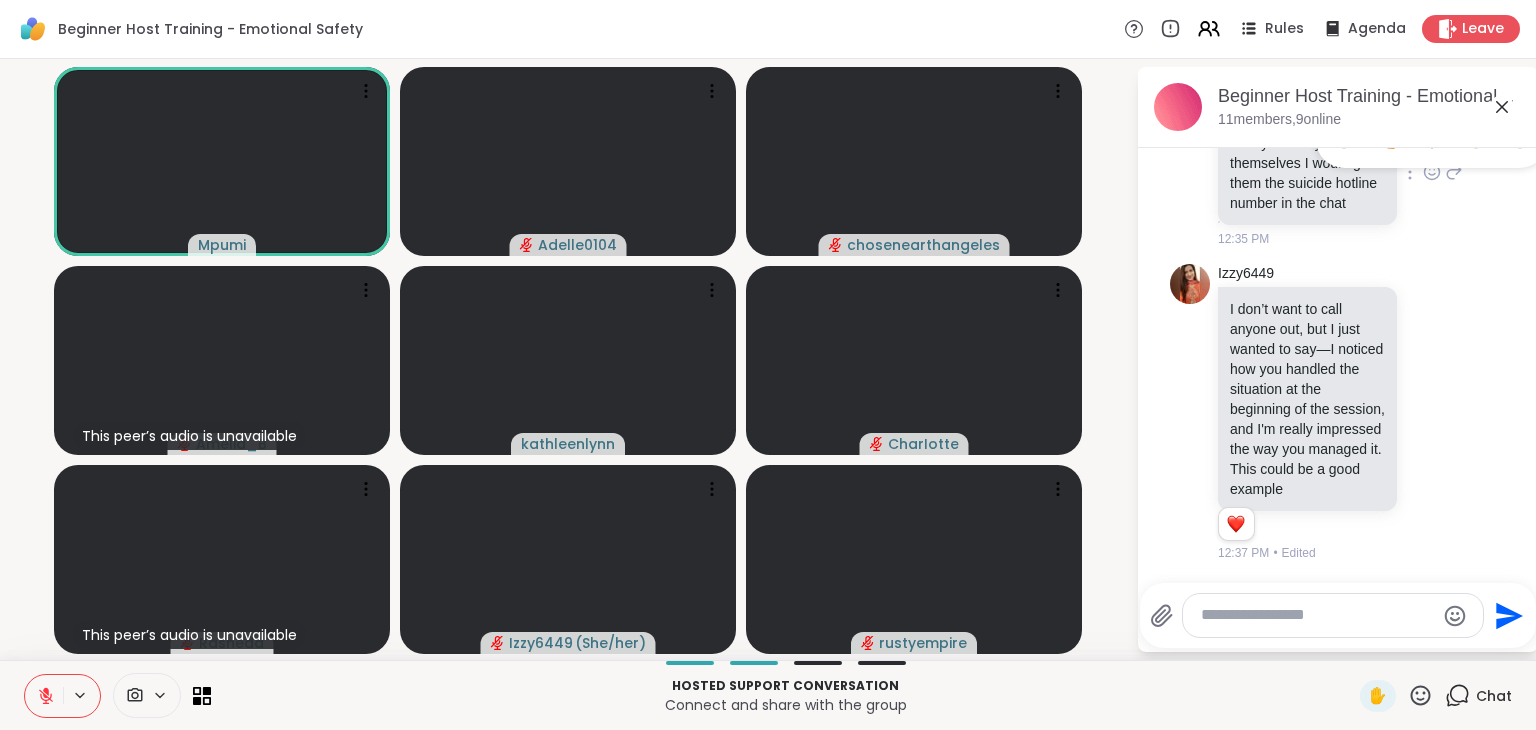 click at bounding box center (1432, 140) 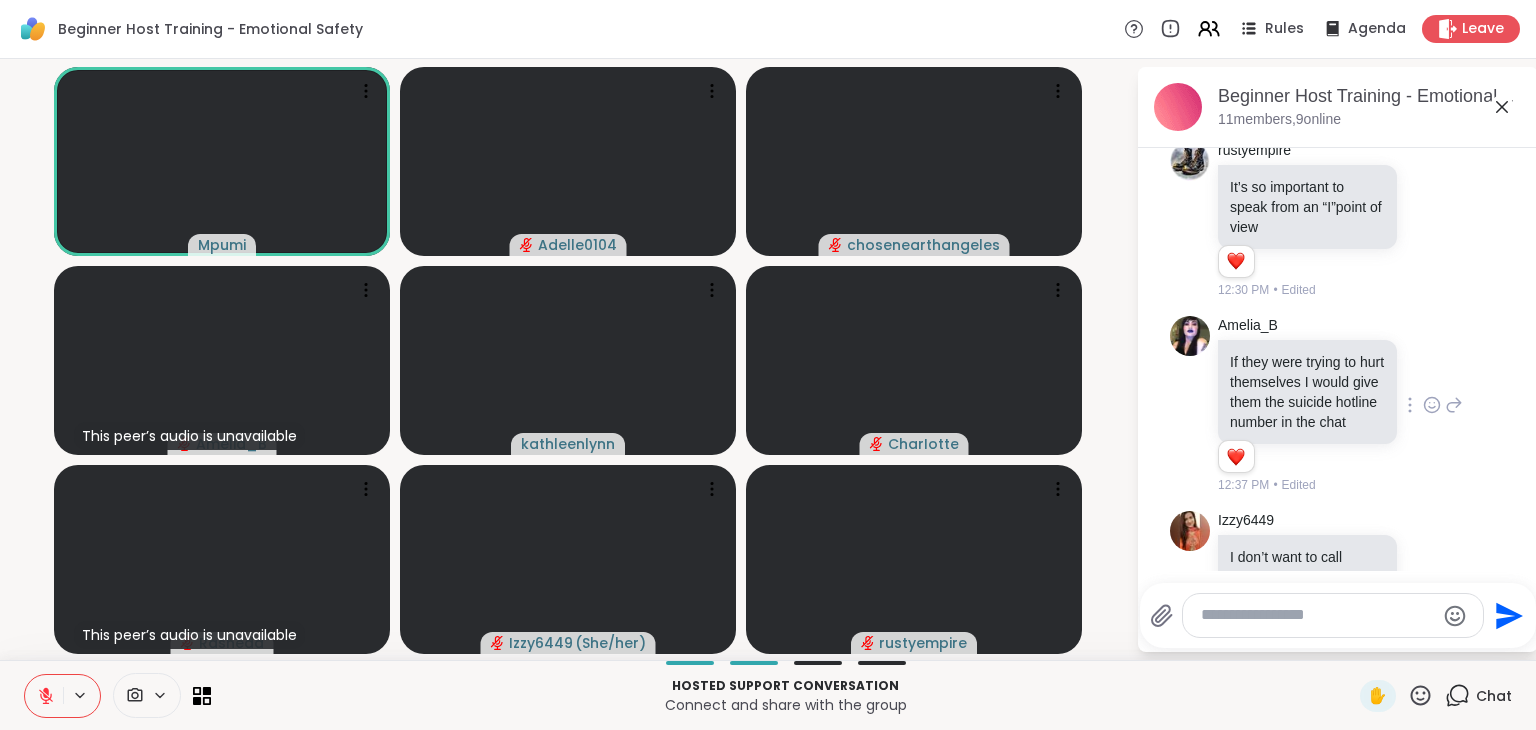 scroll, scrollTop: 3388, scrollLeft: 0, axis: vertical 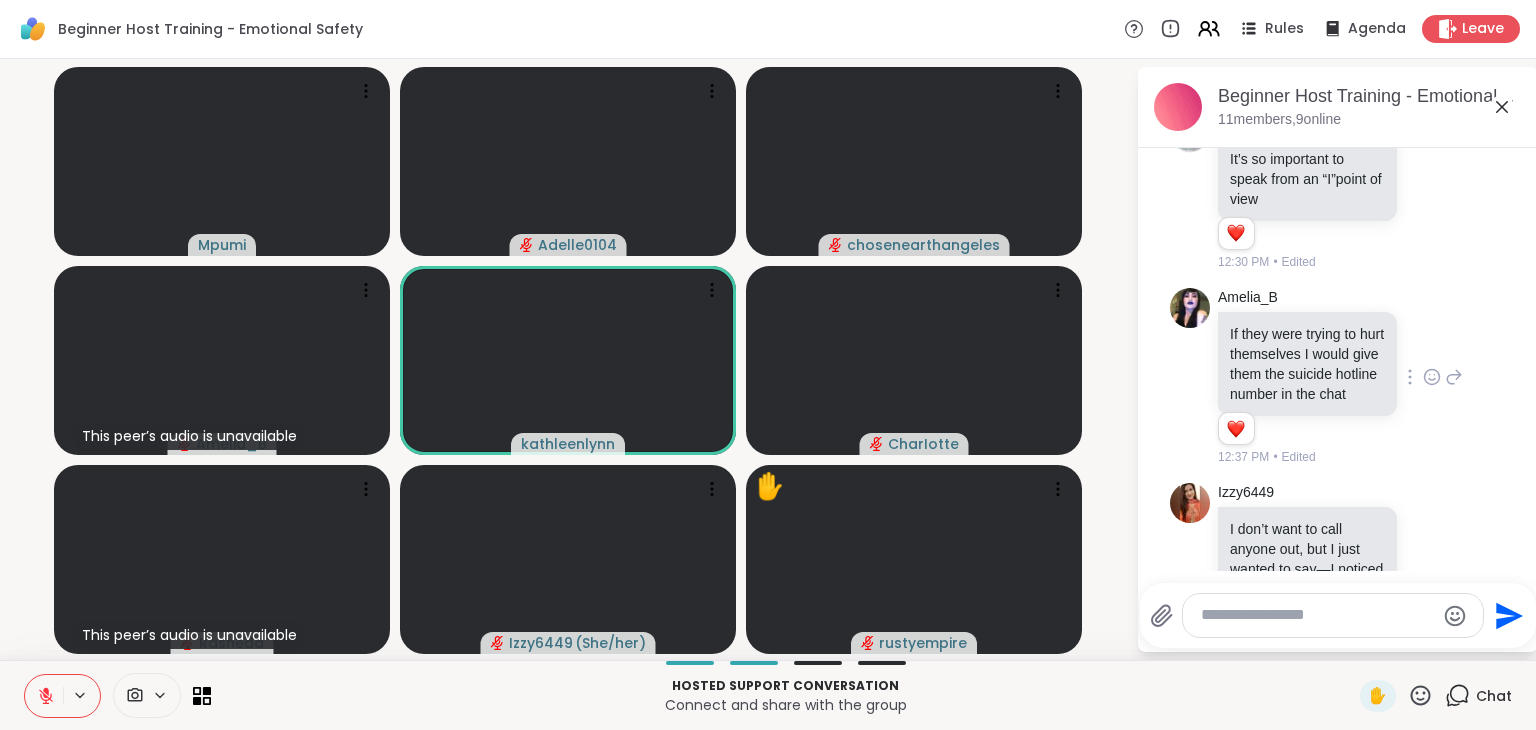 click 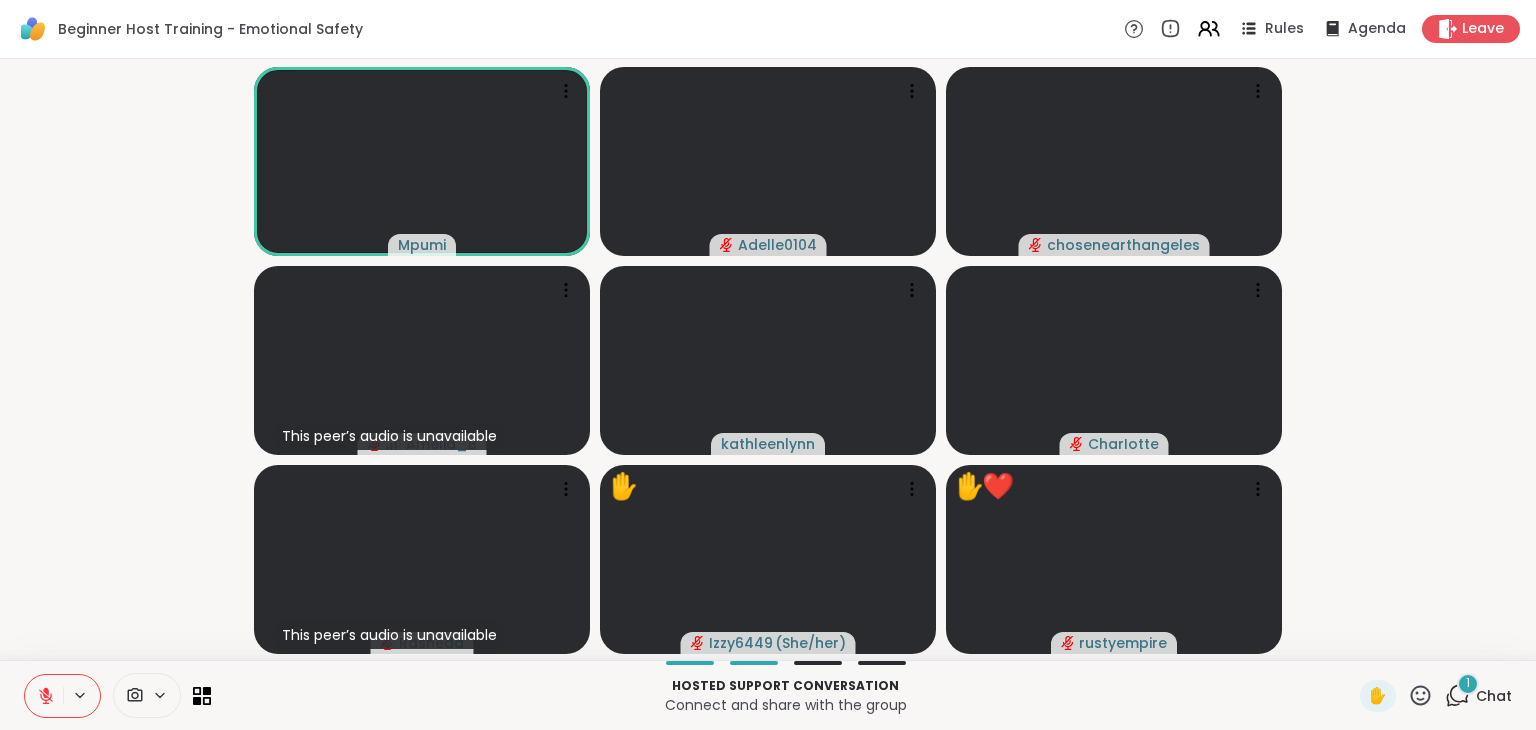 click 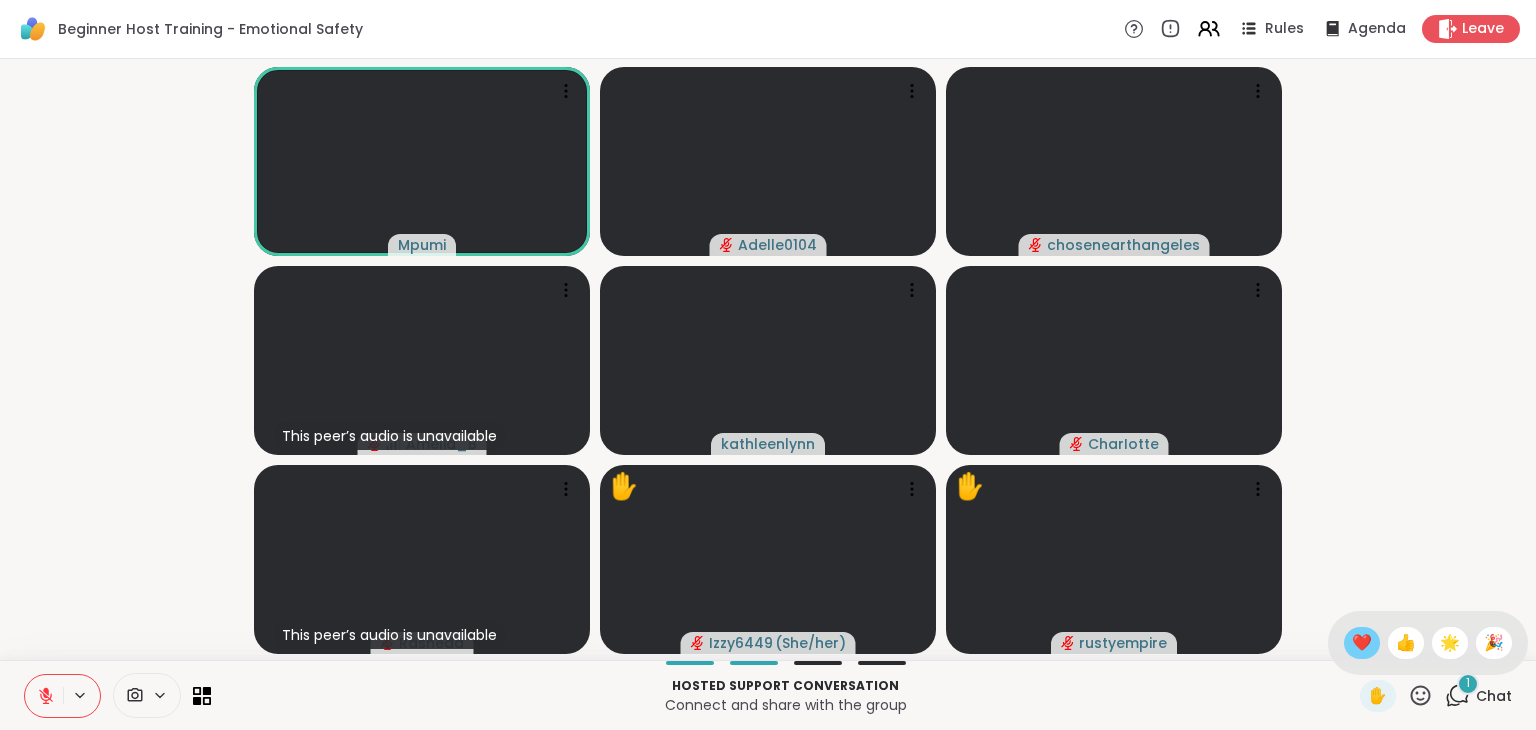 click on "❤️" at bounding box center (1362, 643) 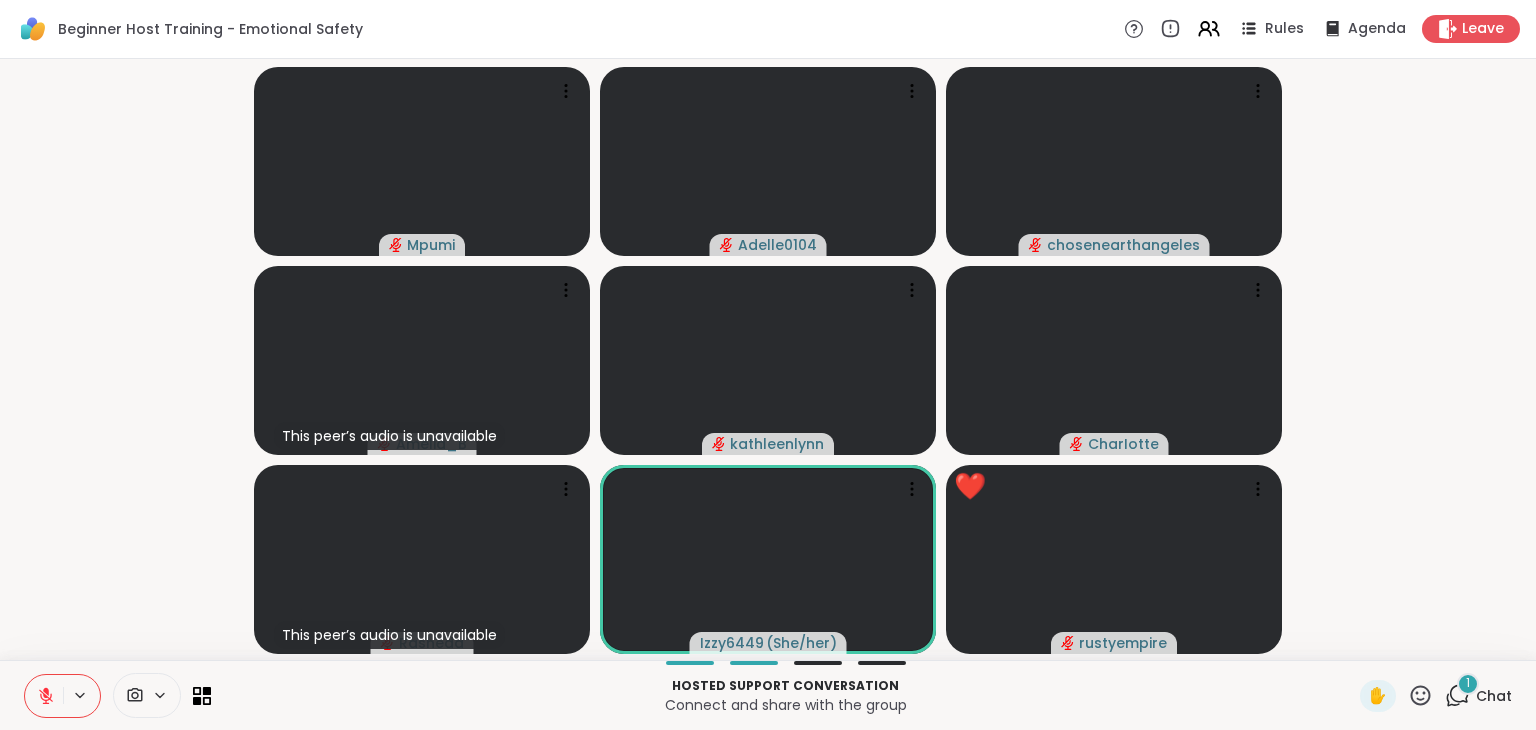 click 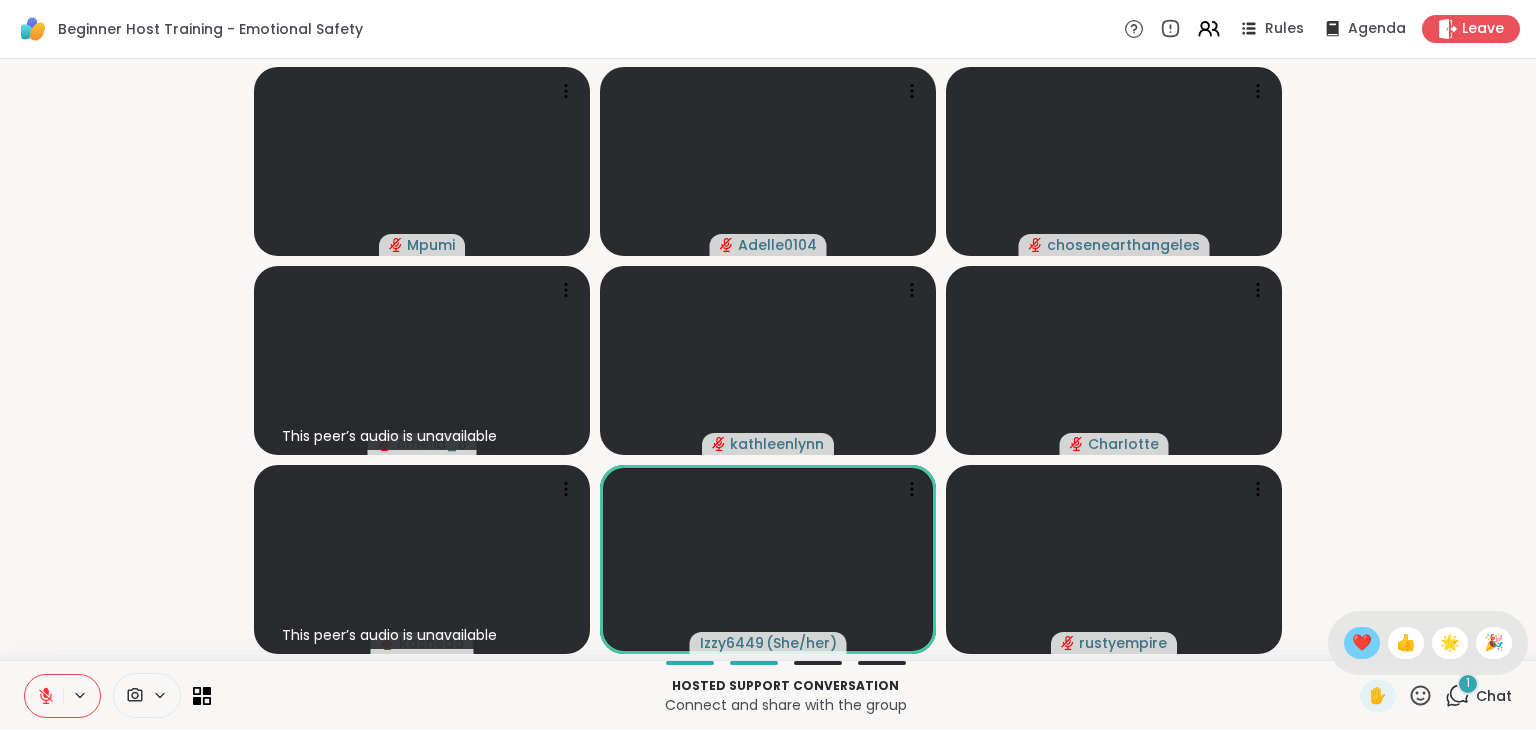 click on "❤️" at bounding box center [1362, 643] 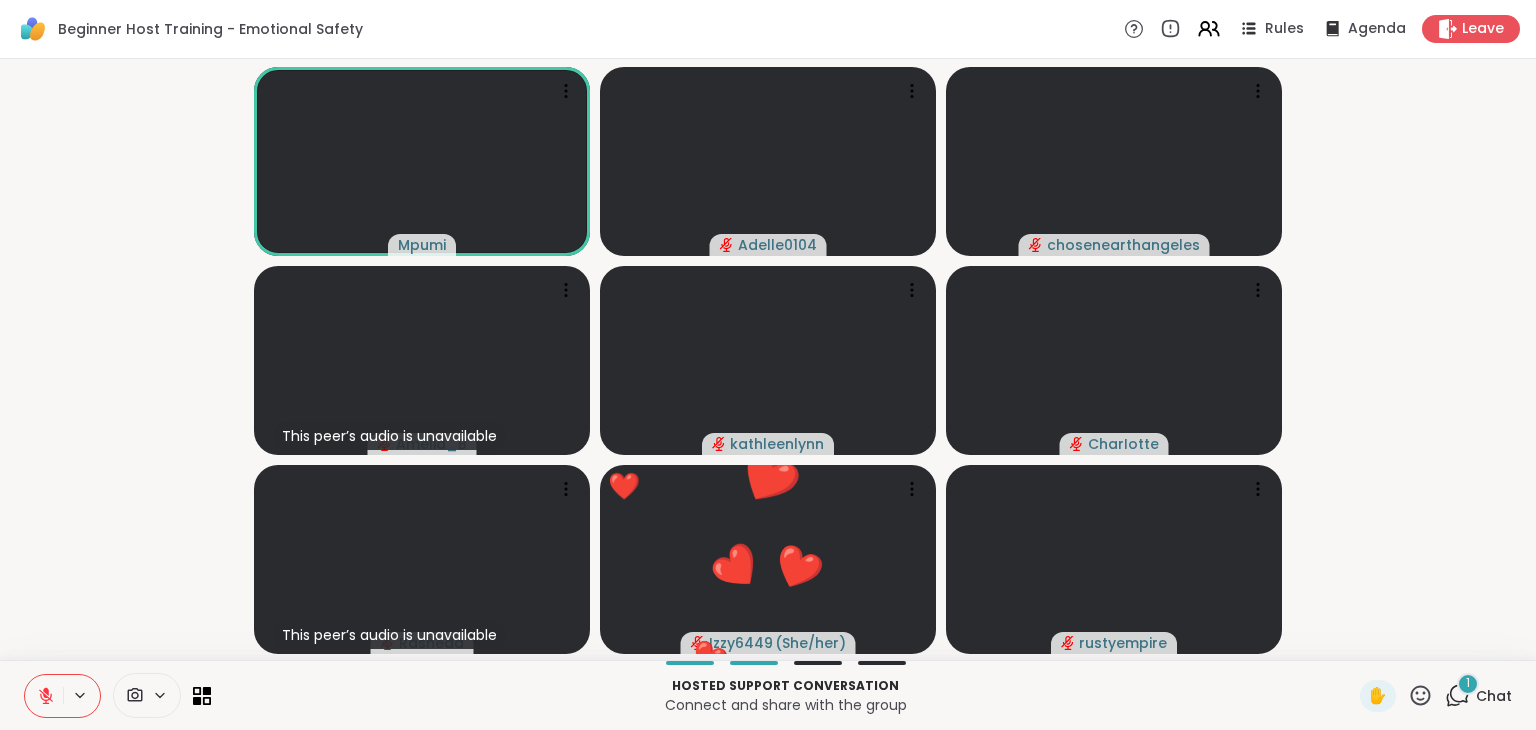 click 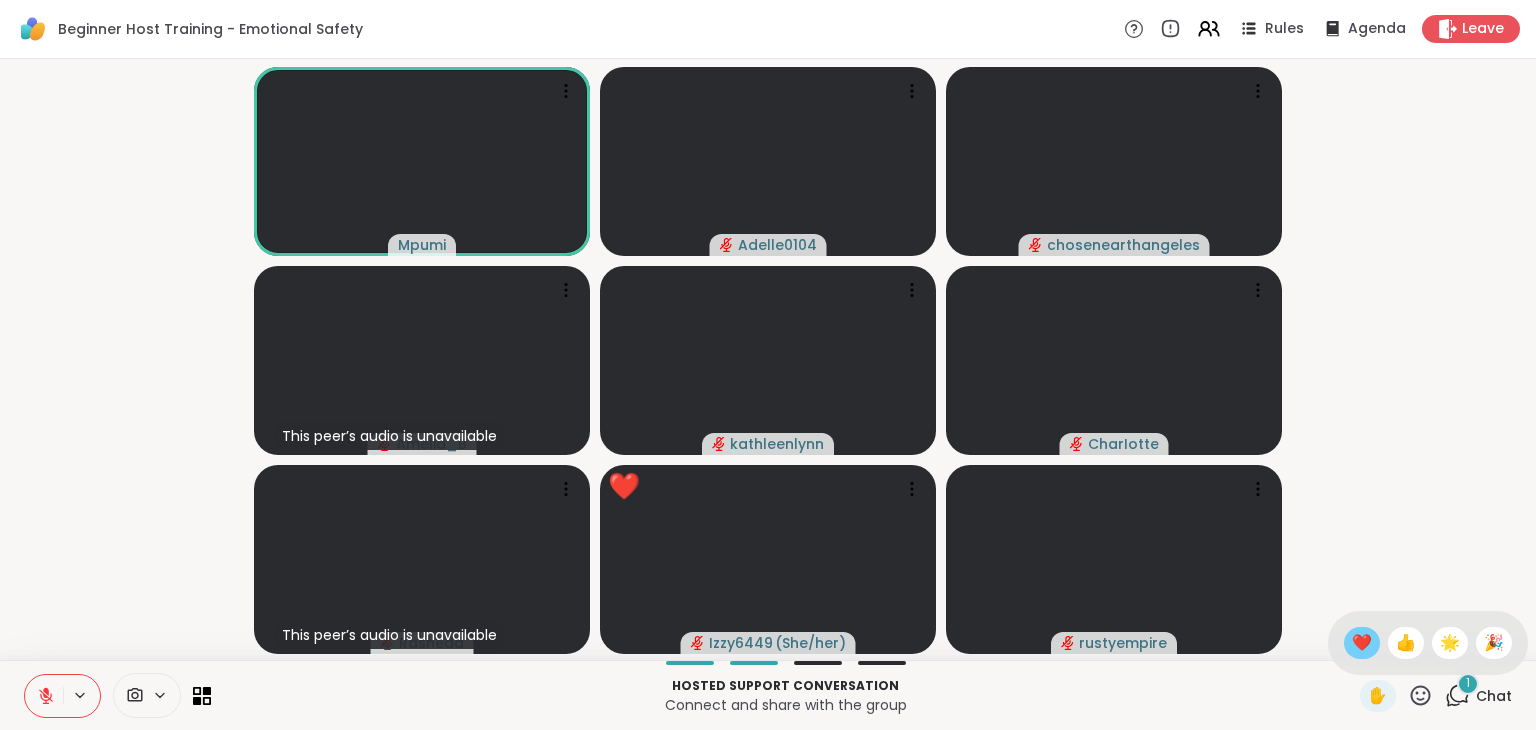 click on "❤️" at bounding box center [1362, 643] 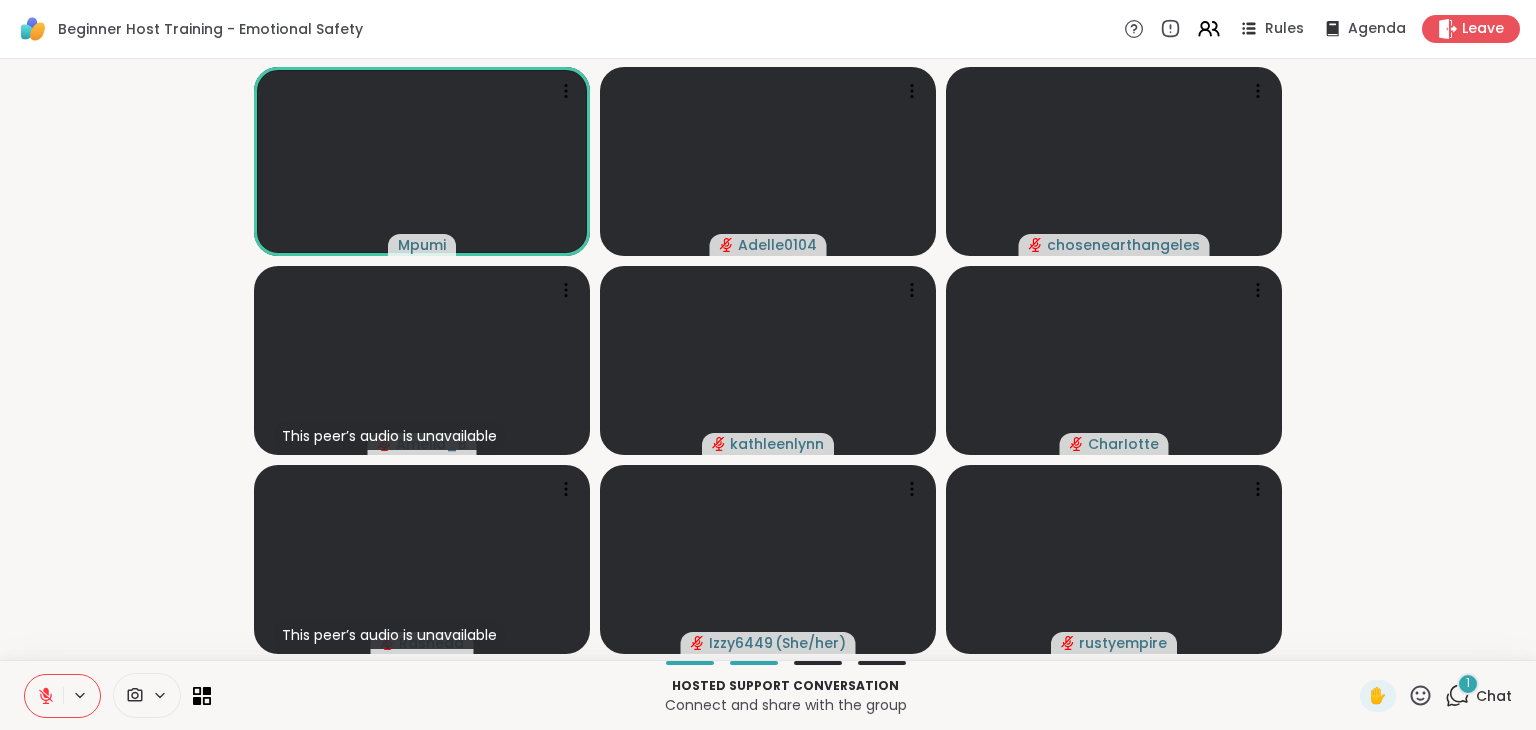 click on "Chat" at bounding box center [1494, 696] 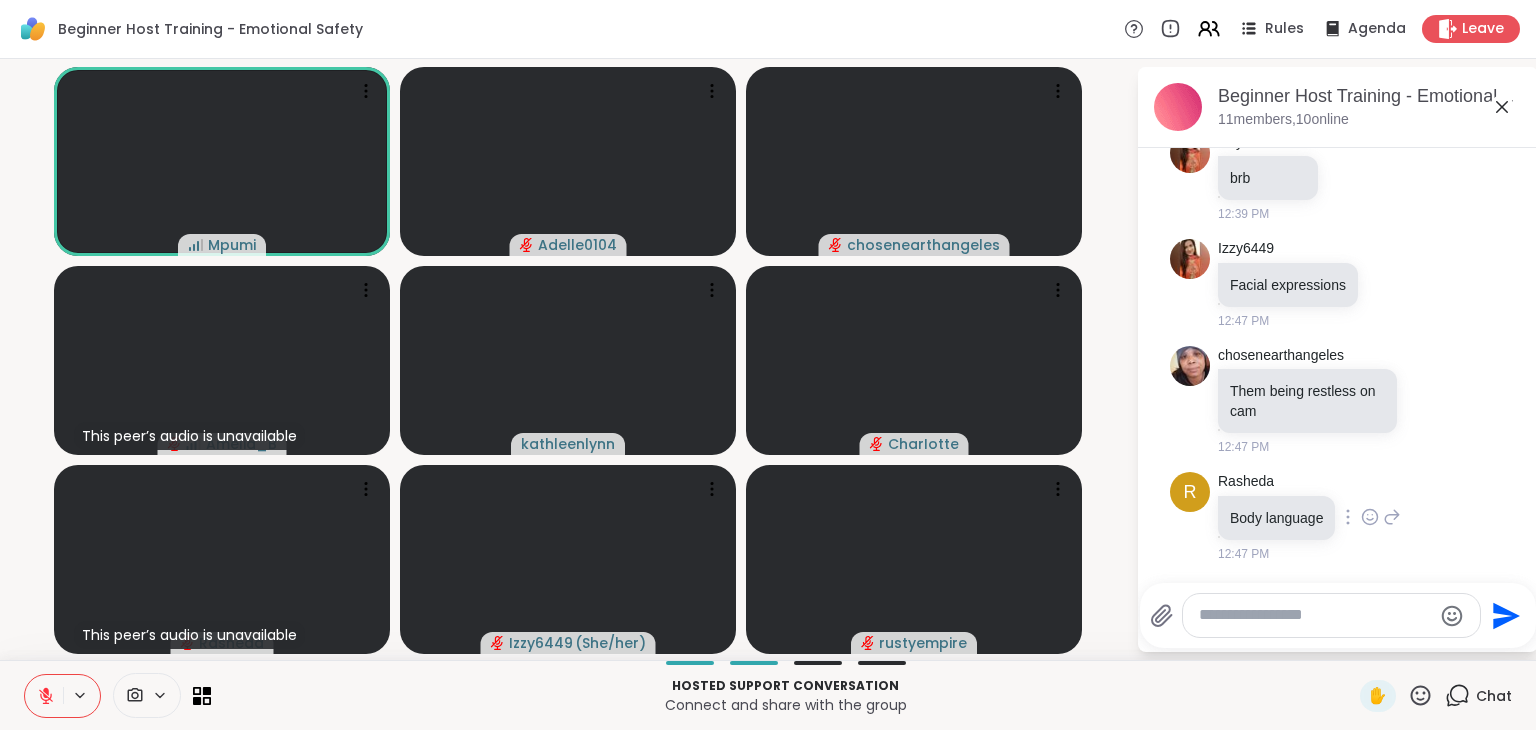 scroll, scrollTop: 4348, scrollLeft: 0, axis: vertical 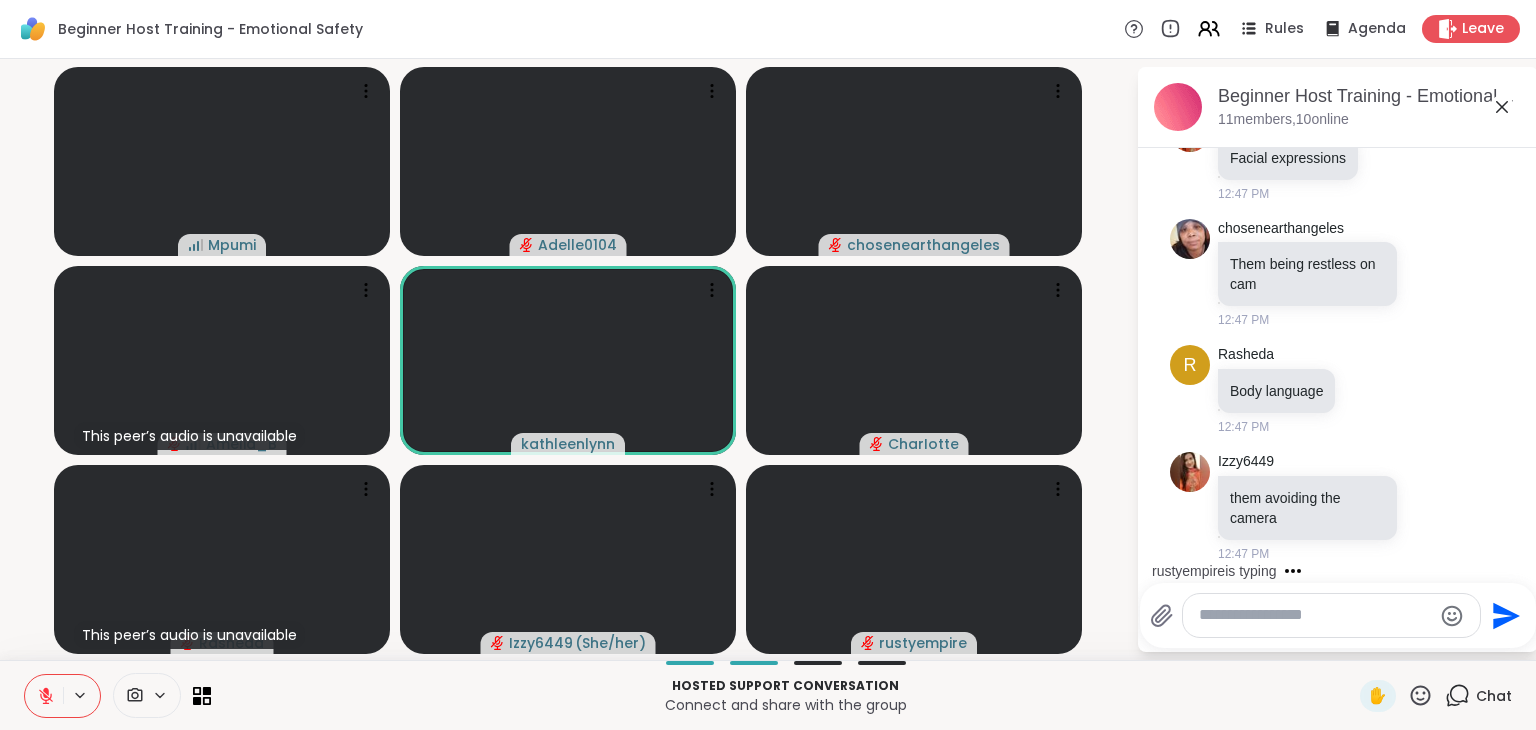 click at bounding box center (1315, 615) 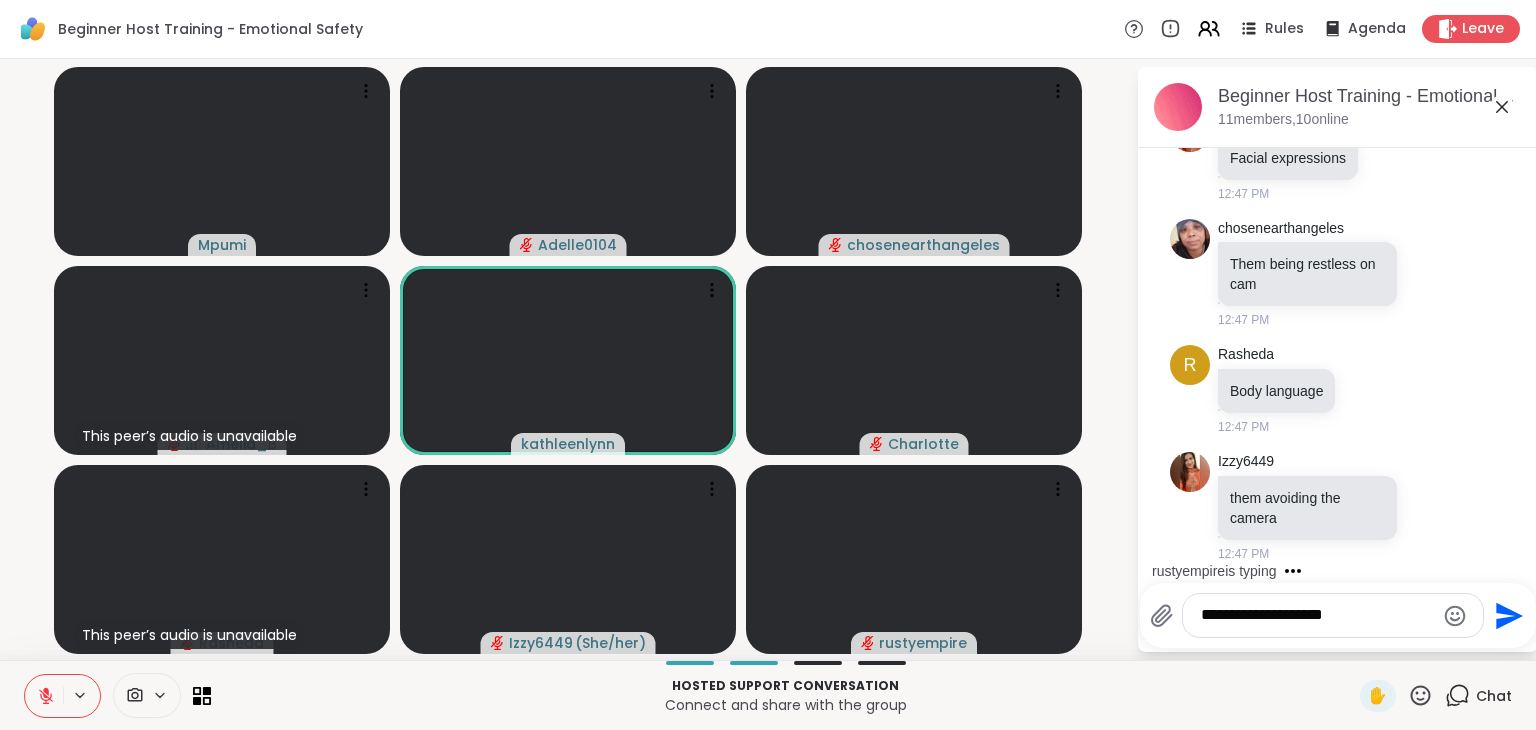 click on "**********" at bounding box center [1317, 615] 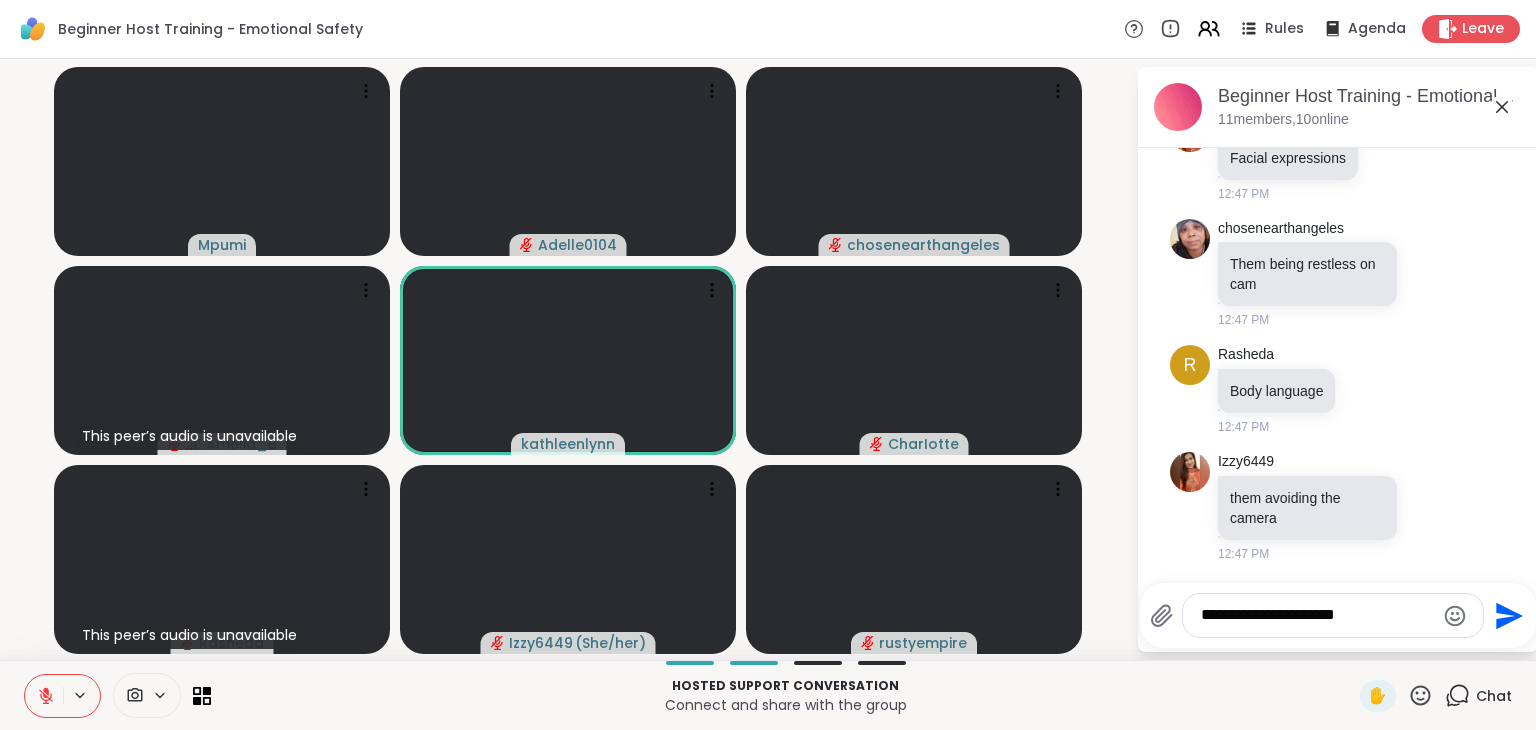 click on "**********" at bounding box center (1317, 615) 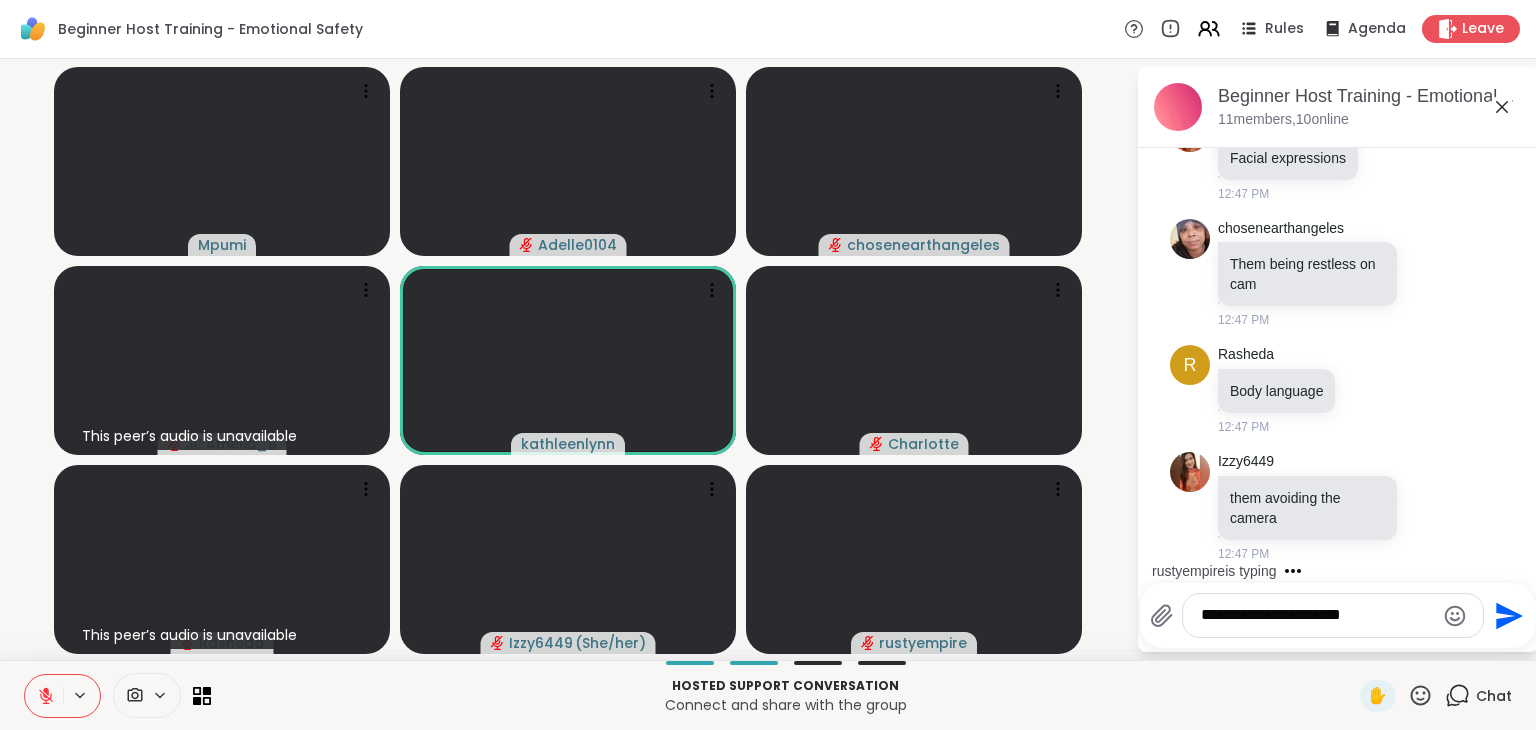 type on "**********" 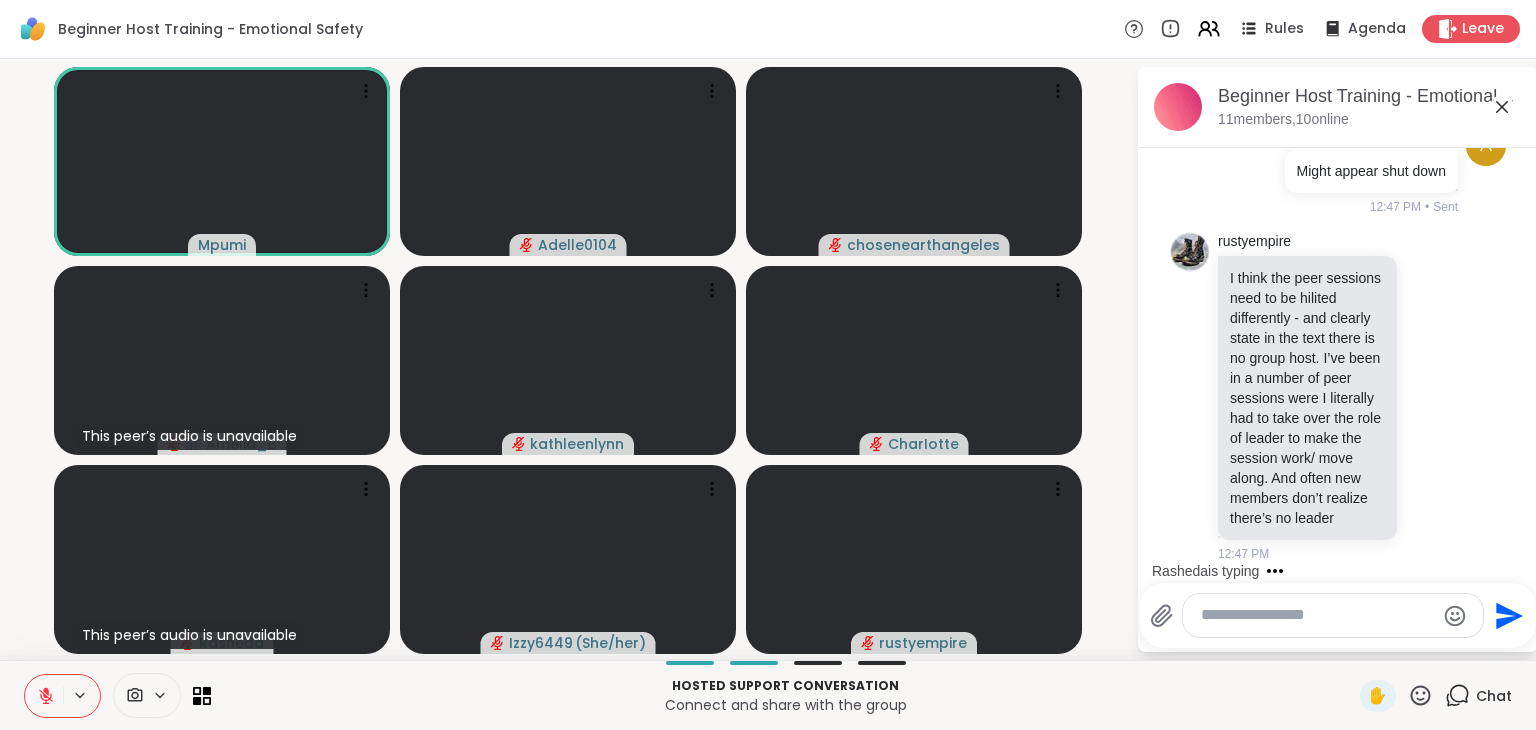 scroll, scrollTop: 4986, scrollLeft: 0, axis: vertical 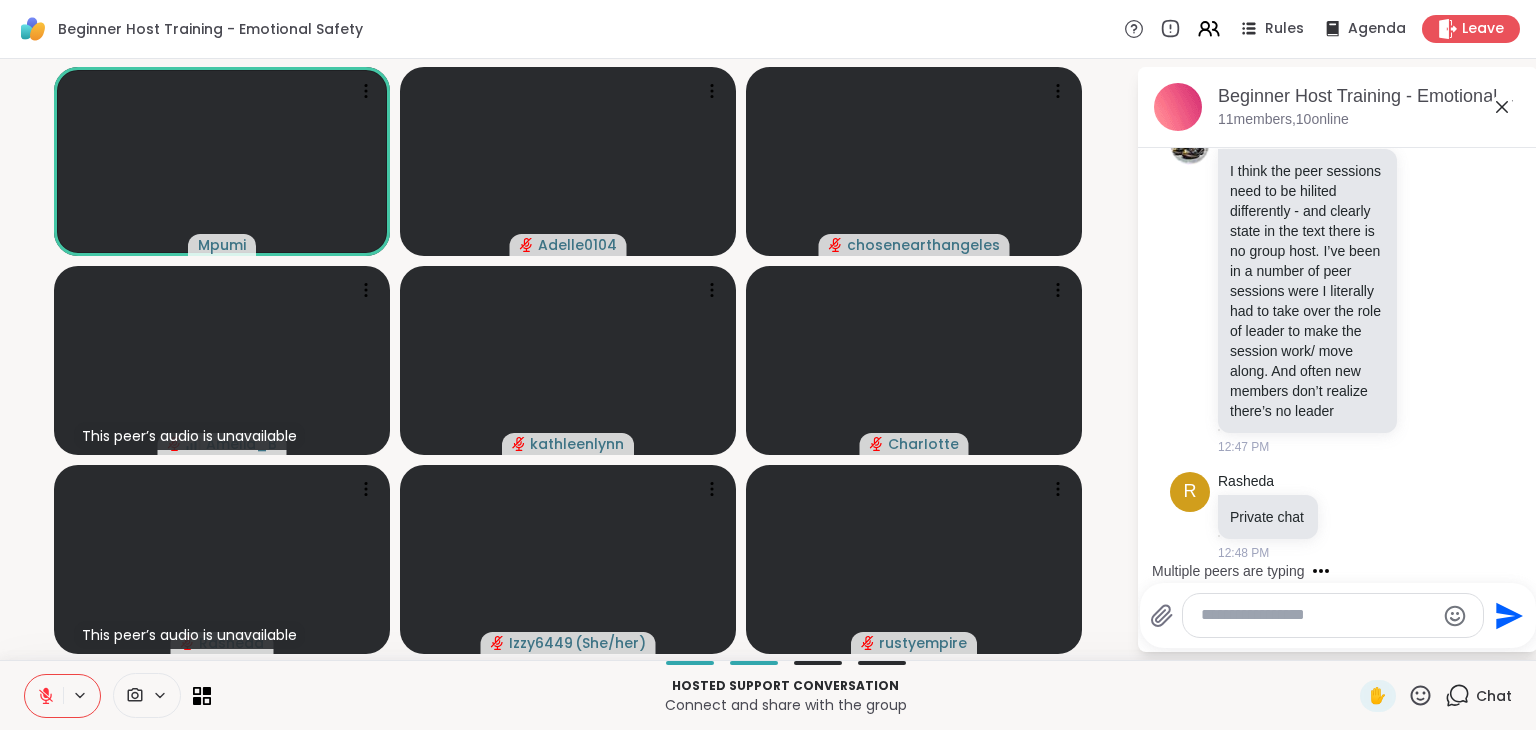 click 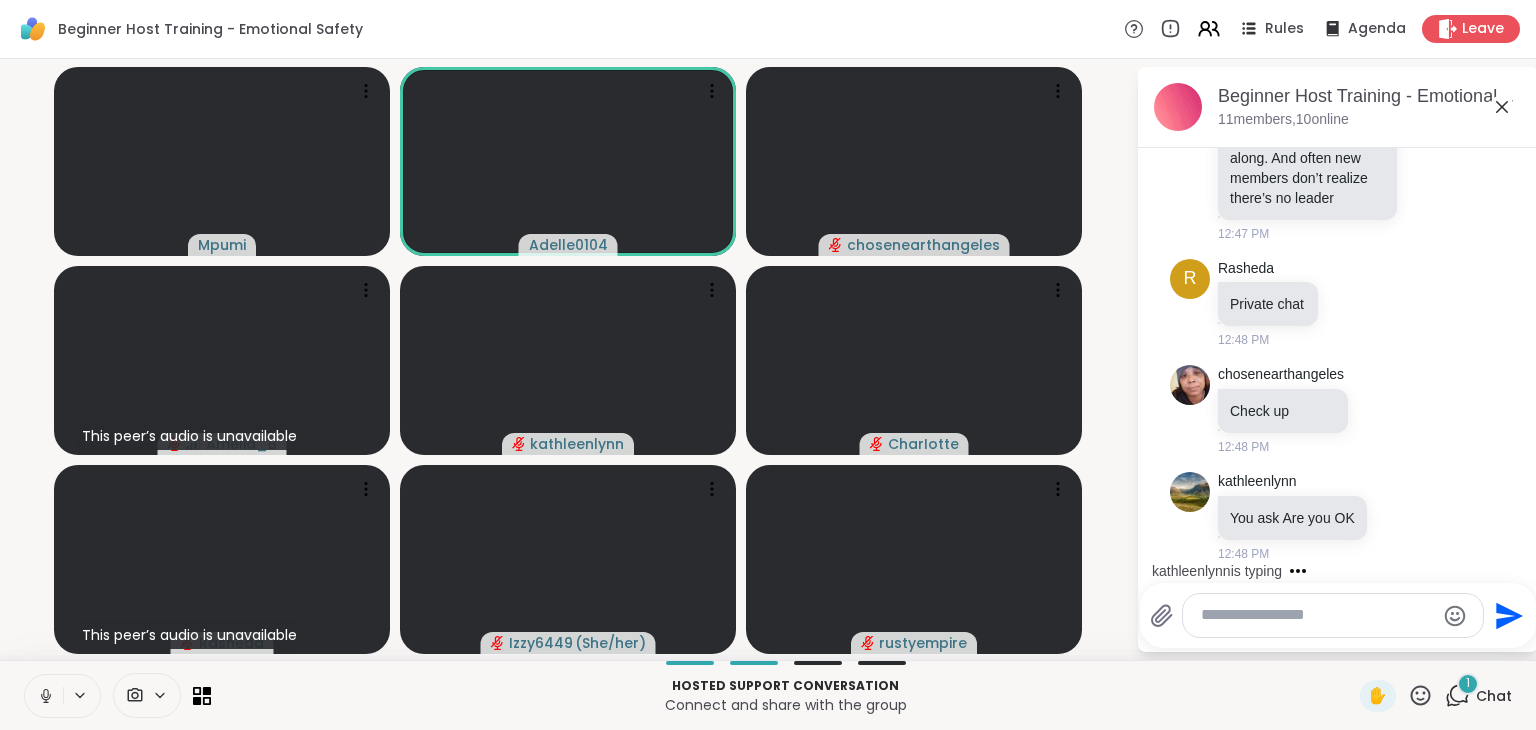 scroll, scrollTop: 5199, scrollLeft: 0, axis: vertical 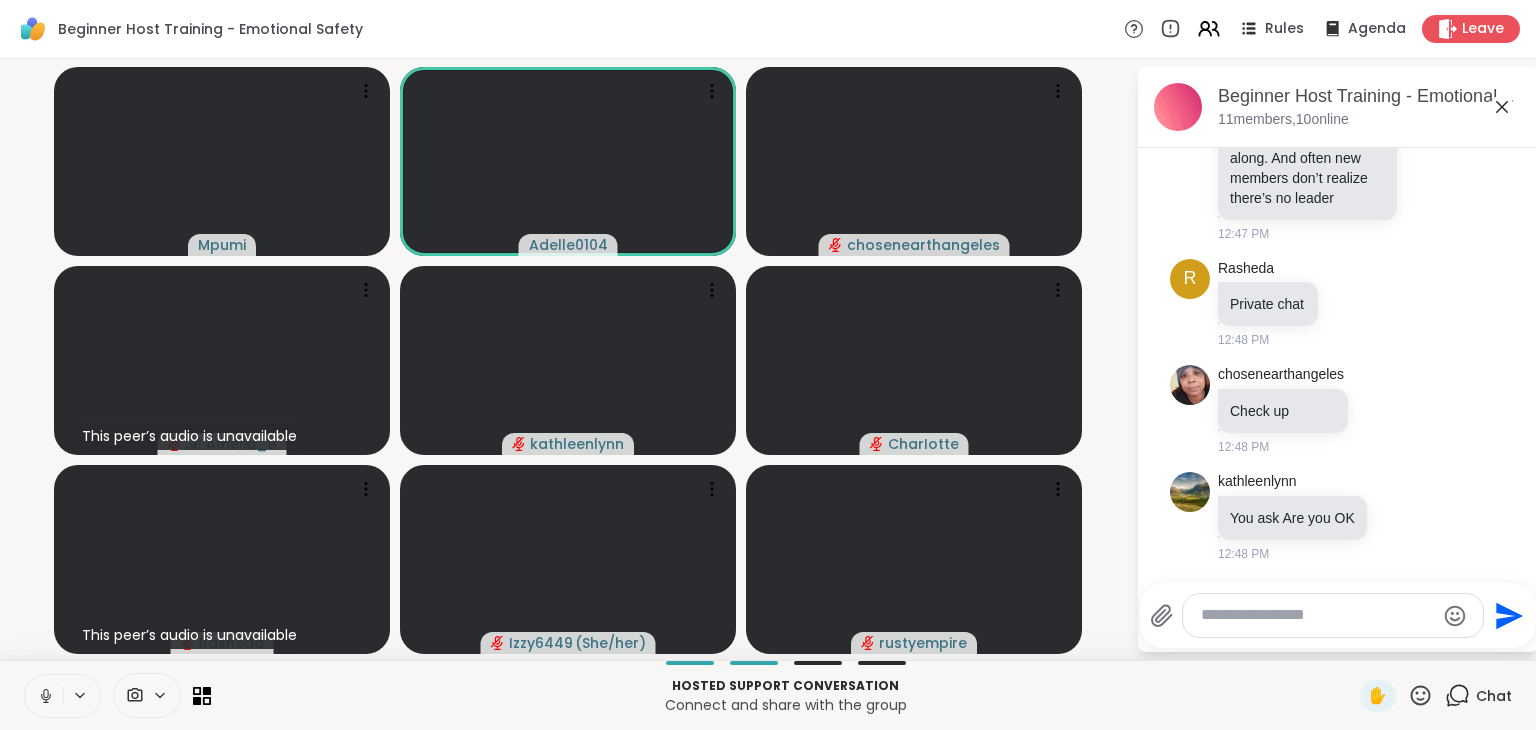 click 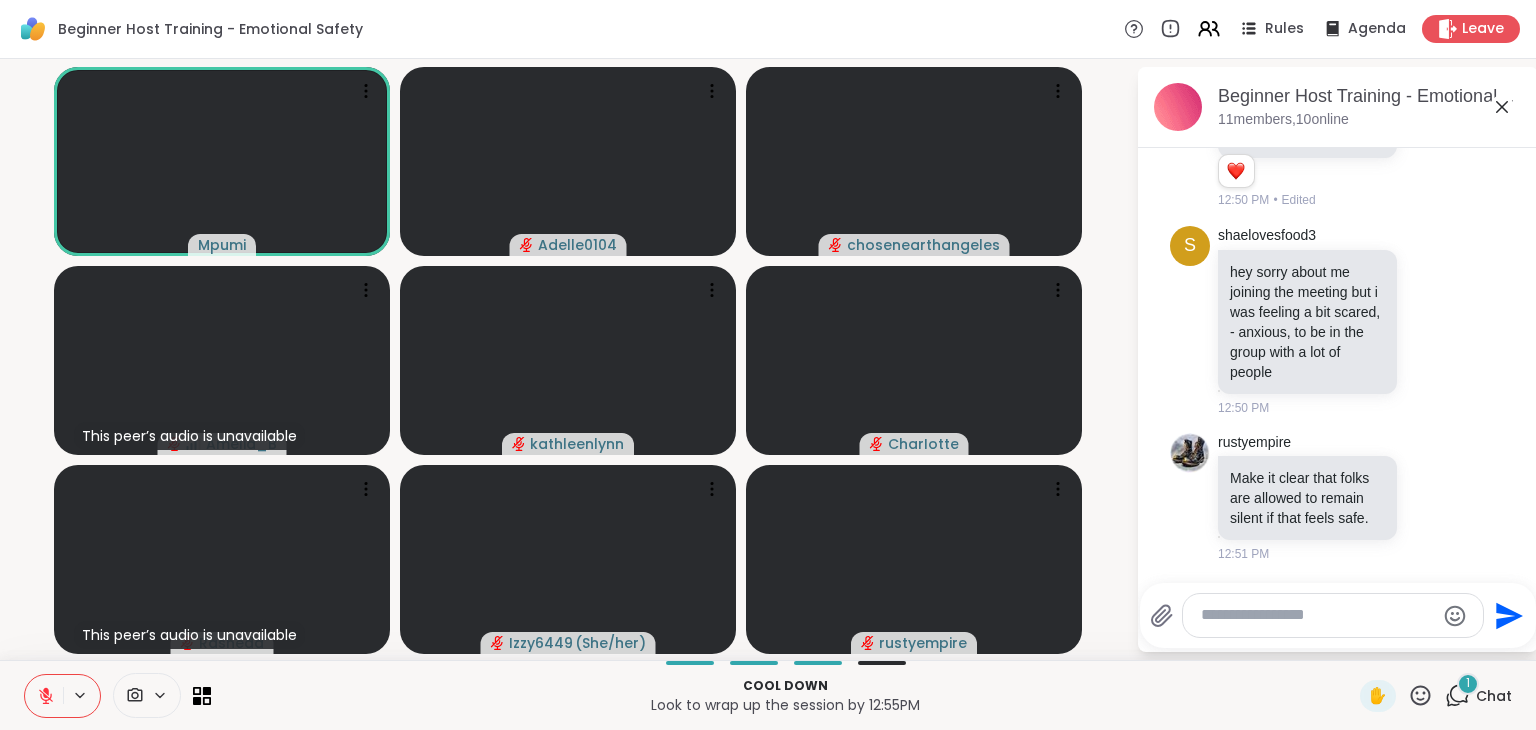 scroll, scrollTop: 6078, scrollLeft: 0, axis: vertical 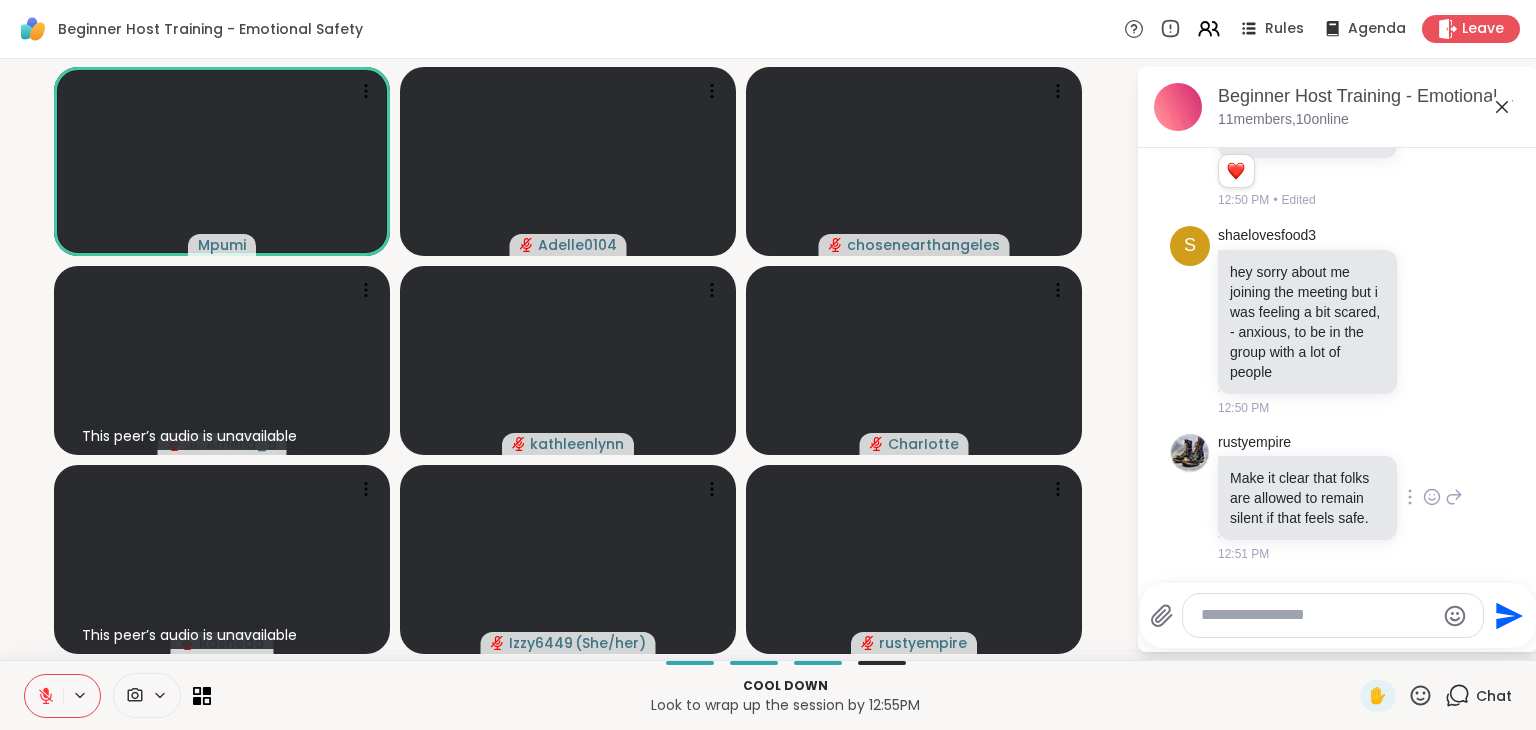 click 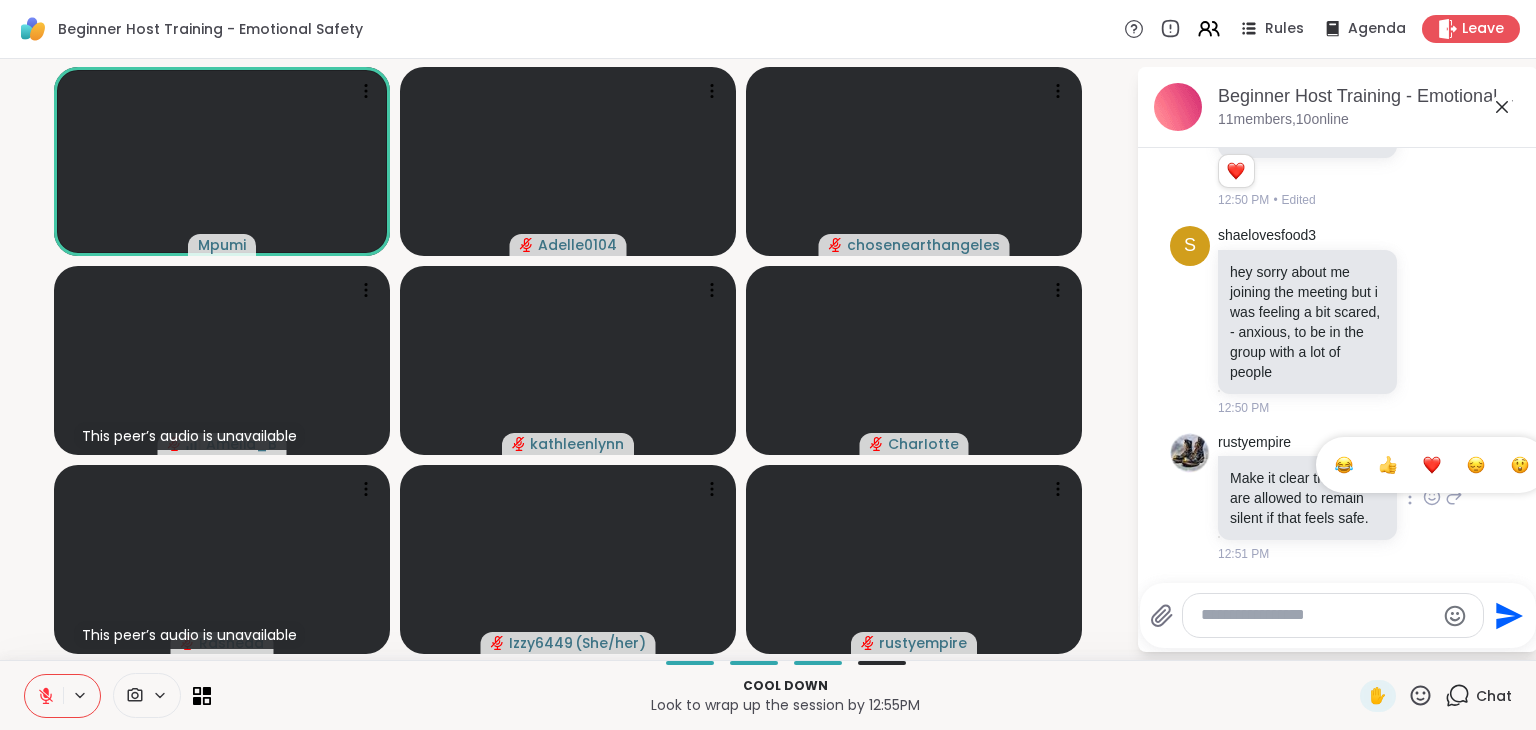 click at bounding box center [1432, 465] 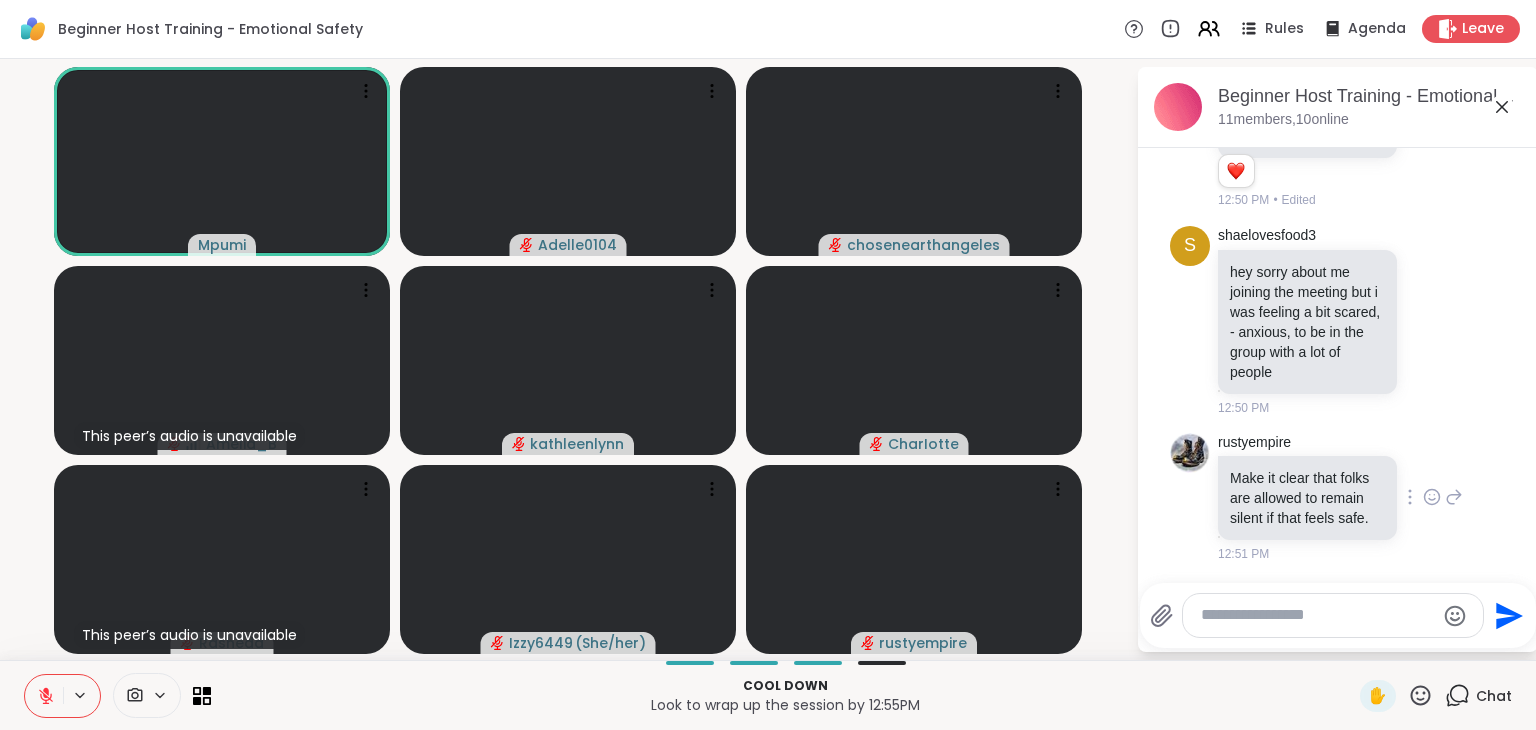 scroll, scrollTop: 6107, scrollLeft: 0, axis: vertical 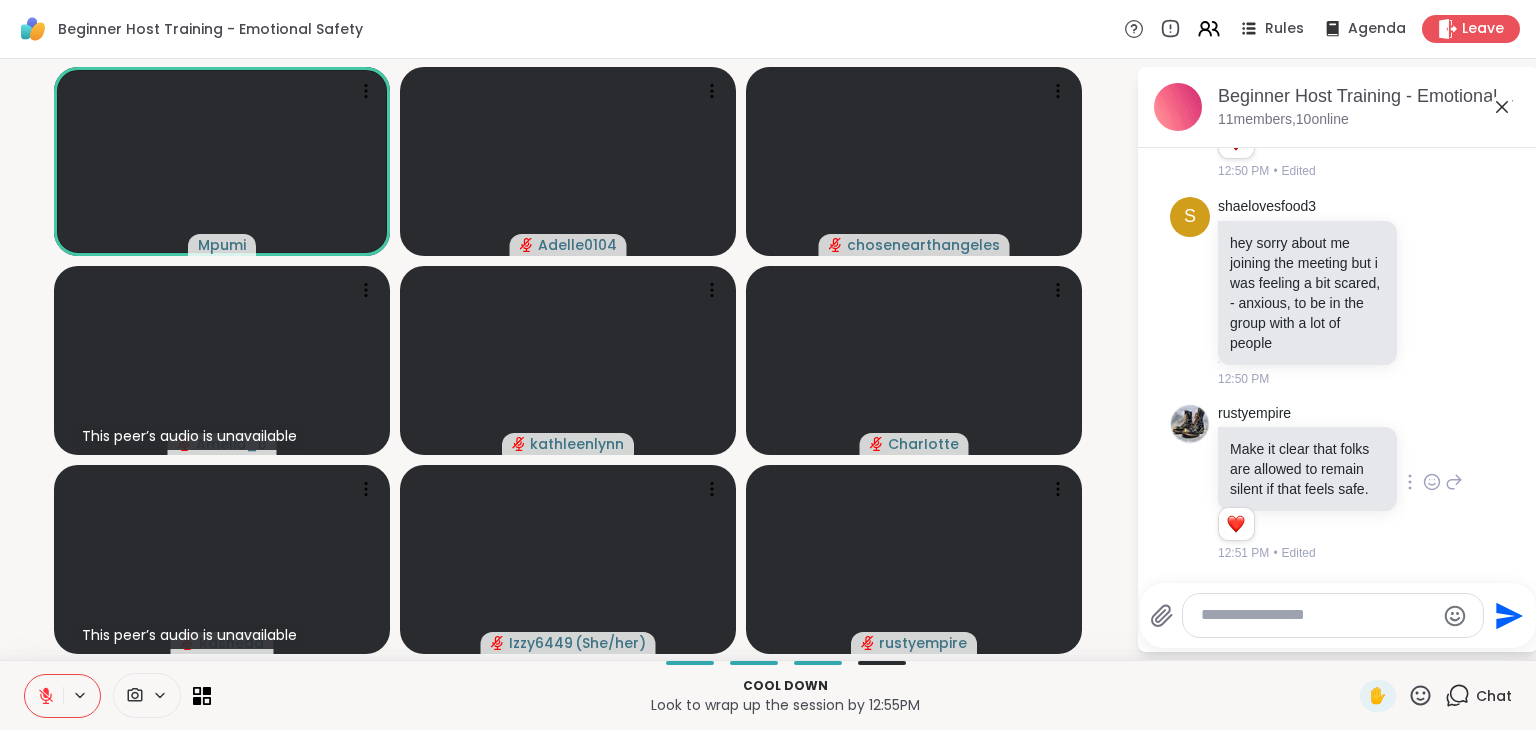 click at bounding box center (1317, 615) 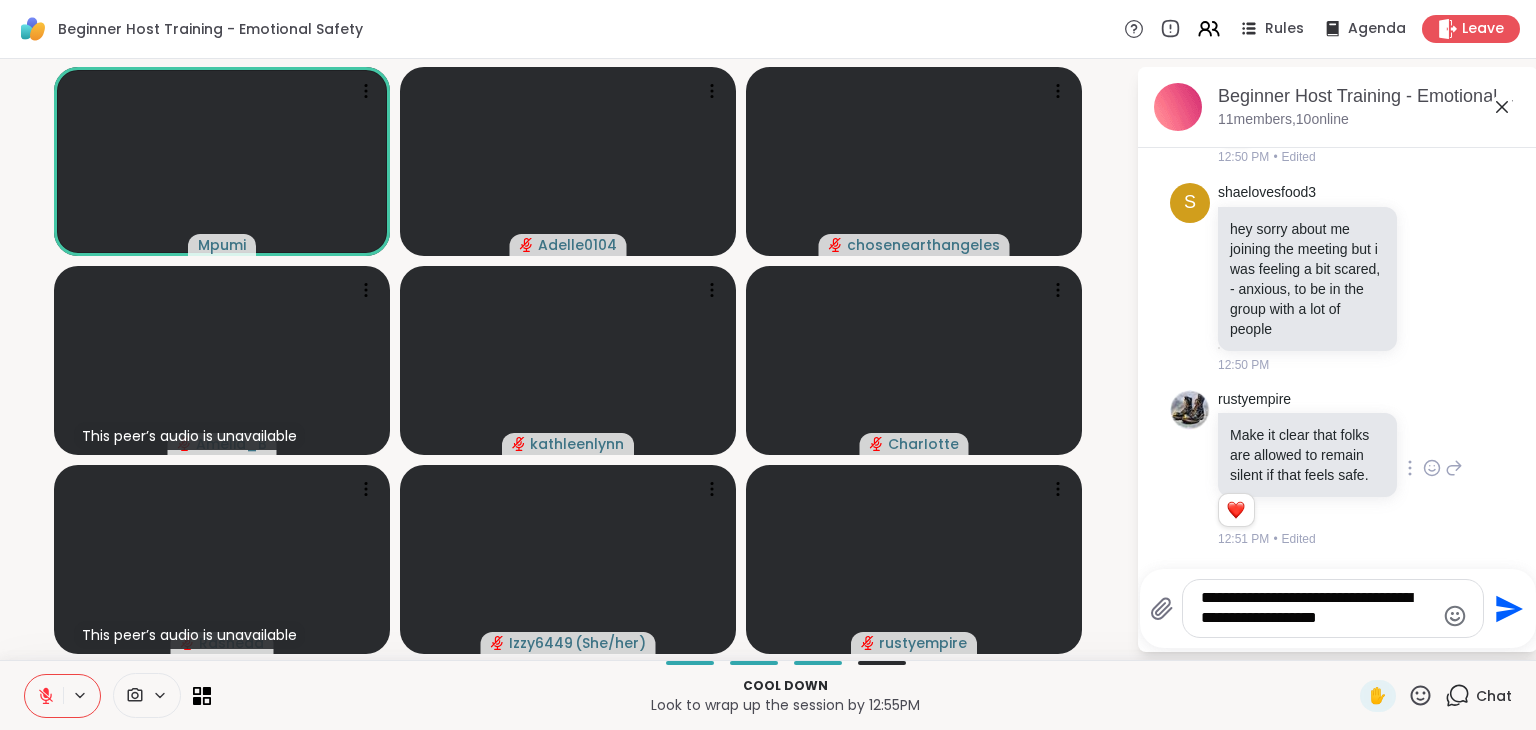 click on "**********" at bounding box center (1317, 608) 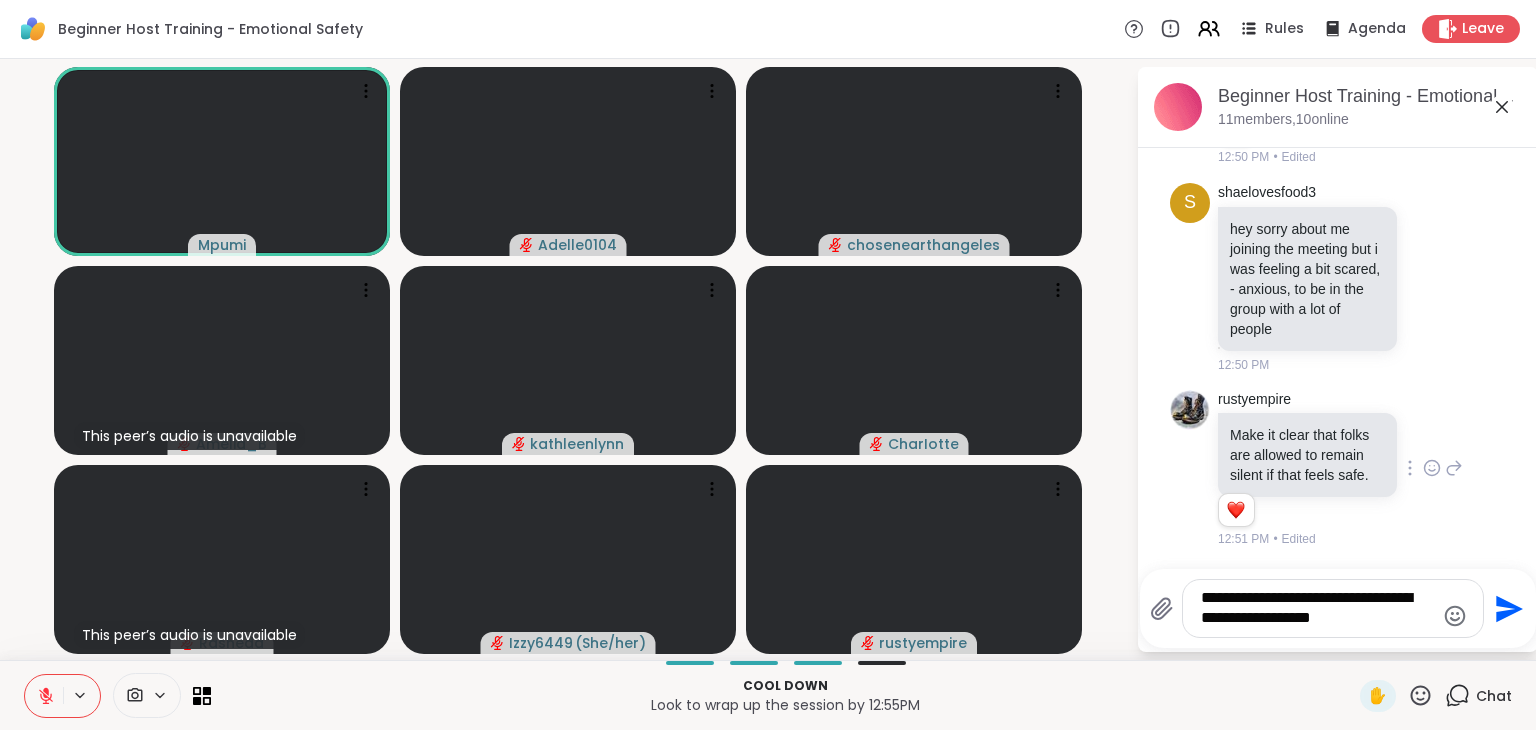 type on "**********" 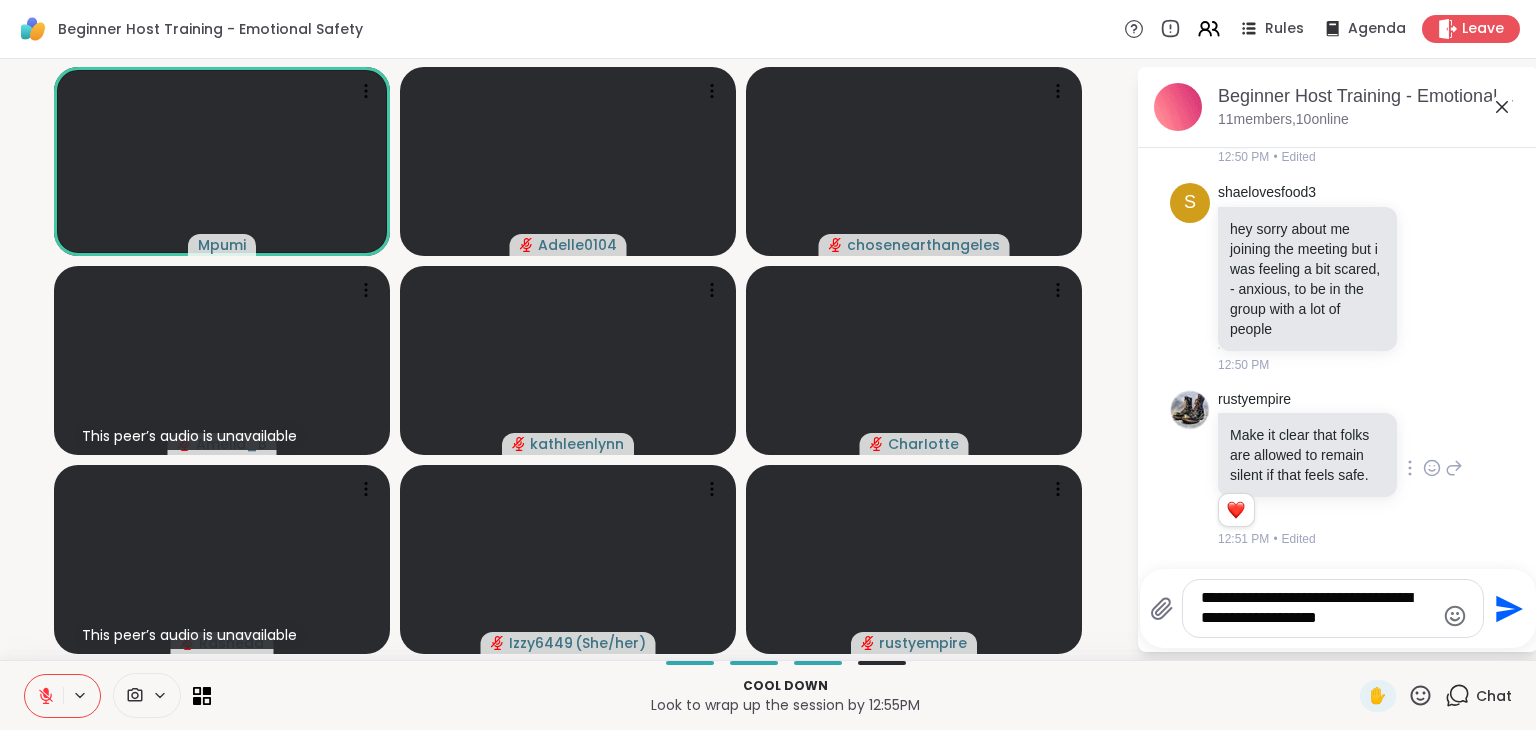 type 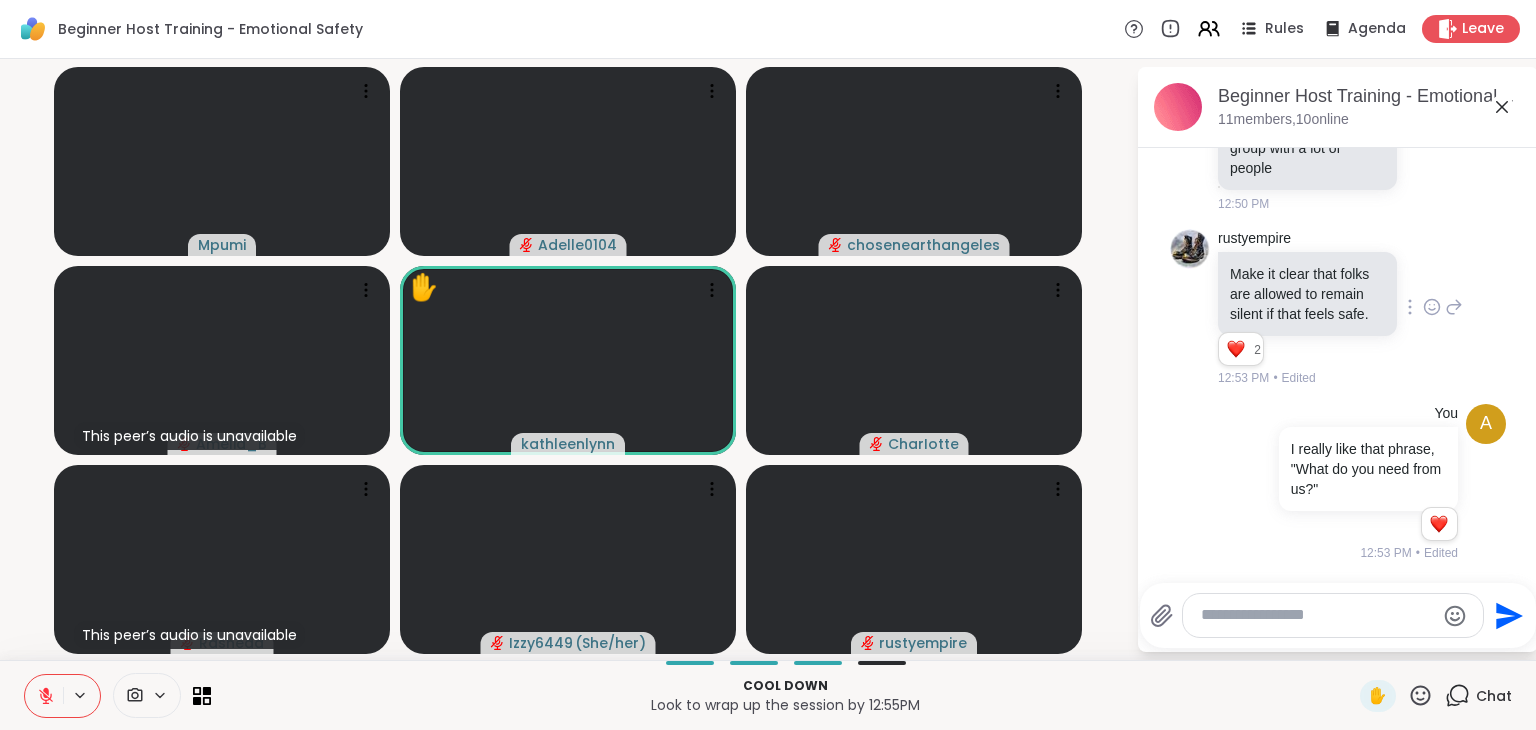 scroll, scrollTop: 6282, scrollLeft: 0, axis: vertical 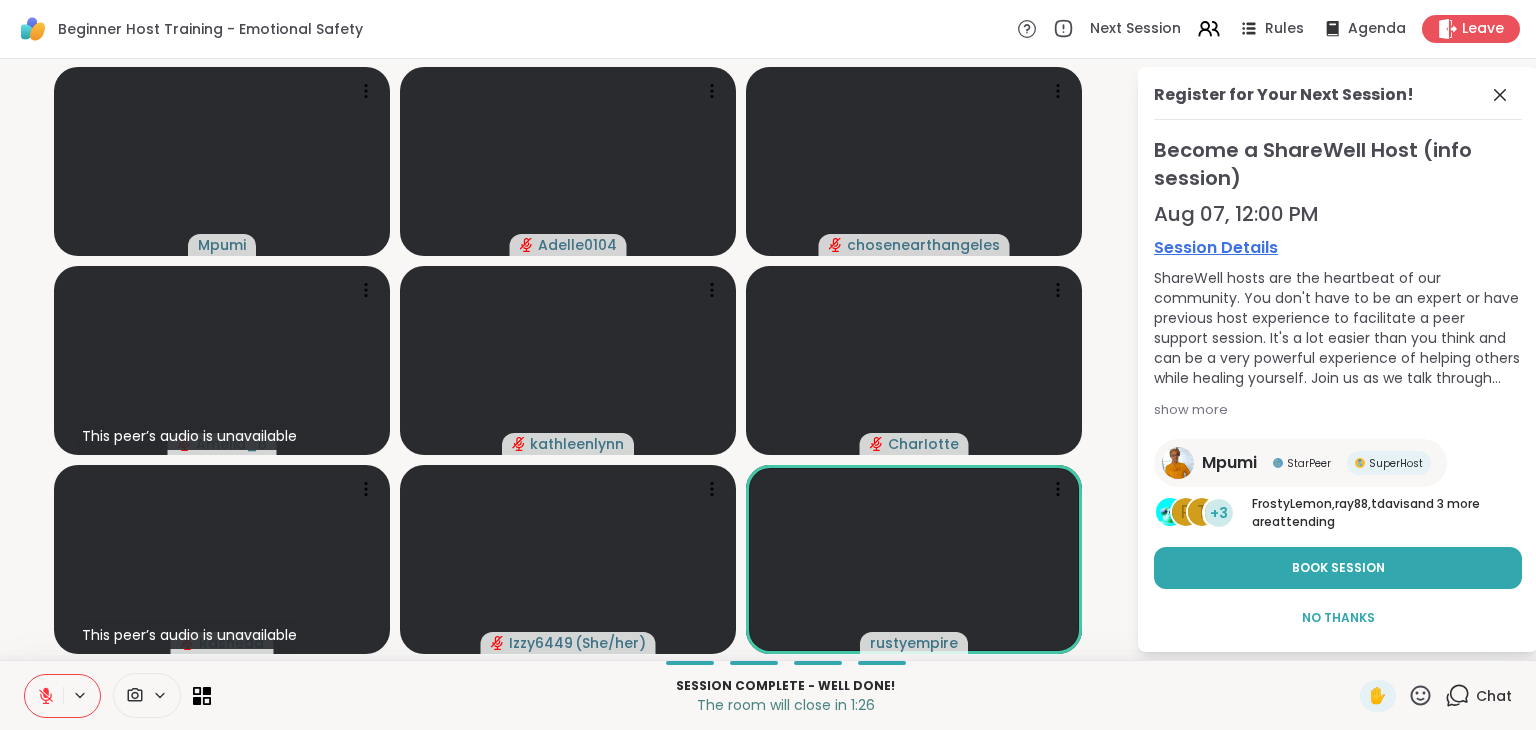 click on "Mpumi" at bounding box center (1229, 463) 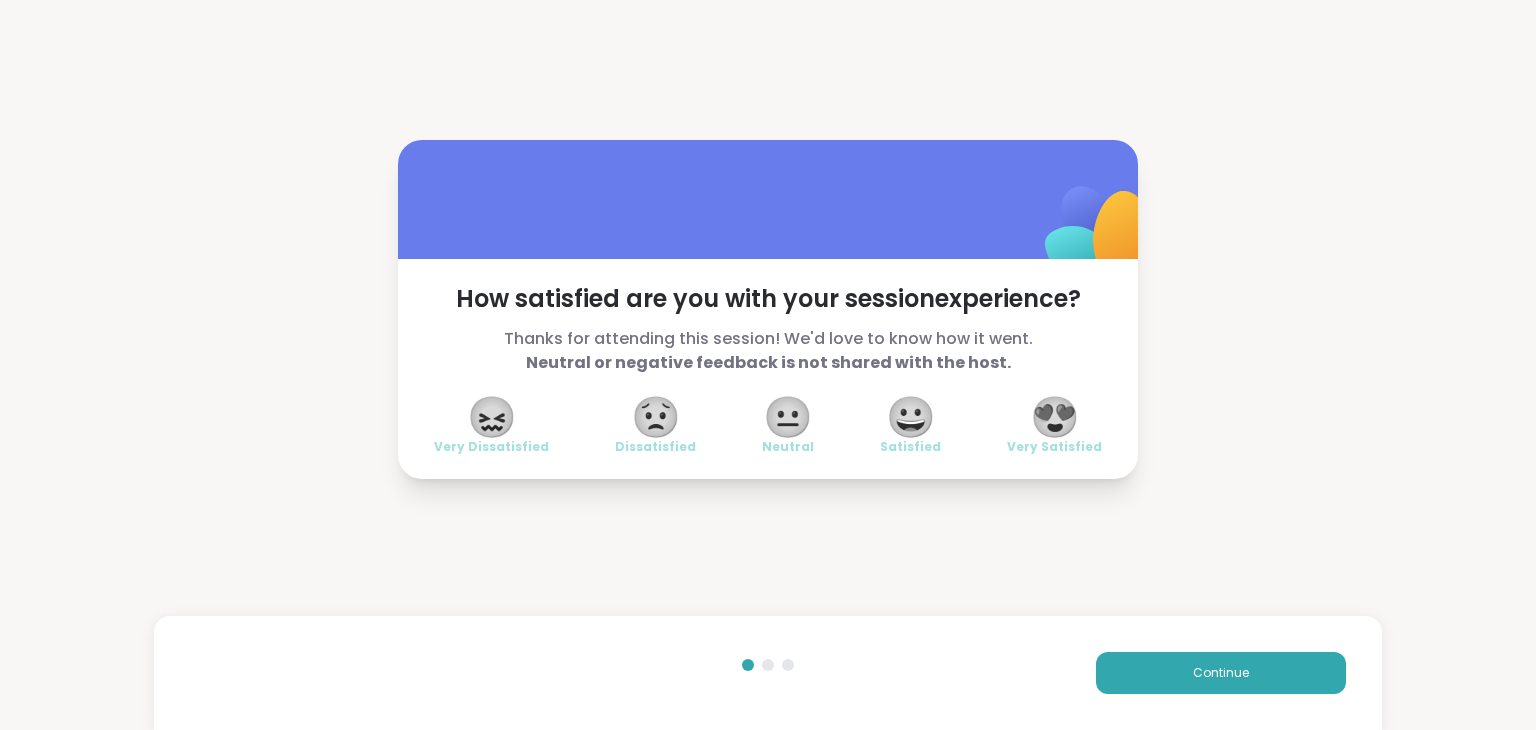 click on "😀" at bounding box center [911, 417] 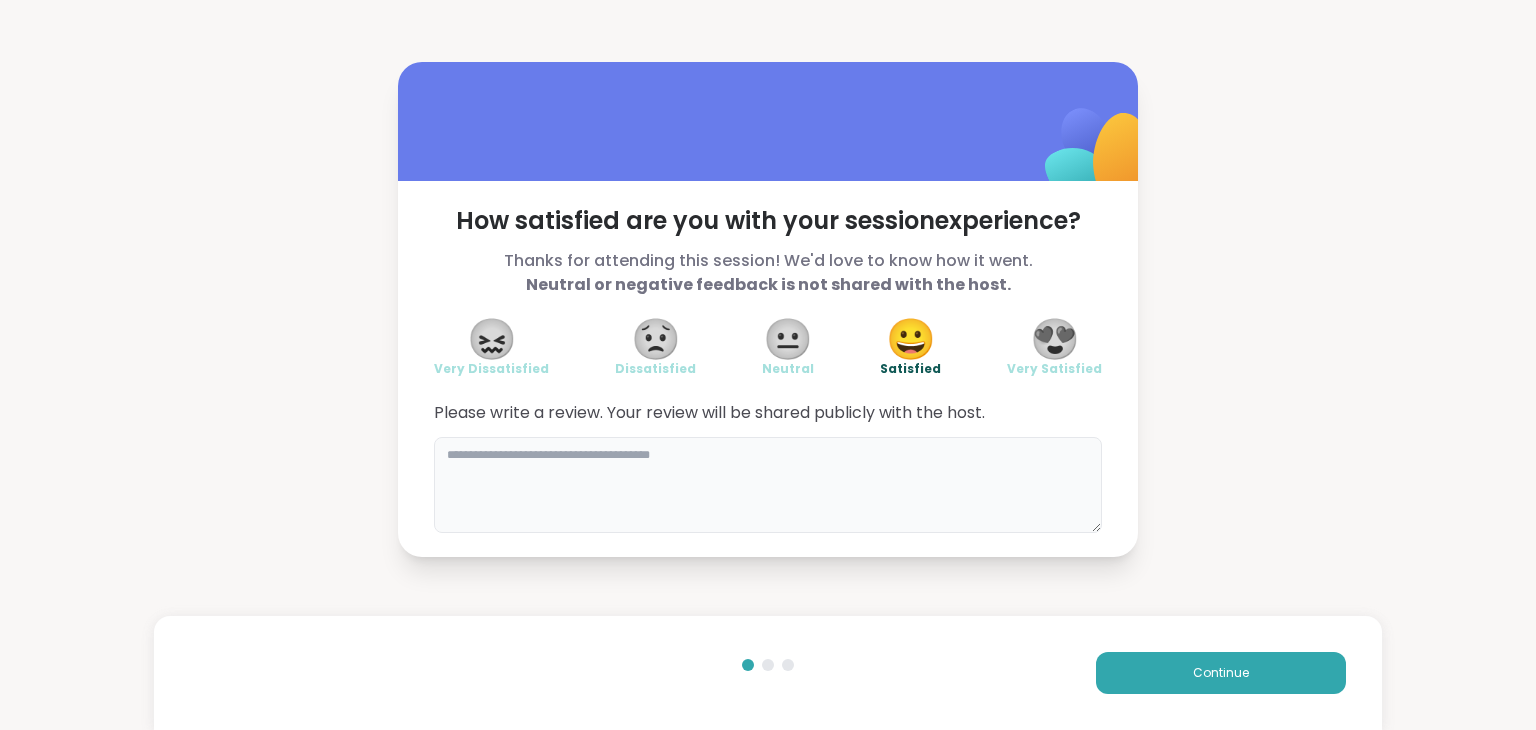 click at bounding box center [768, 485] 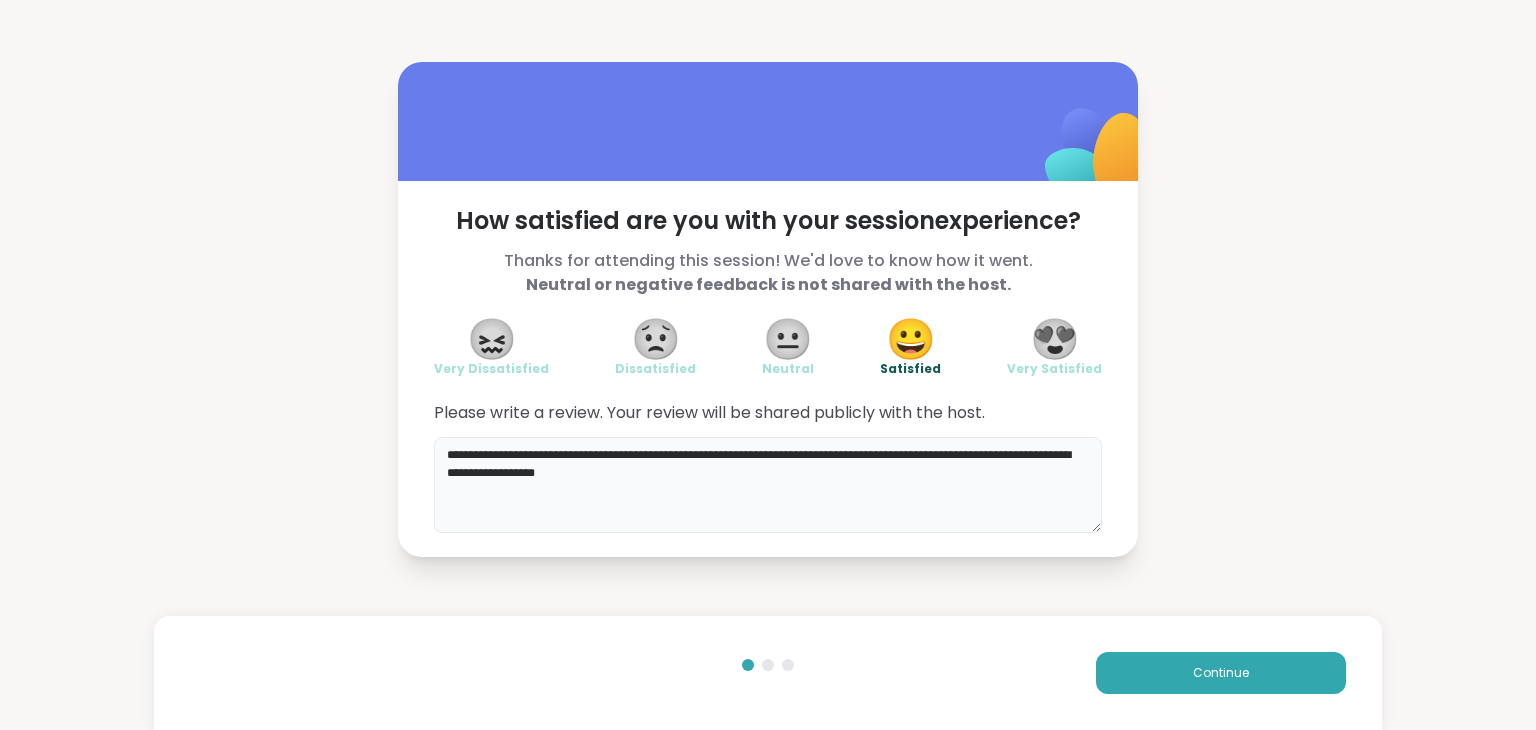 click on "**********" at bounding box center (768, 485) 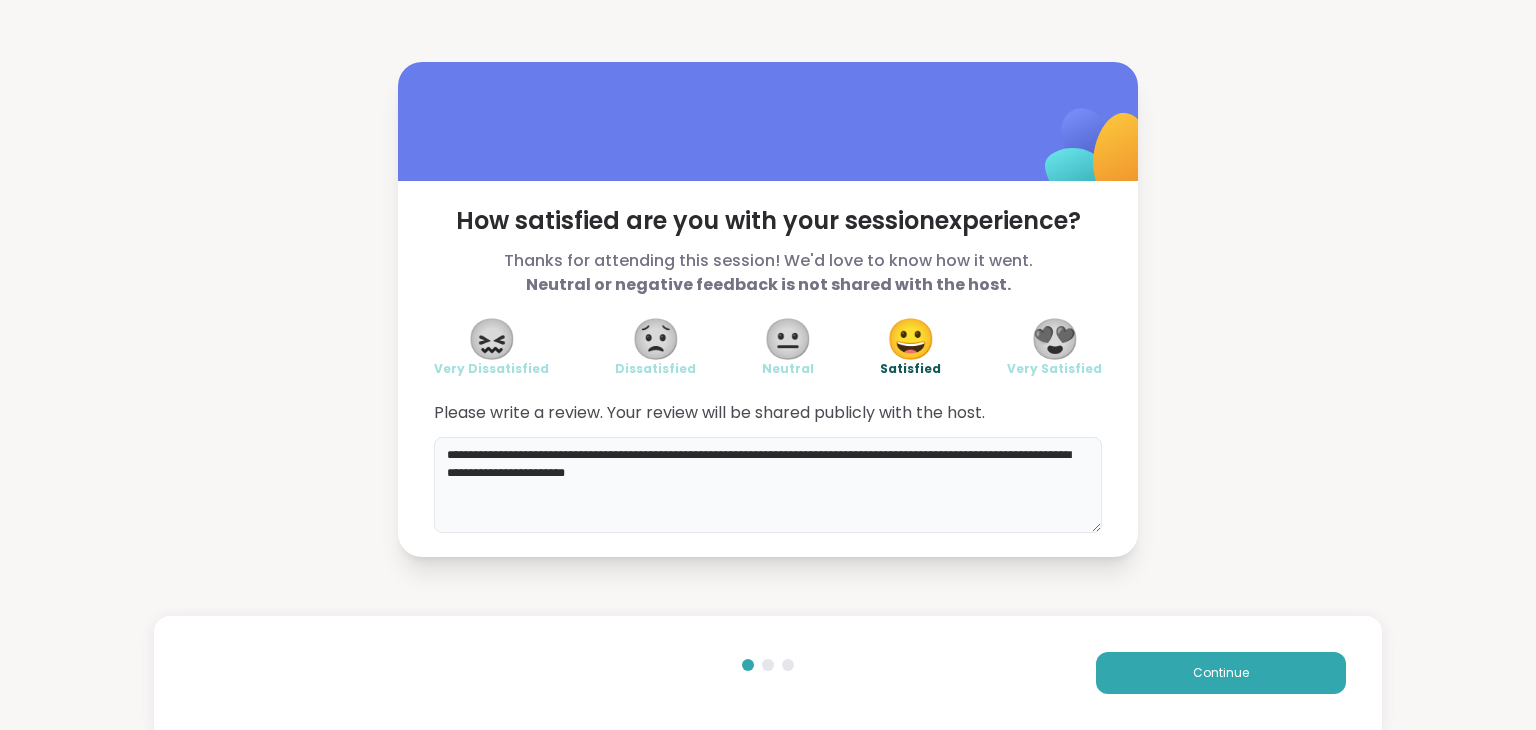 click on "**********" at bounding box center (768, 485) 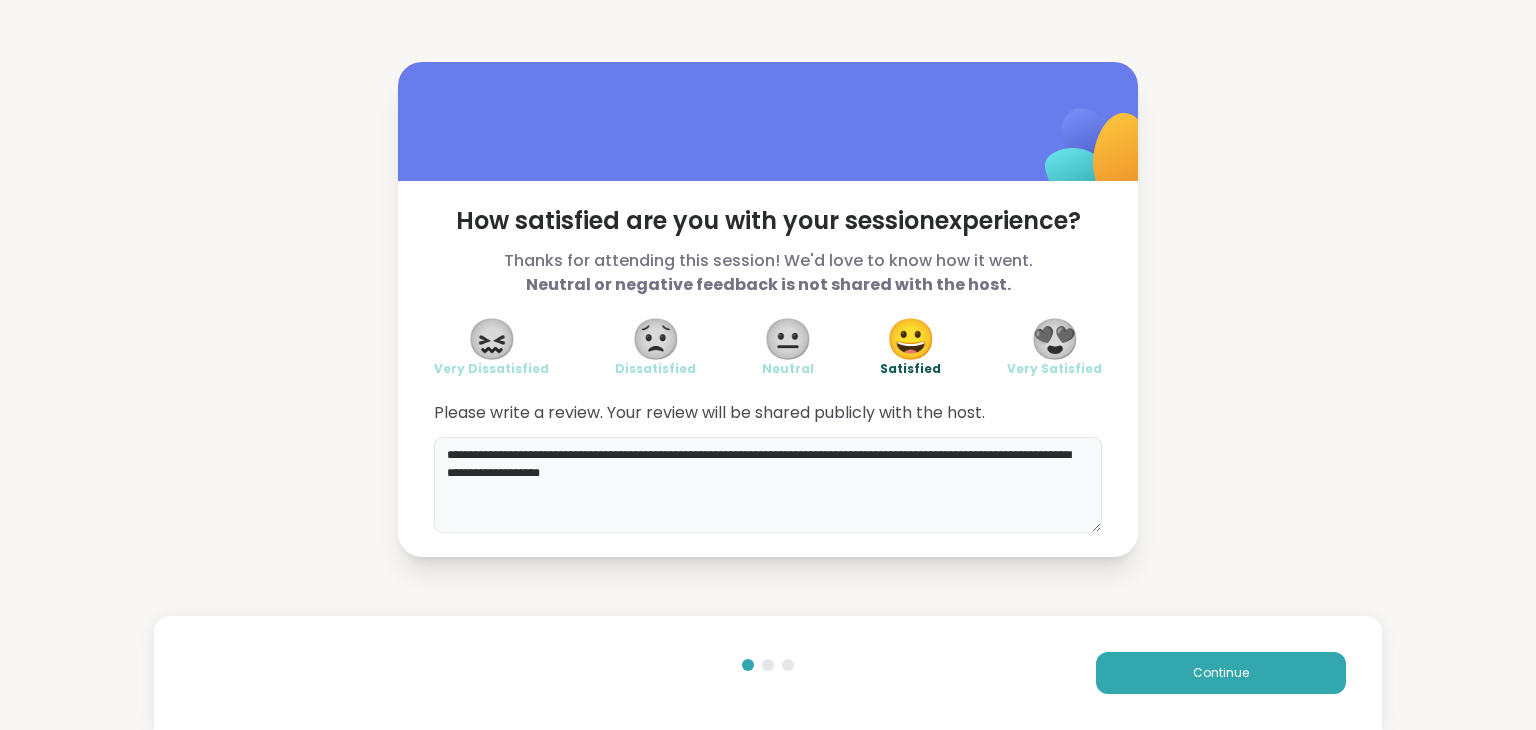 click on "**********" at bounding box center (768, 485) 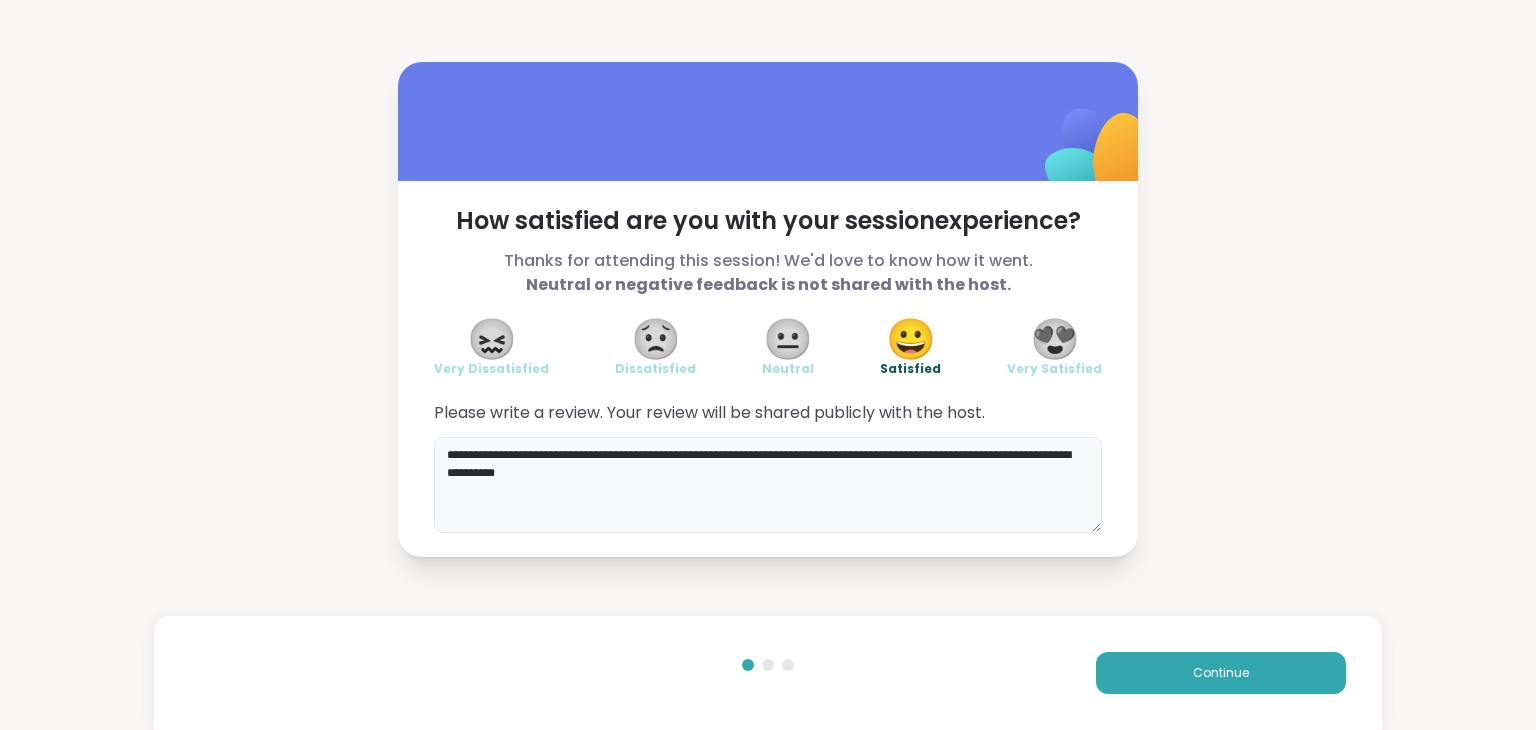 click on "**********" at bounding box center (768, 485) 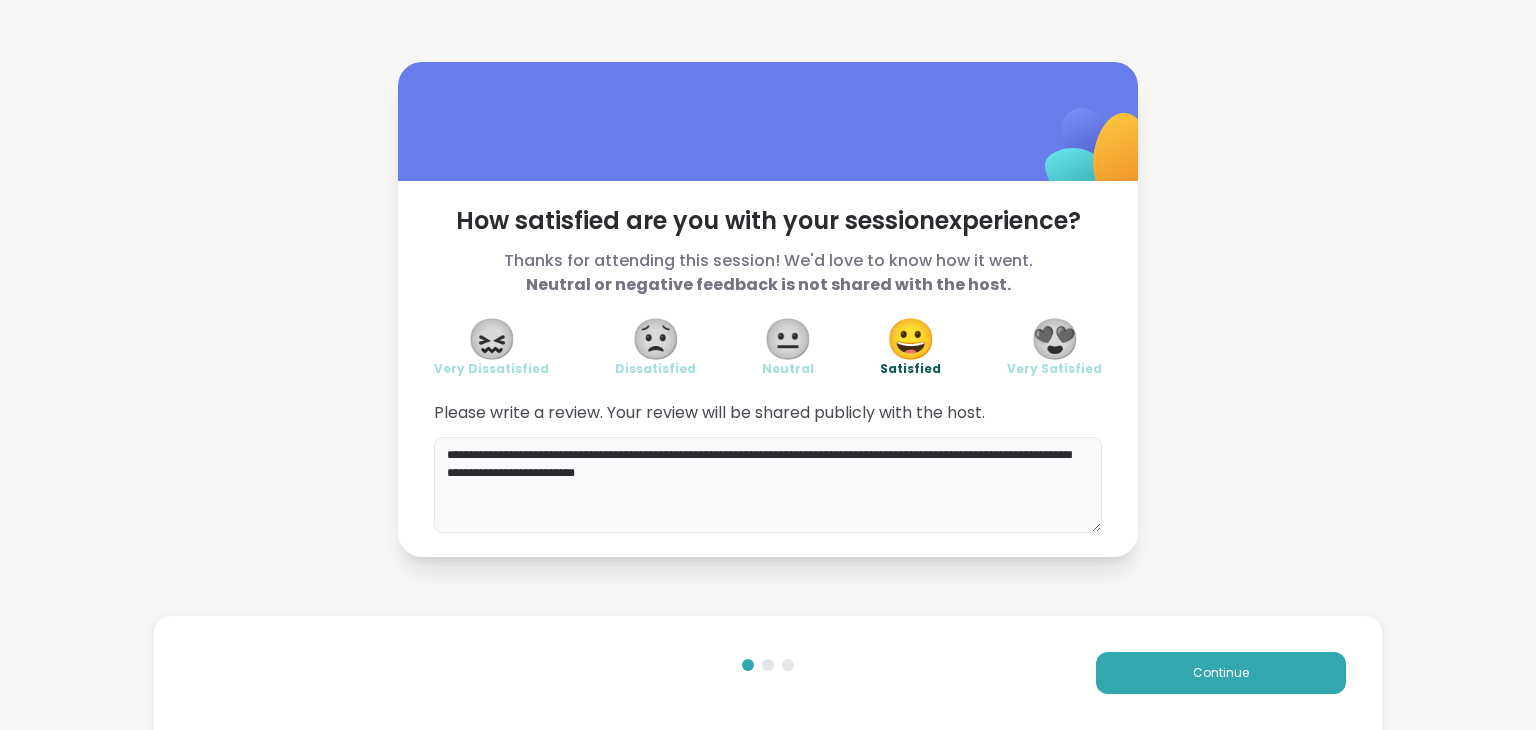 click on "**********" at bounding box center (768, 485) 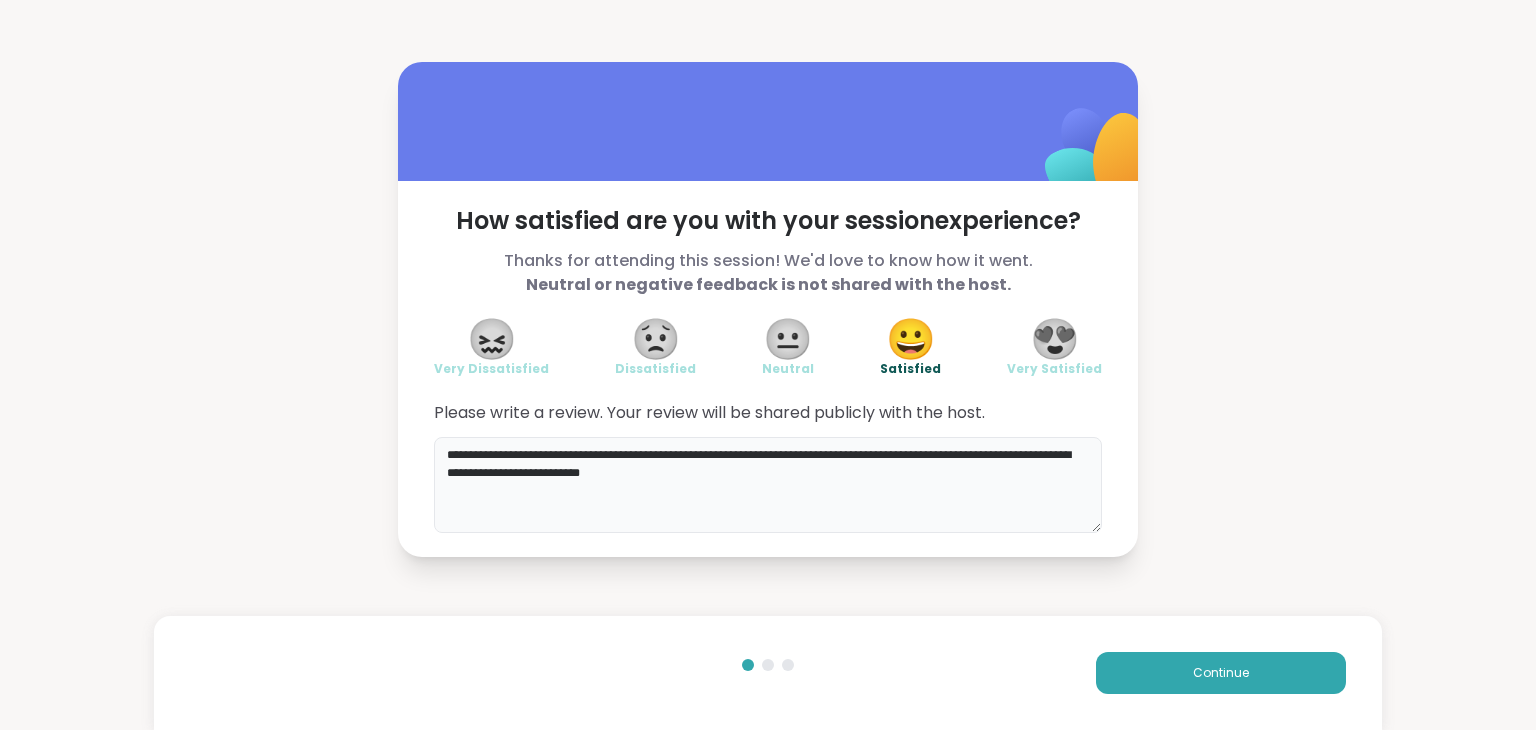 click on "**********" at bounding box center [768, 485] 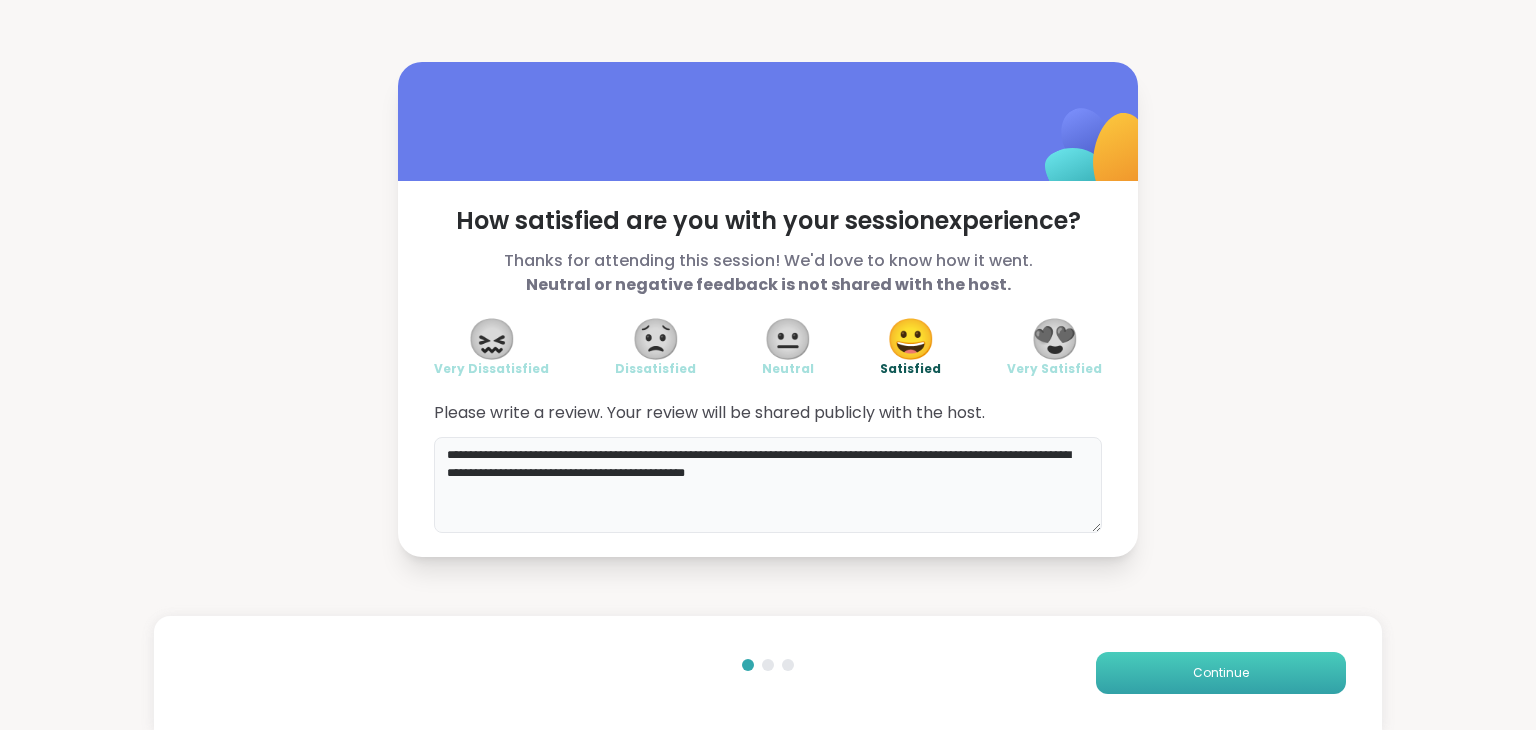 type on "**********" 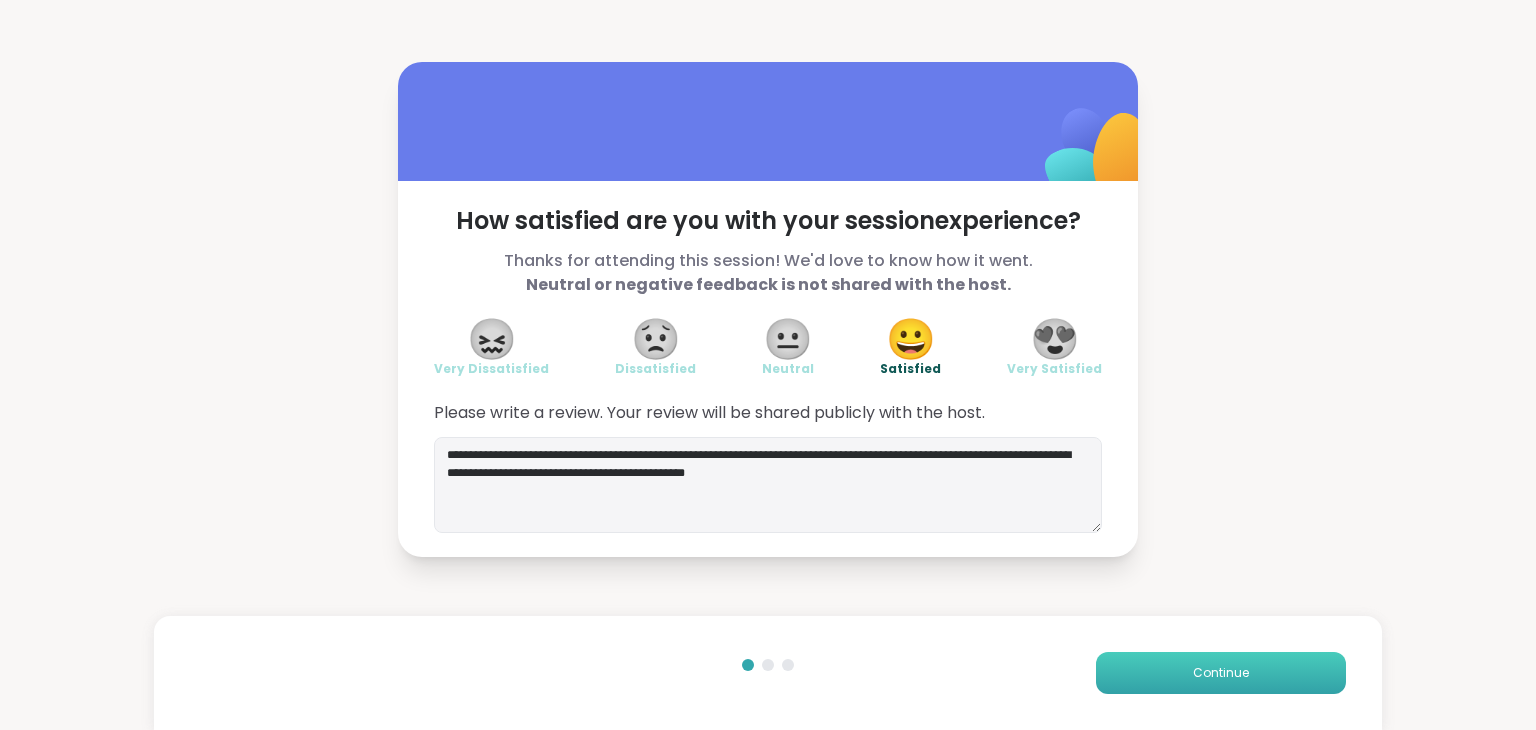 click on "Continue" at bounding box center [1221, 673] 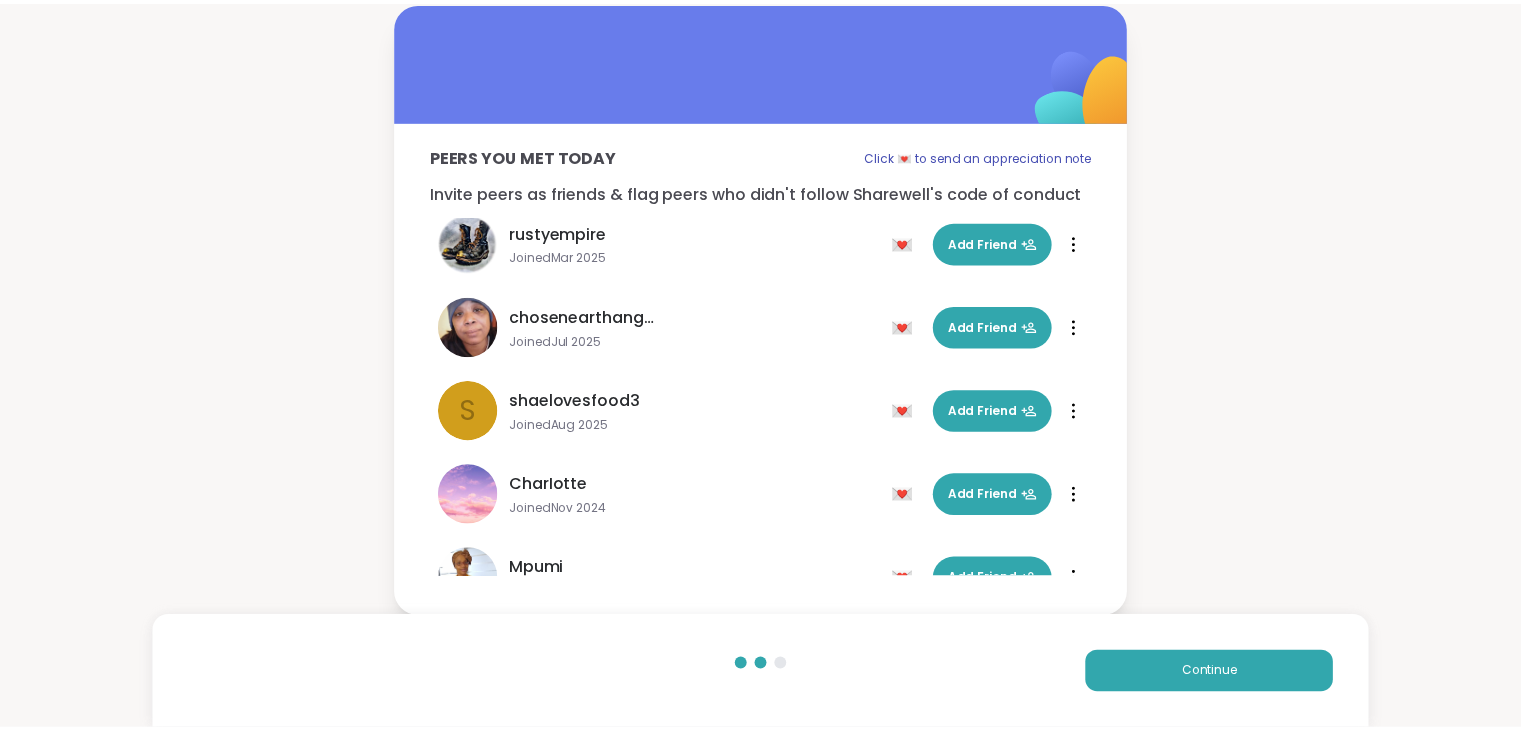 scroll, scrollTop: 396, scrollLeft: 0, axis: vertical 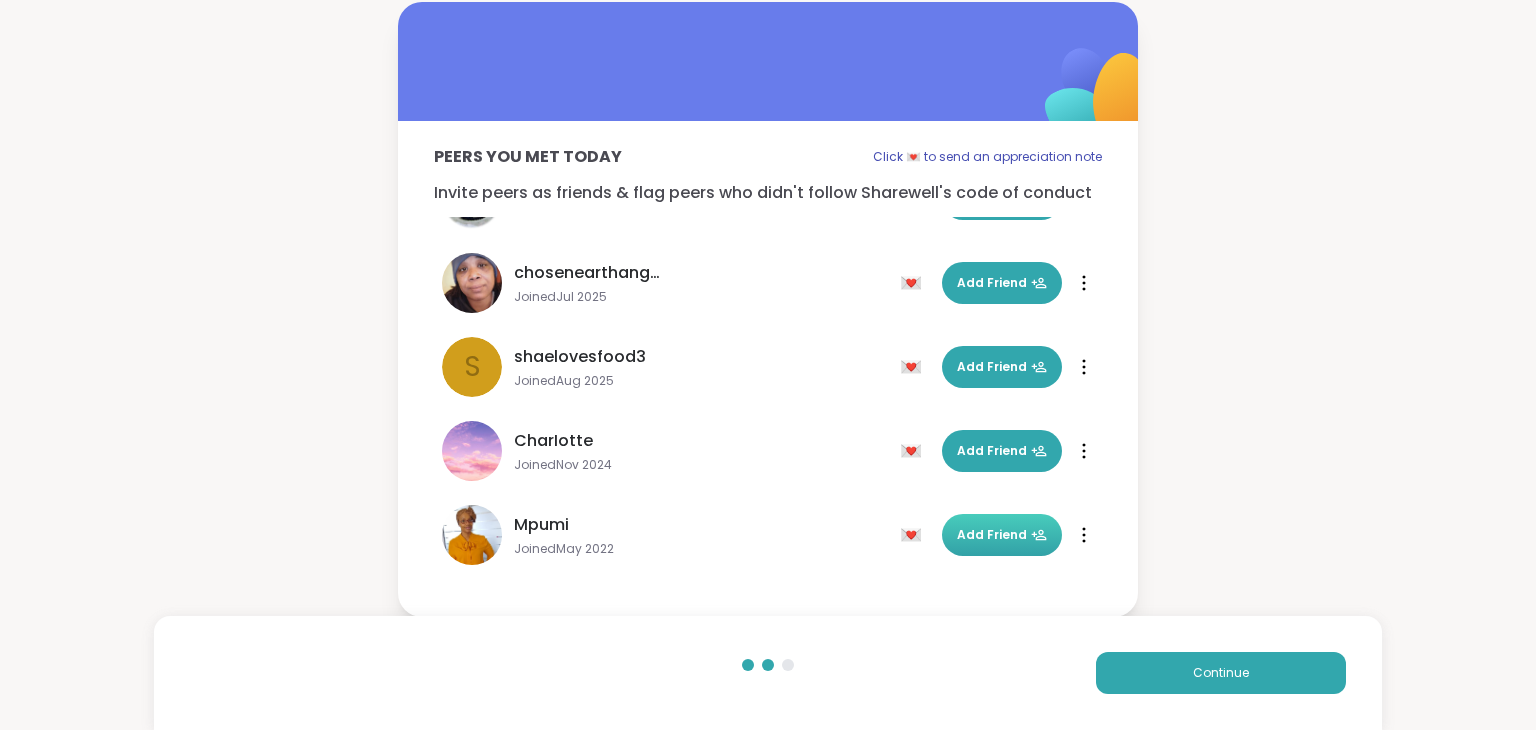 click on "Add Friend" at bounding box center (1002, 535) 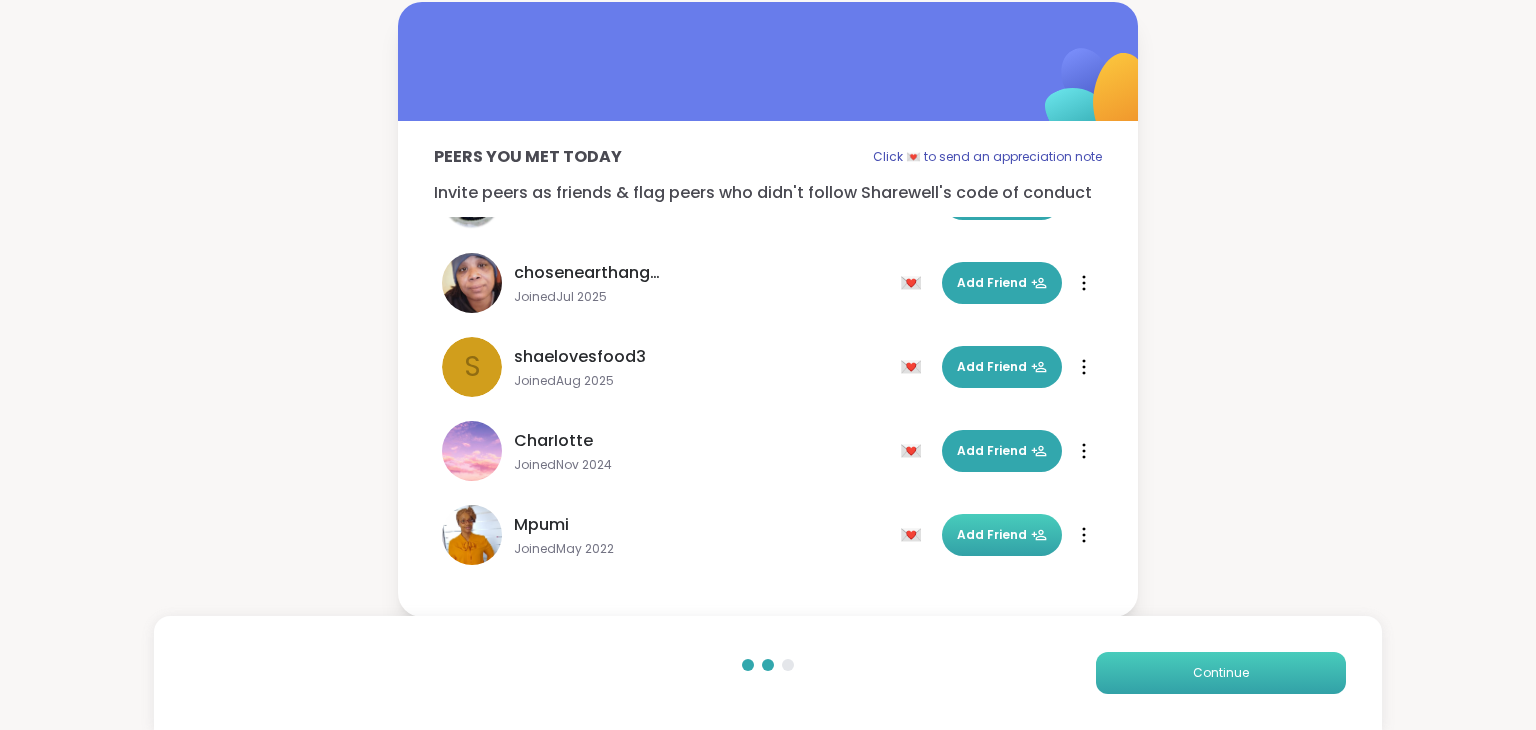 click on "Continue" at bounding box center [1221, 673] 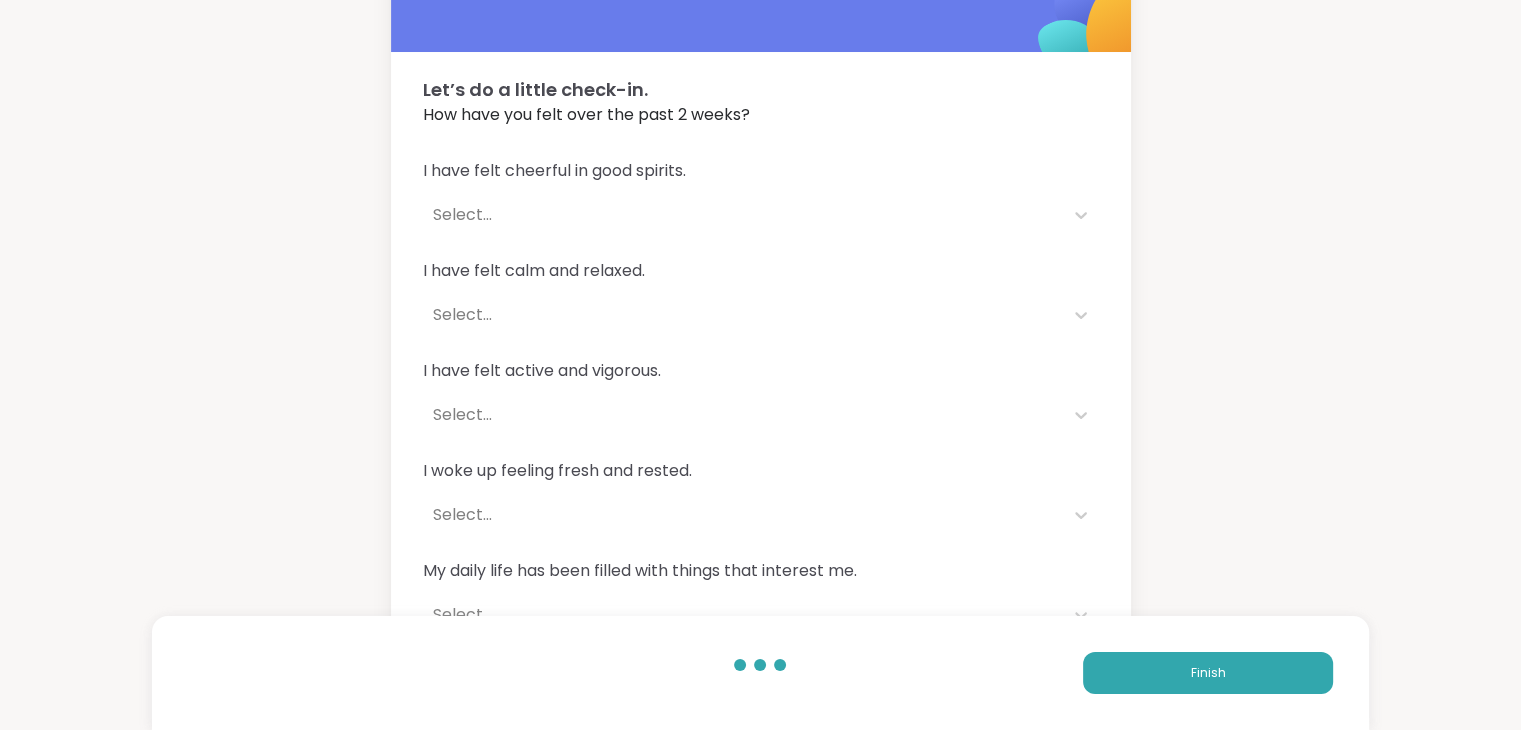 scroll, scrollTop: 72, scrollLeft: 0, axis: vertical 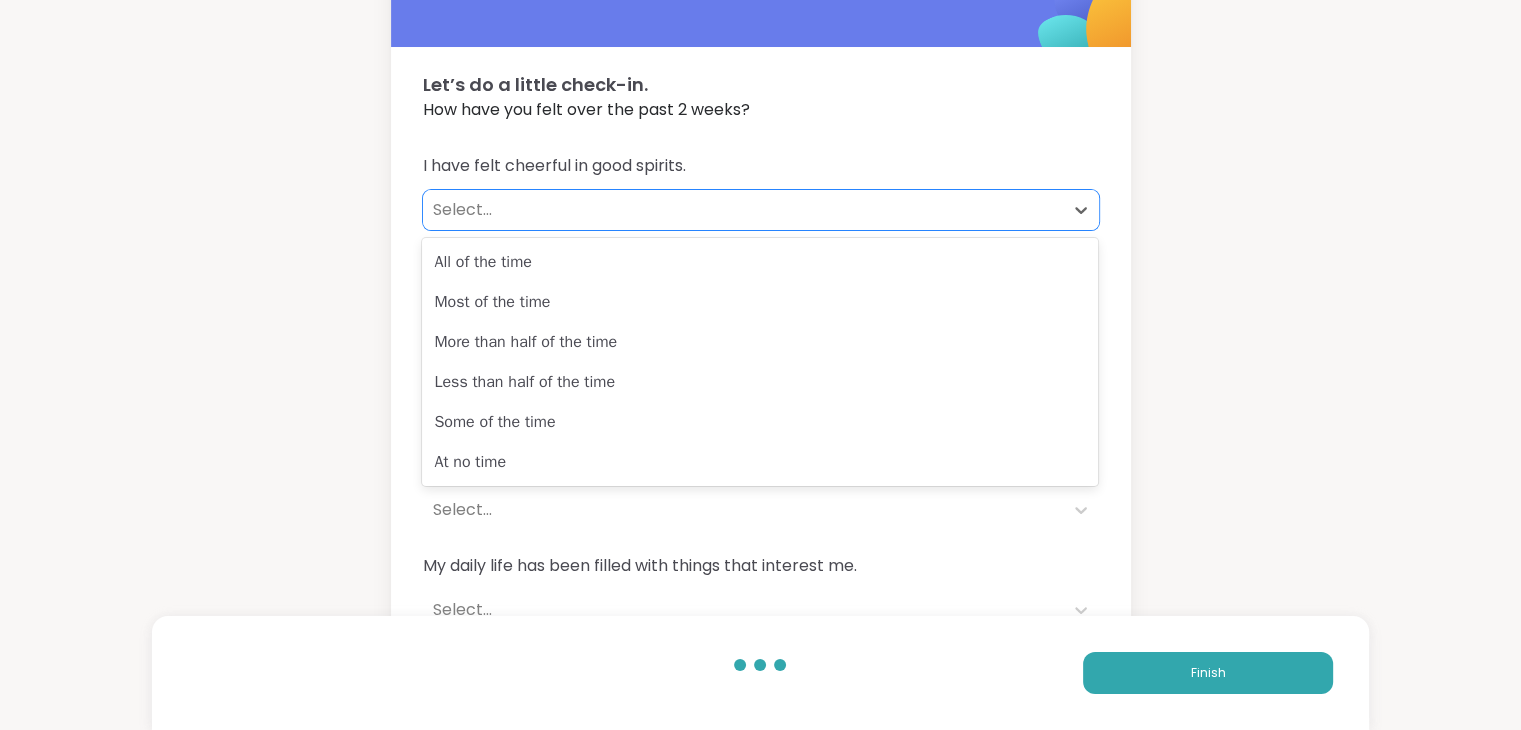 click on "Select..." at bounding box center (743, 210) 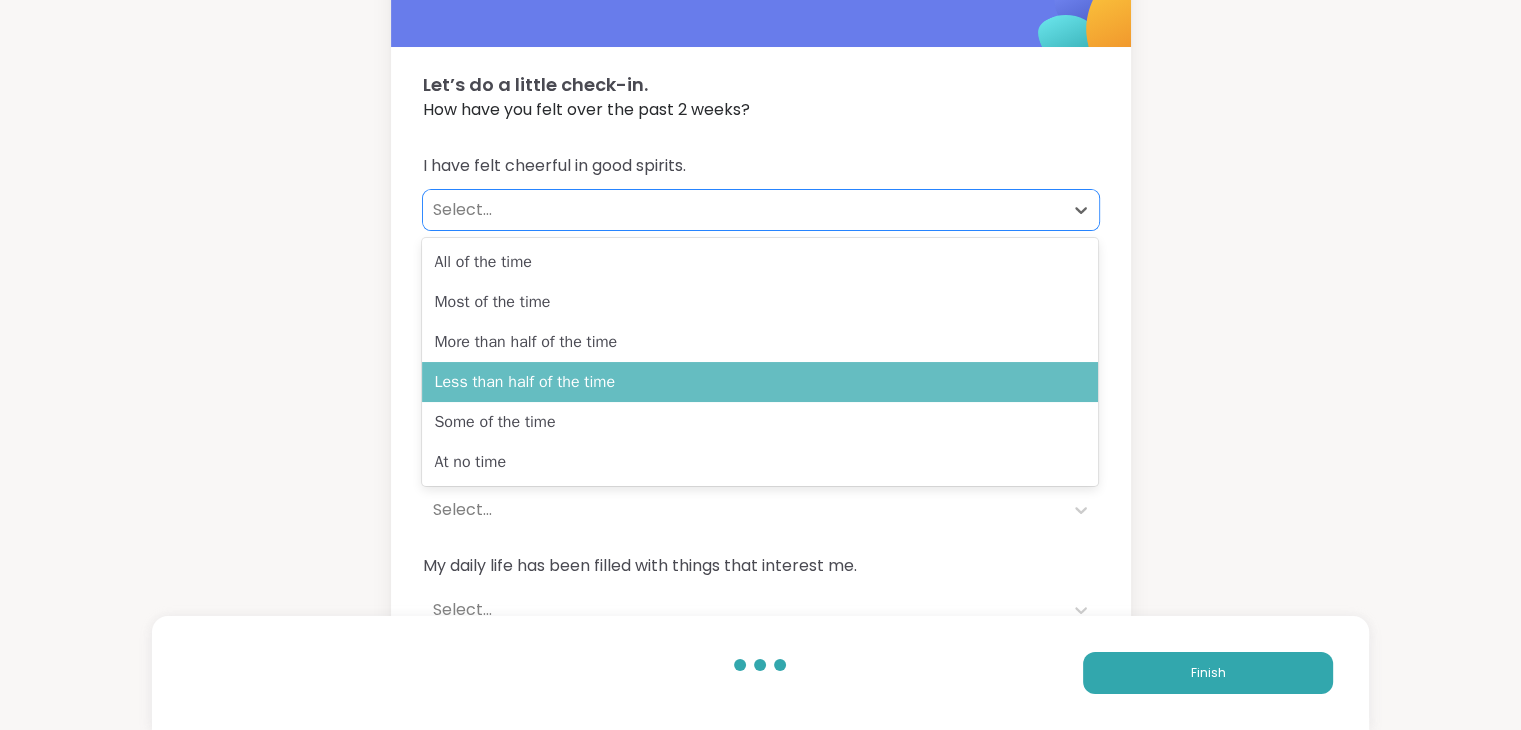 click on "Less than half of the time" at bounding box center [760, 382] 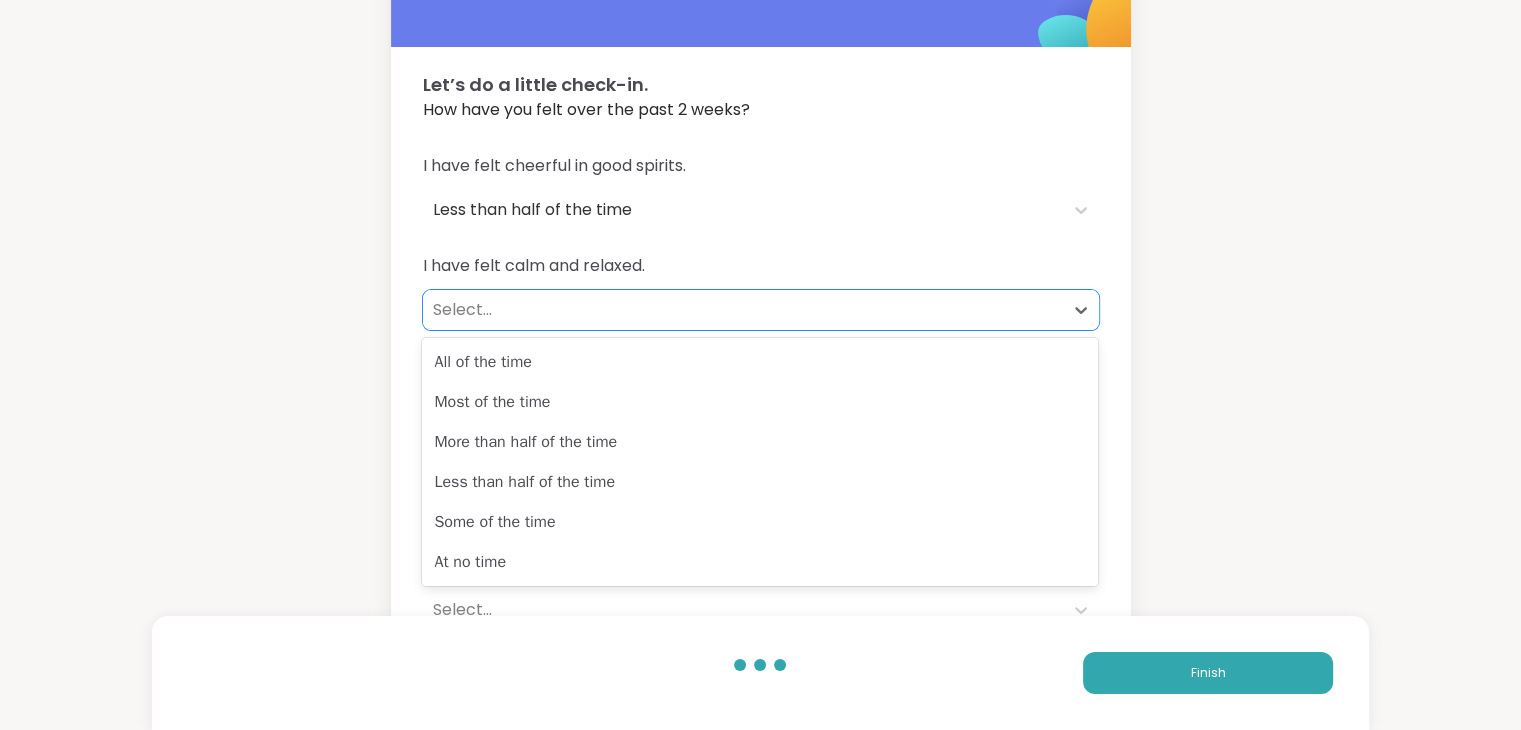 click on "Select..." at bounding box center [743, 310] 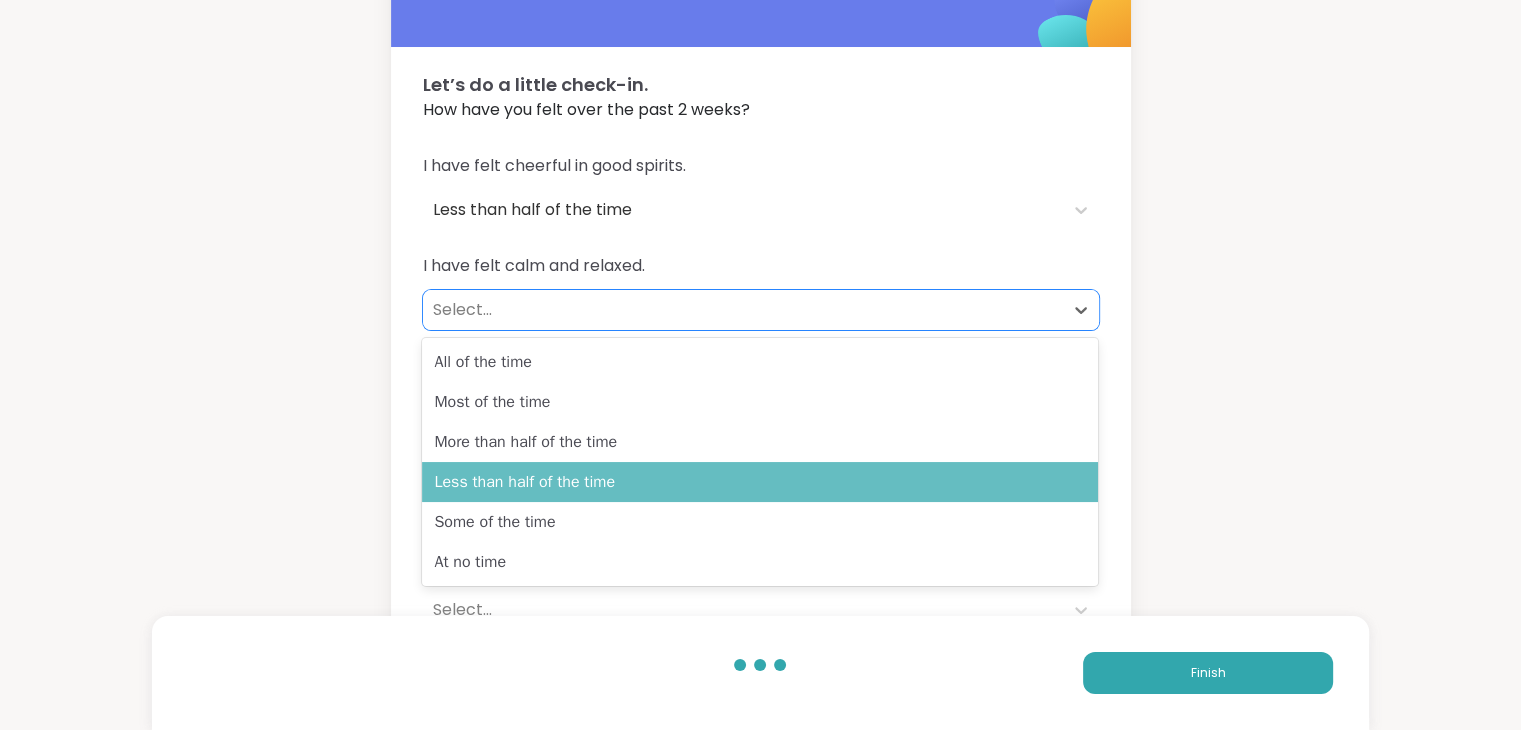 click on "Less than half of the time" at bounding box center [760, 482] 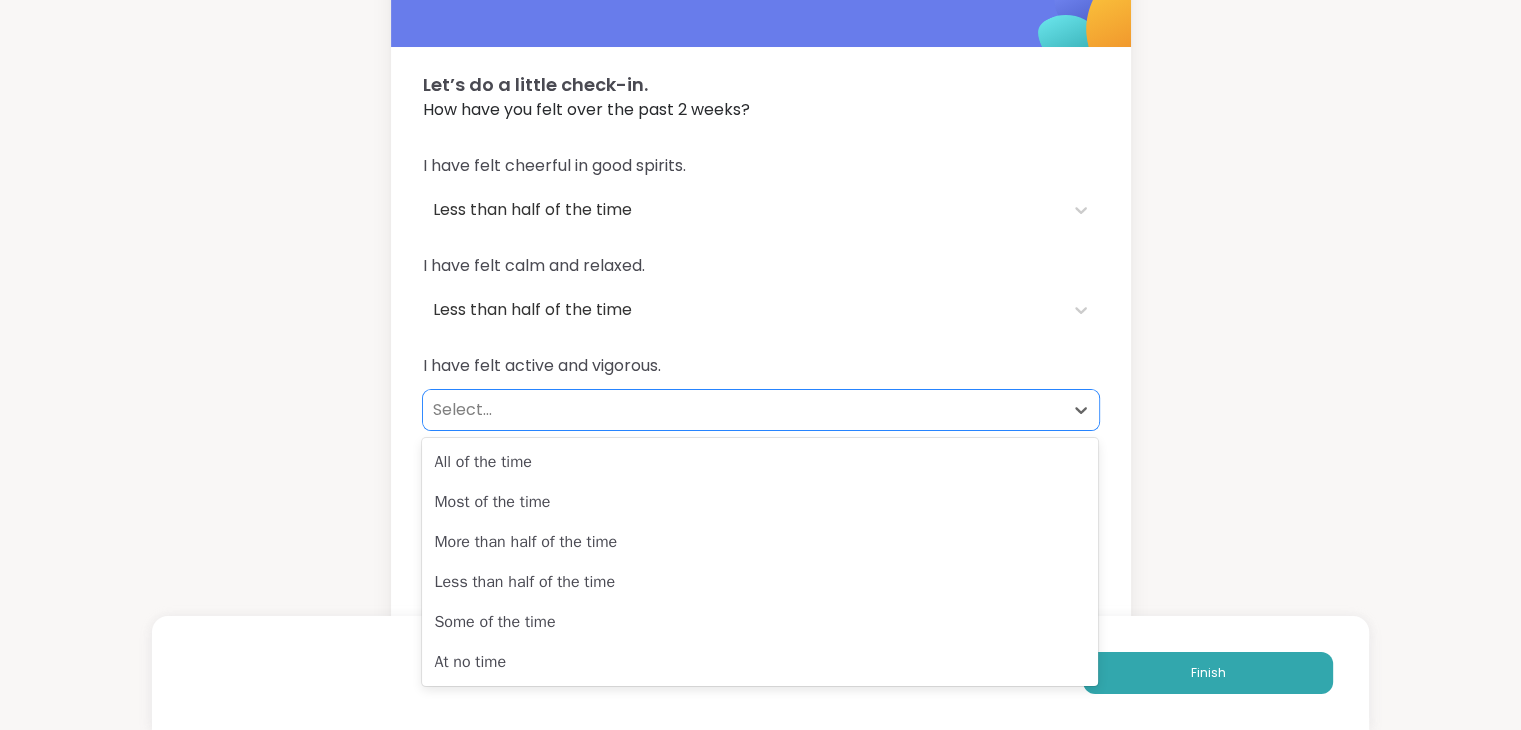 click on "Select..." at bounding box center [743, 410] 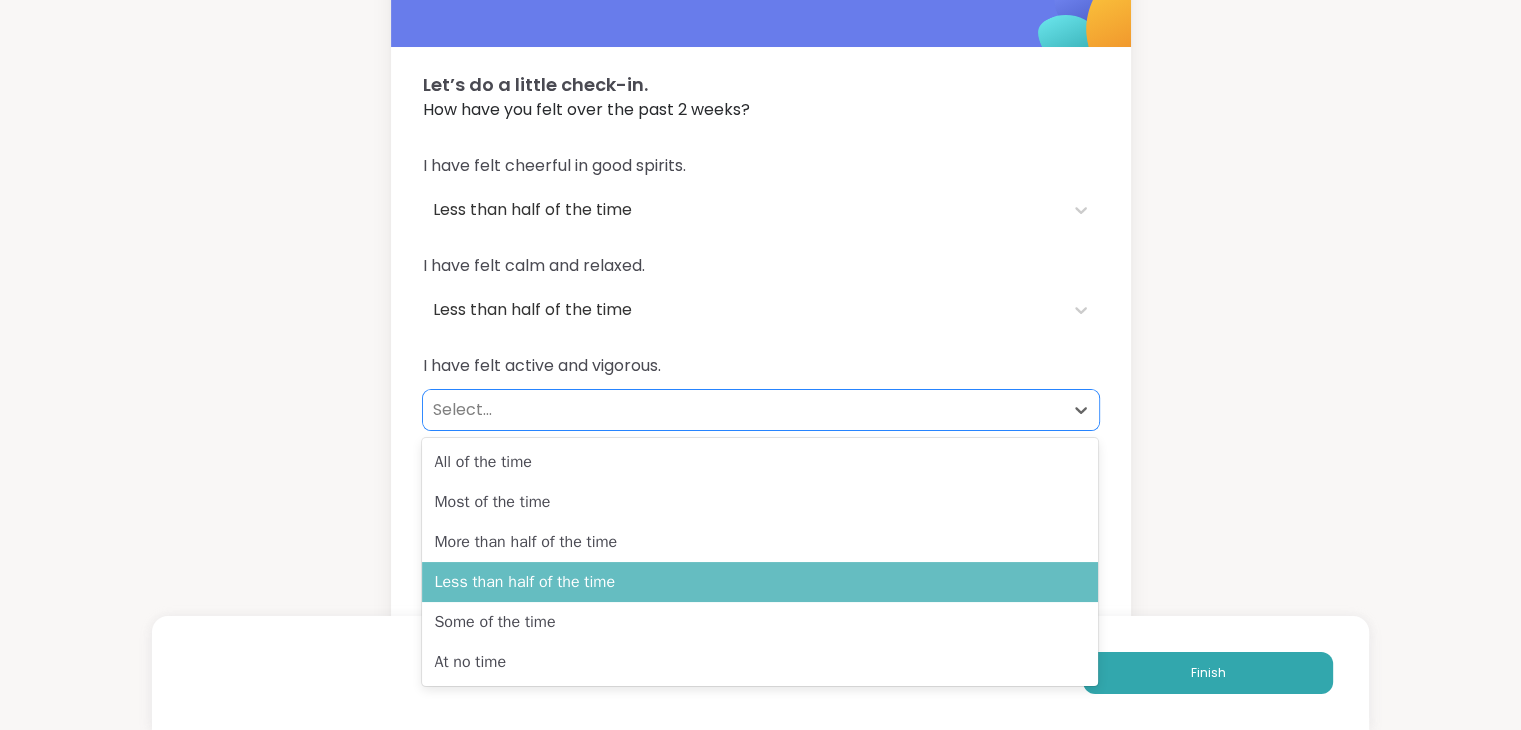 click on "Less than half of the time" at bounding box center (760, 582) 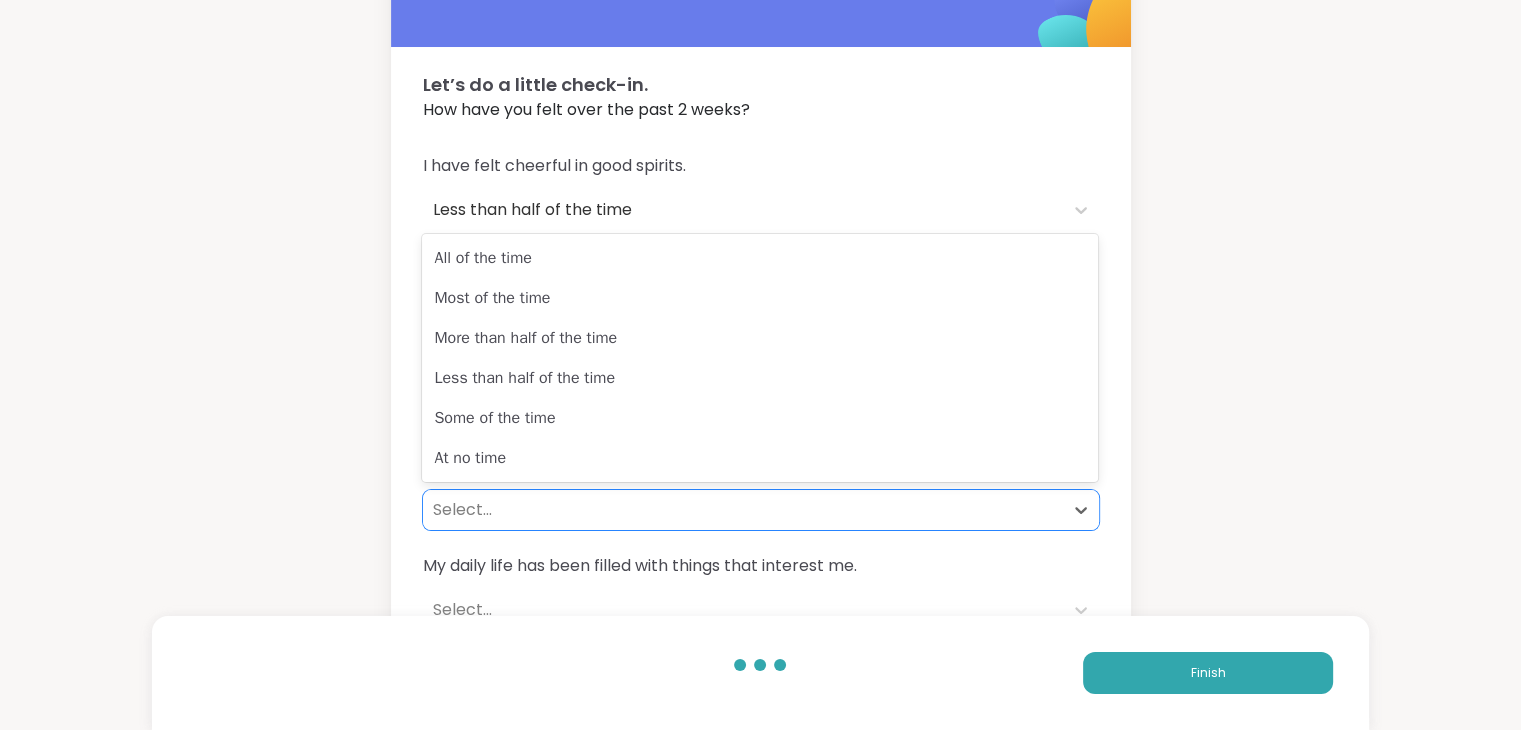 click on "Select..." at bounding box center (743, 510) 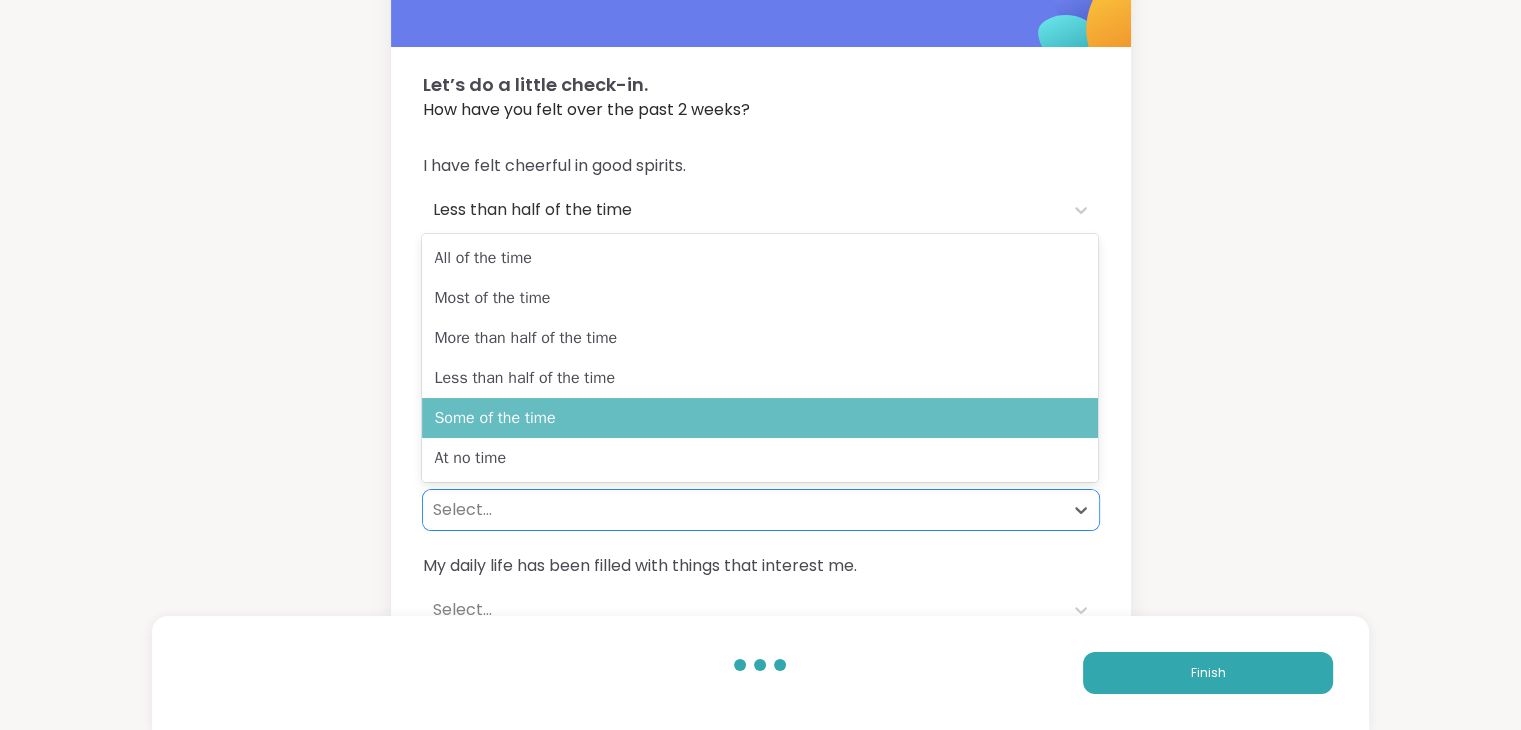 click on "Some of the time" at bounding box center [760, 418] 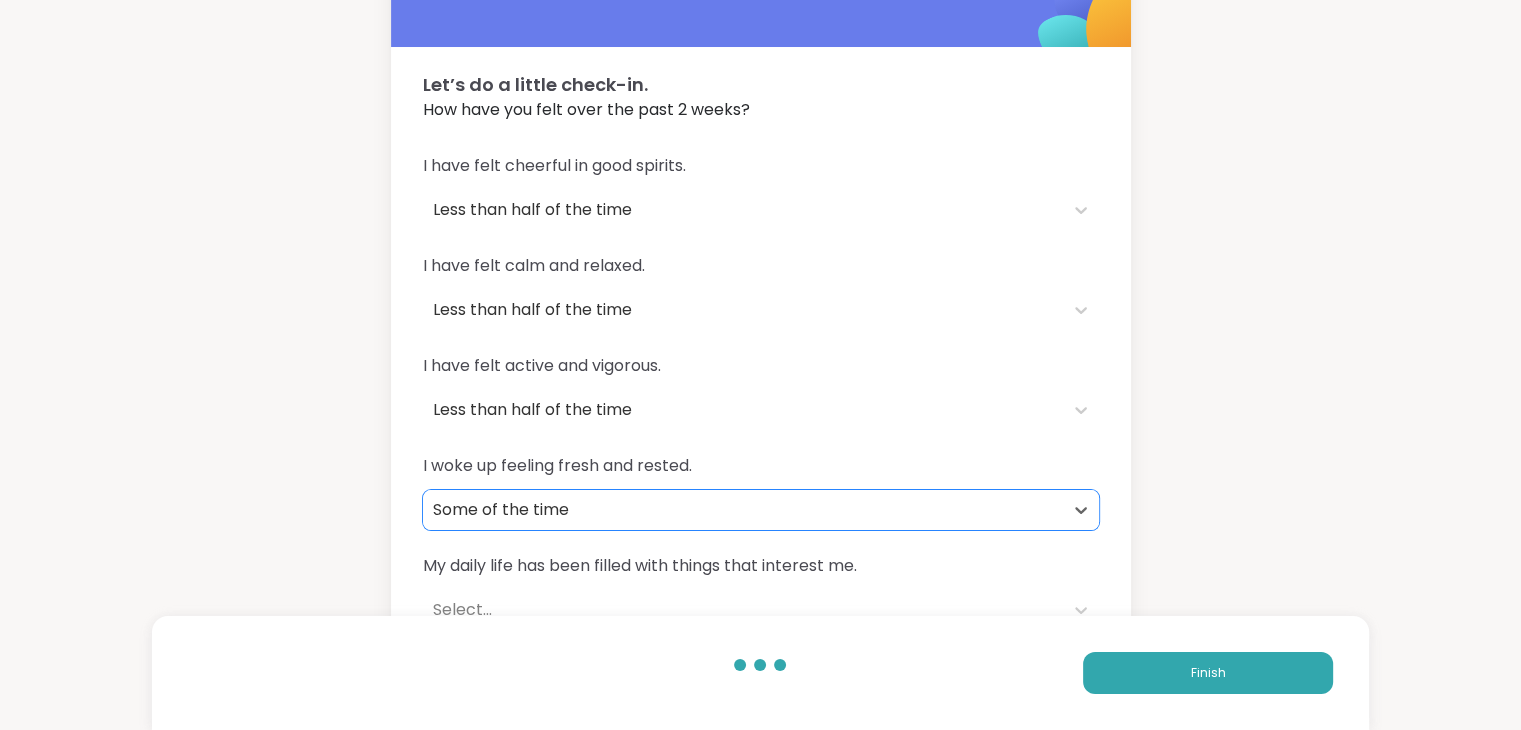 scroll, scrollTop: 108, scrollLeft: 0, axis: vertical 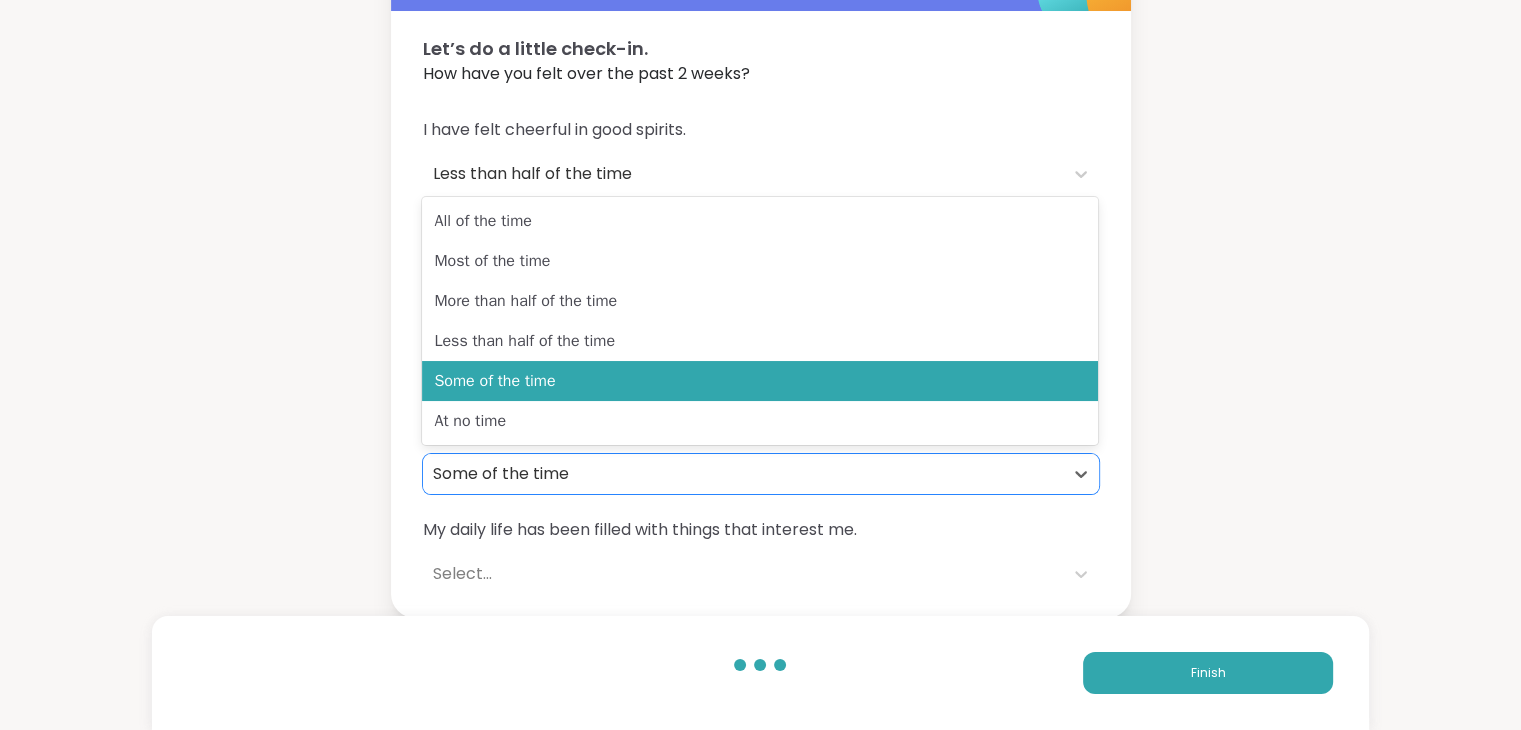 click on "Some of the time" at bounding box center (743, 474) 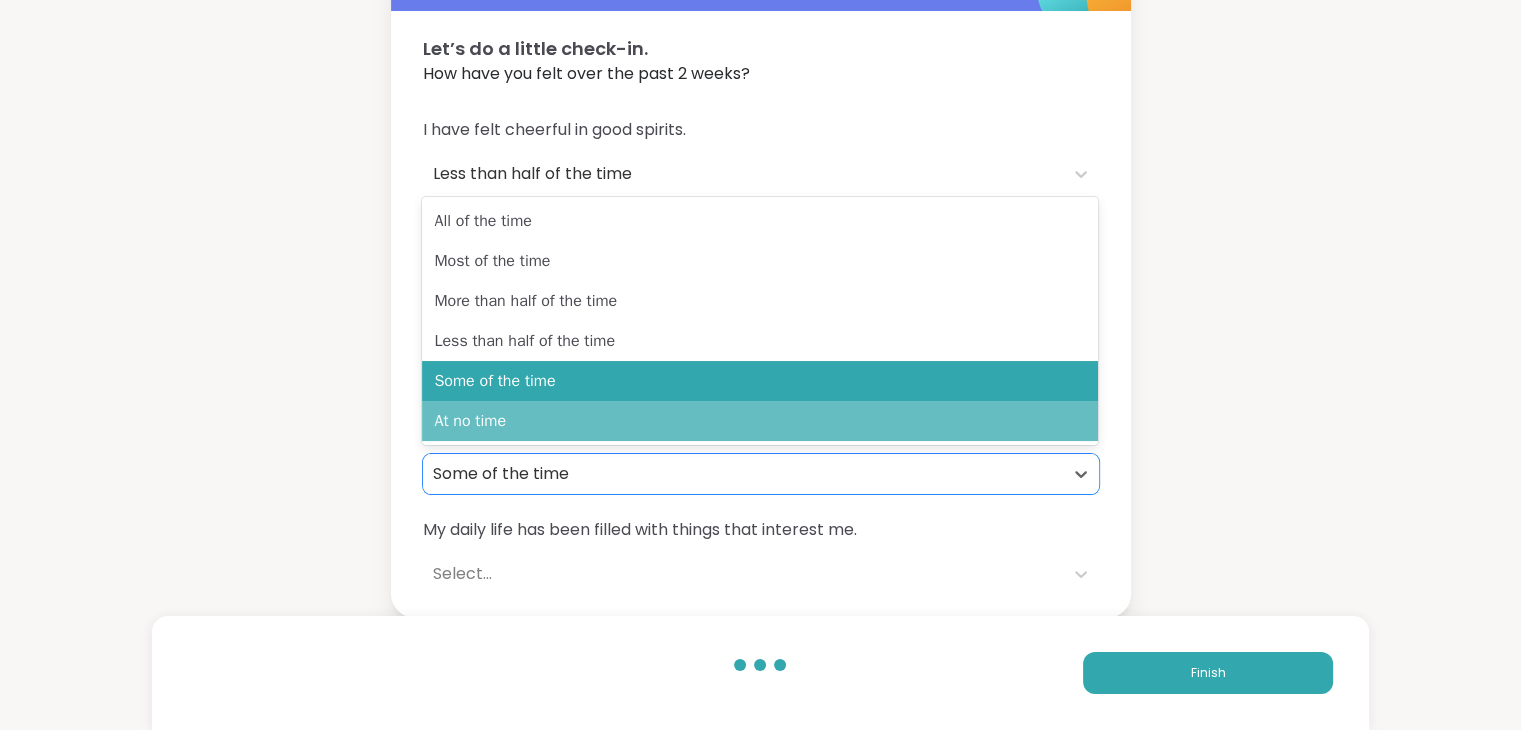 click on "At no time" at bounding box center (760, 421) 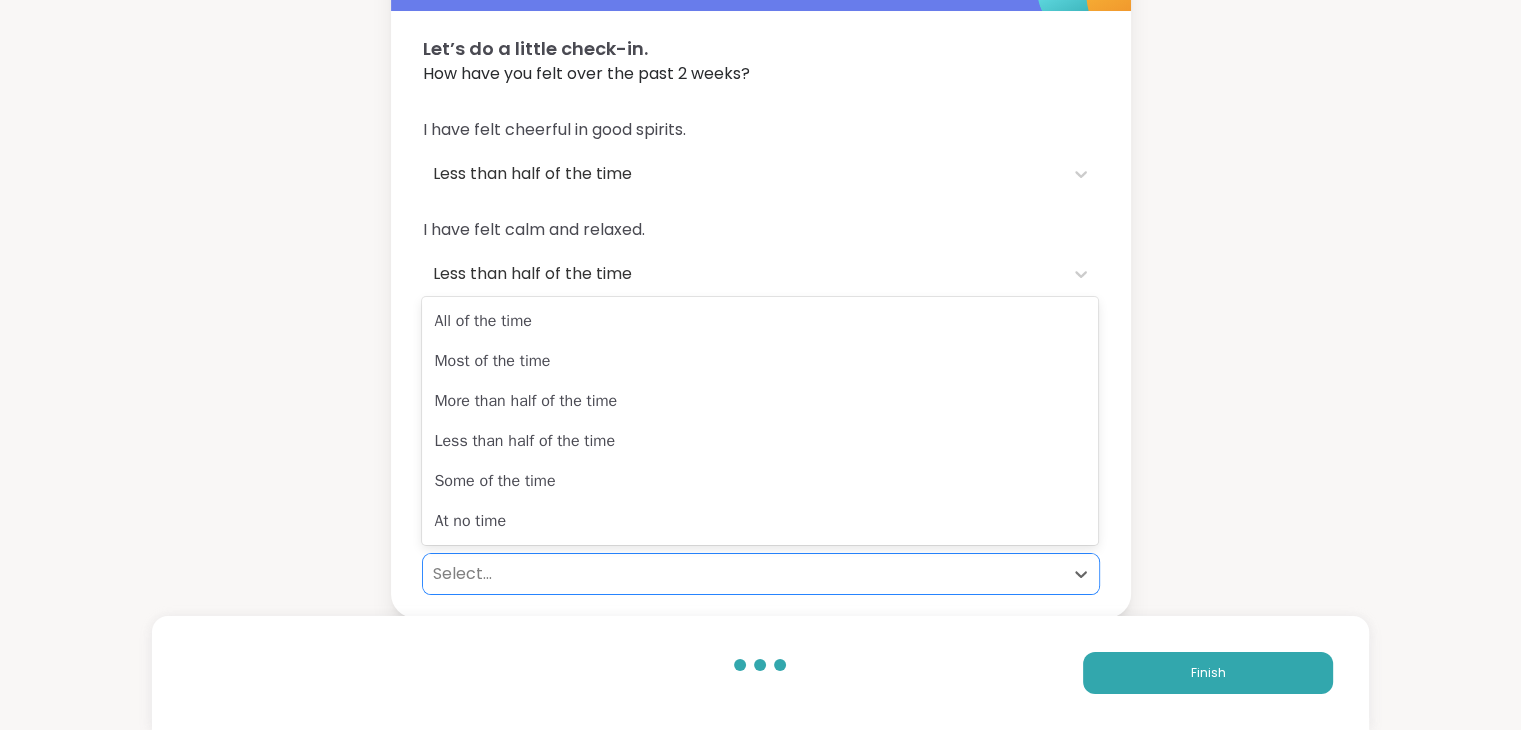 click on "Select..." at bounding box center [743, 574] 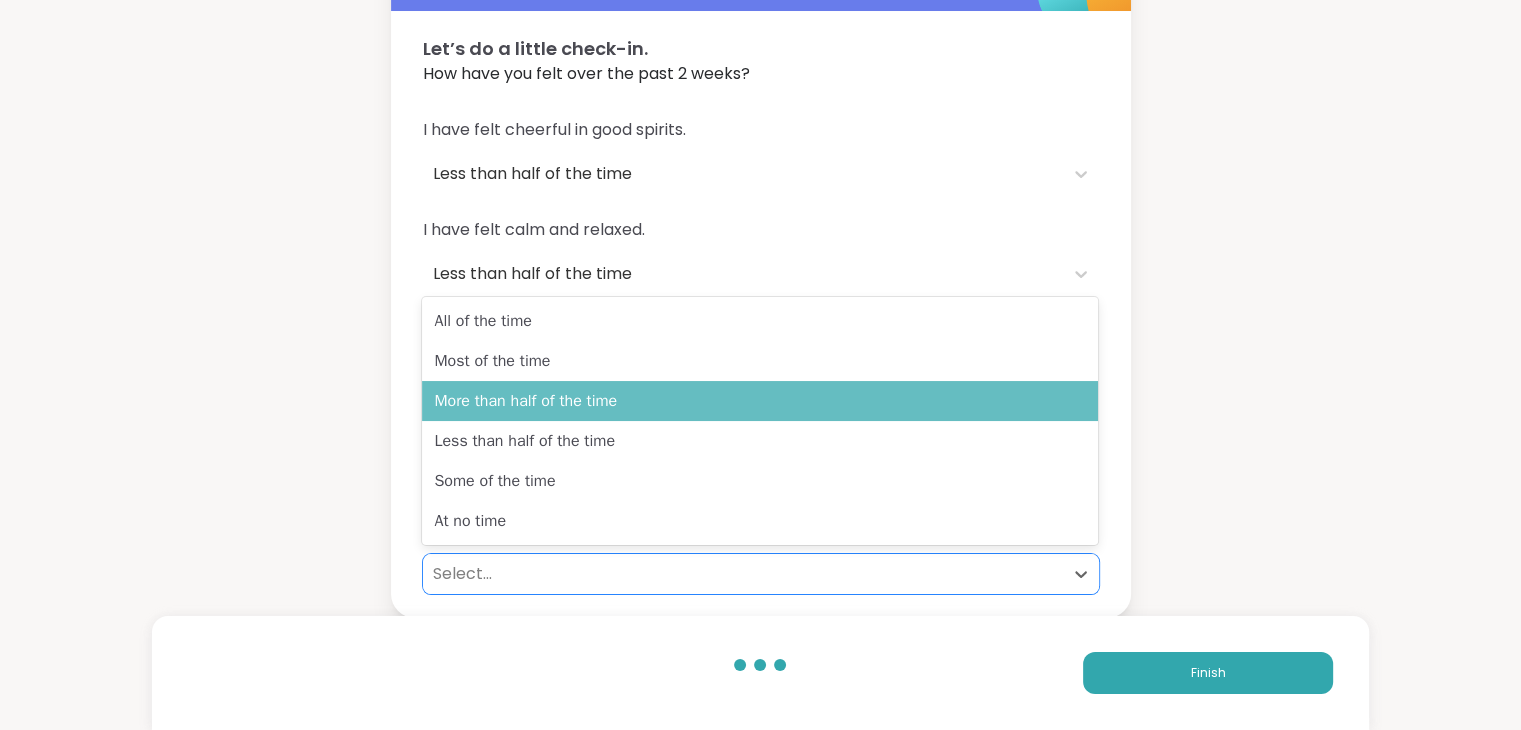 click on "More than half of the time" at bounding box center [760, 401] 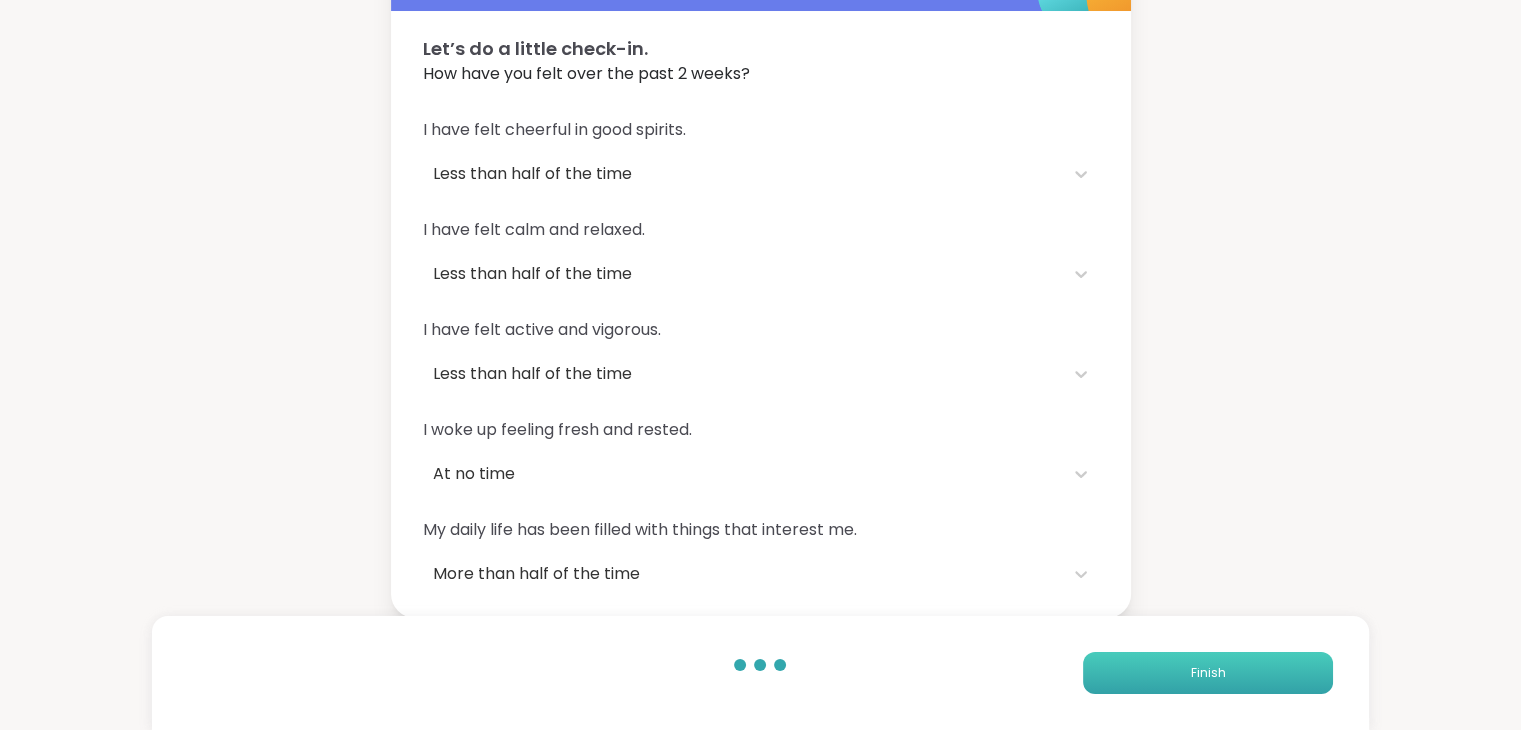 click on "Finish" at bounding box center [1208, 673] 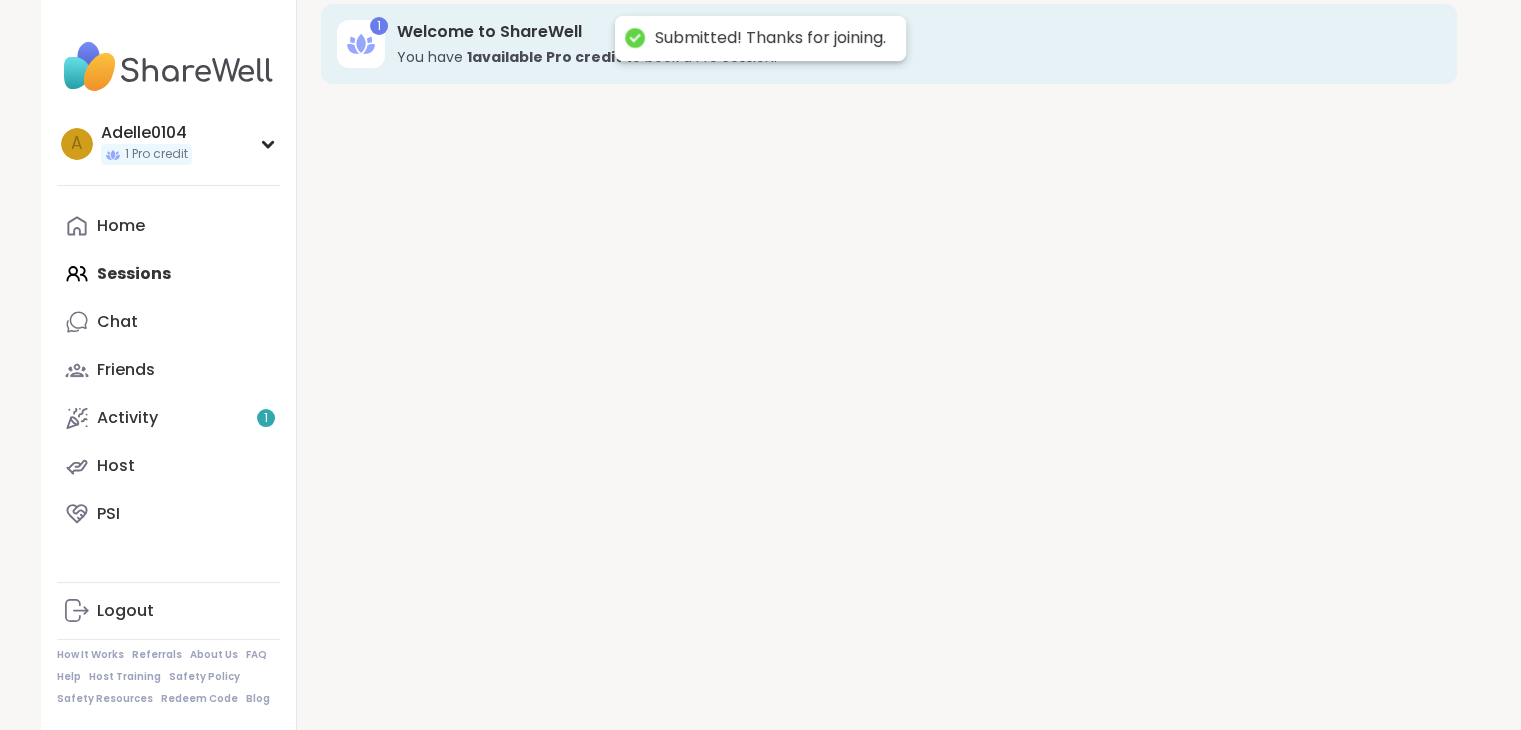 scroll, scrollTop: 0, scrollLeft: 0, axis: both 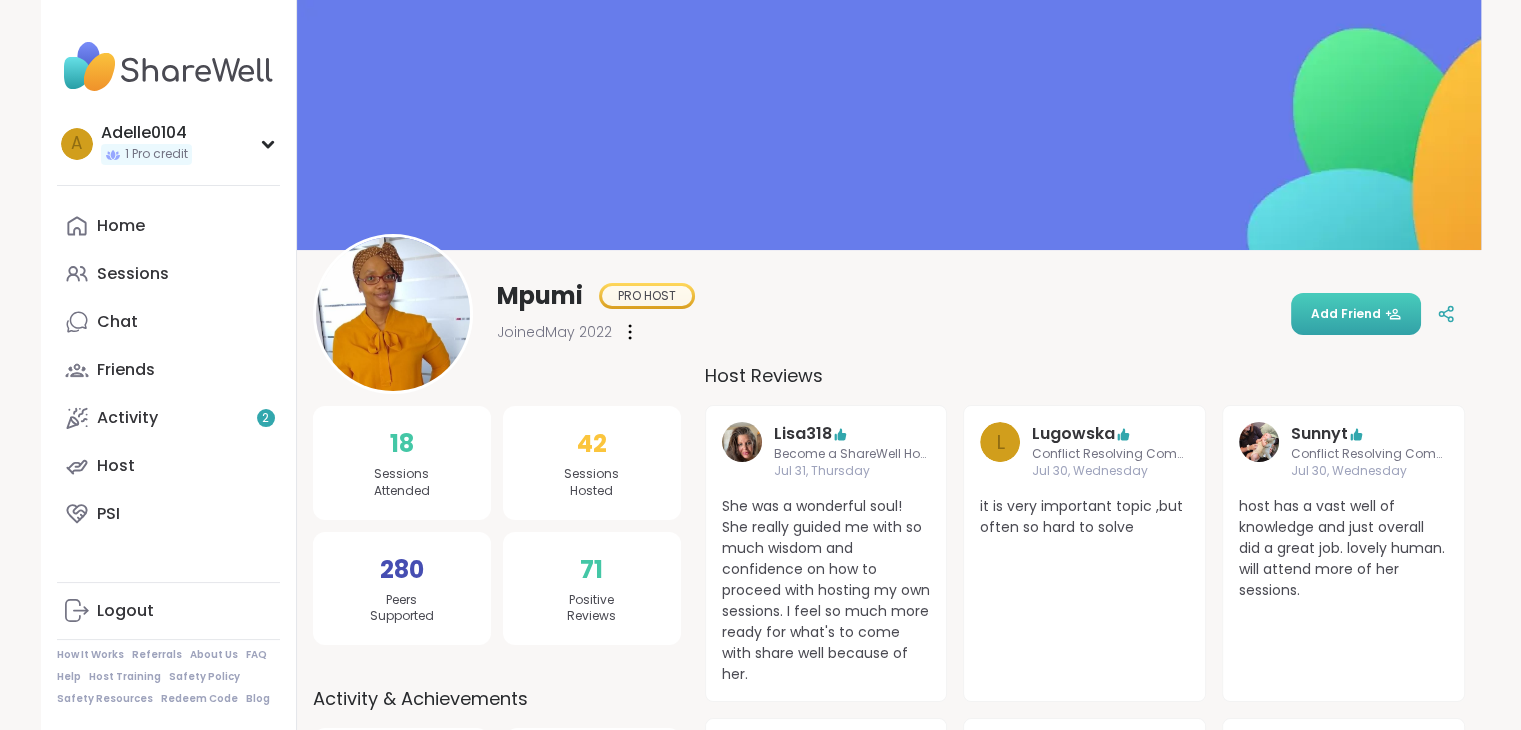click on "Add Friend" at bounding box center (1356, 314) 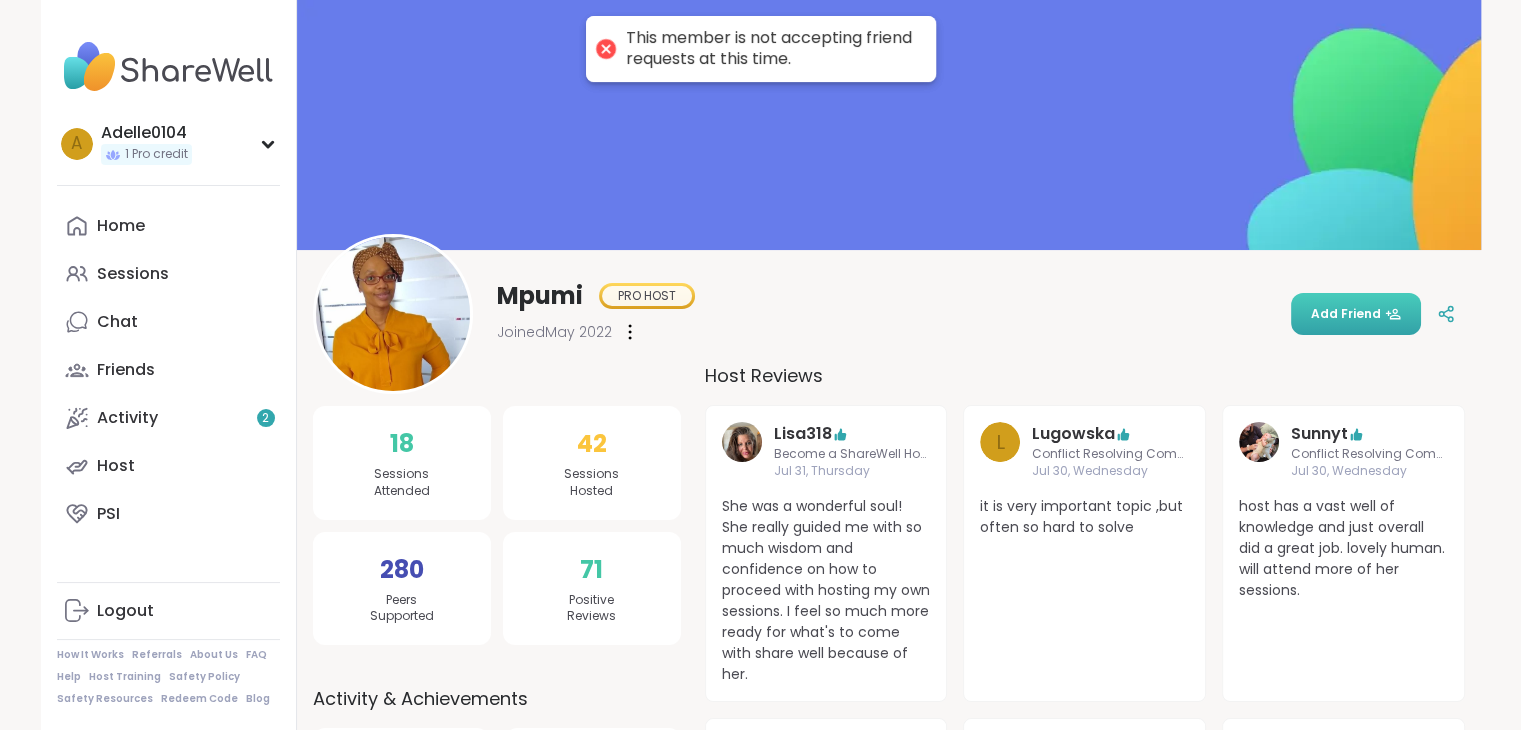 click at bounding box center [630, 332] 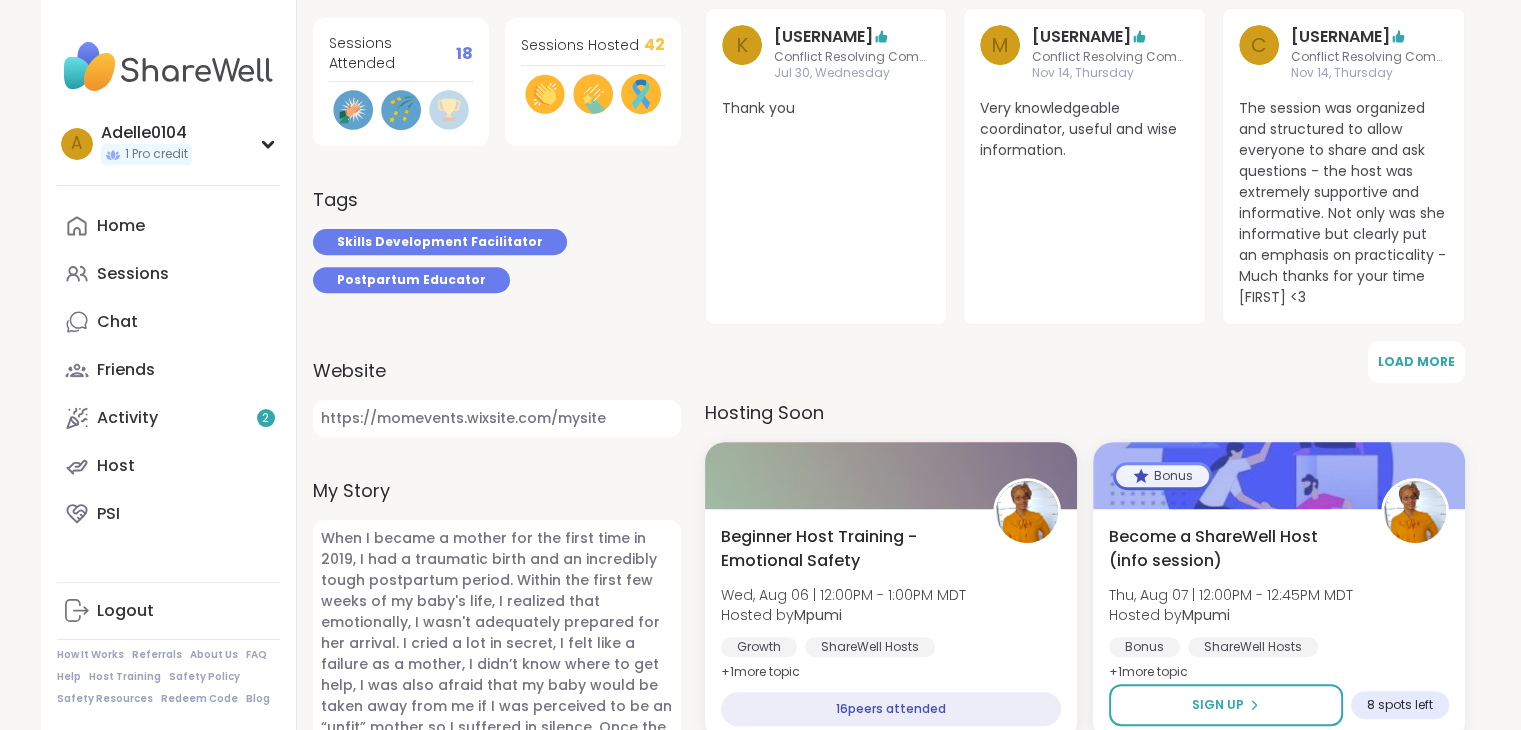 scroll, scrollTop: 712, scrollLeft: 0, axis: vertical 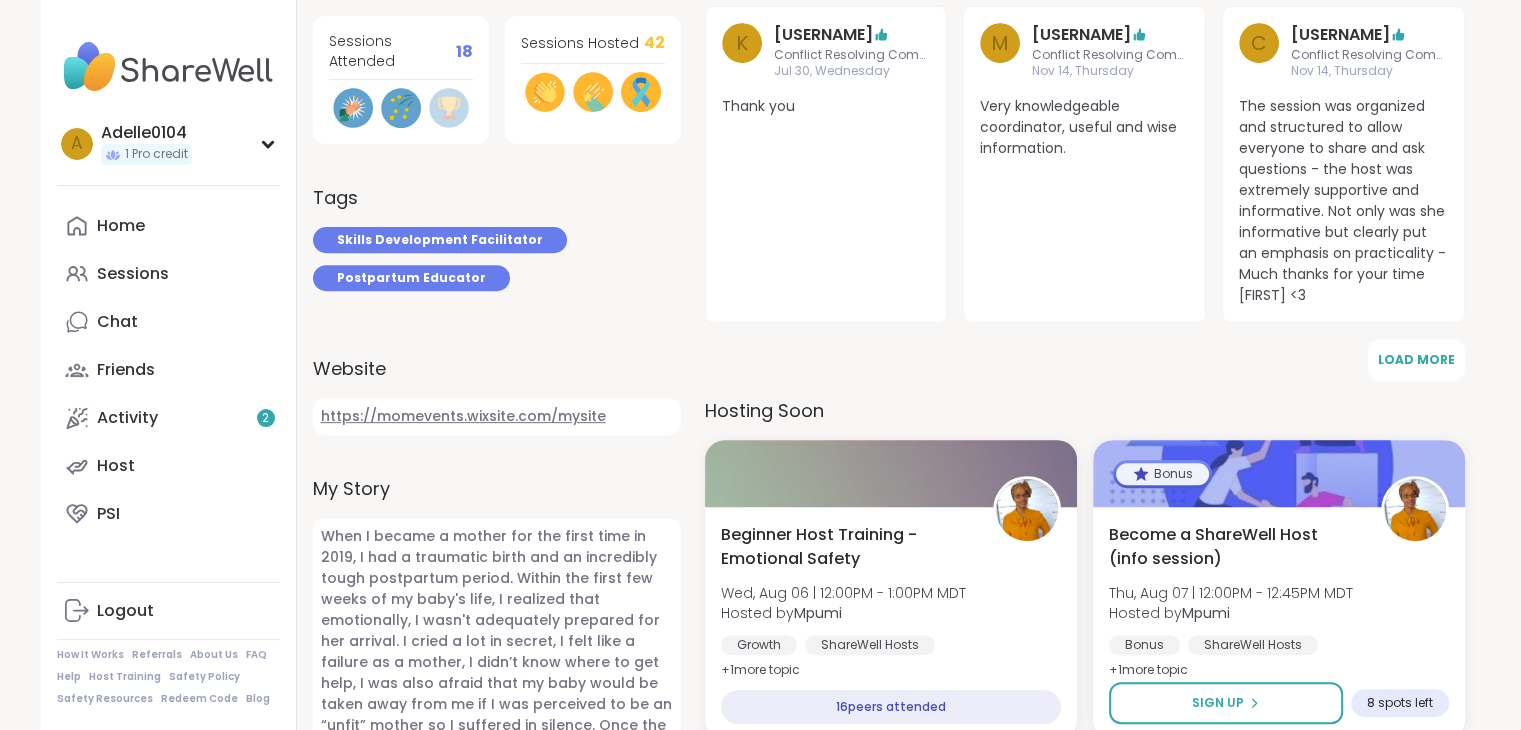 click on "https://momevents.wixsite.com/mysite" at bounding box center [497, 416] 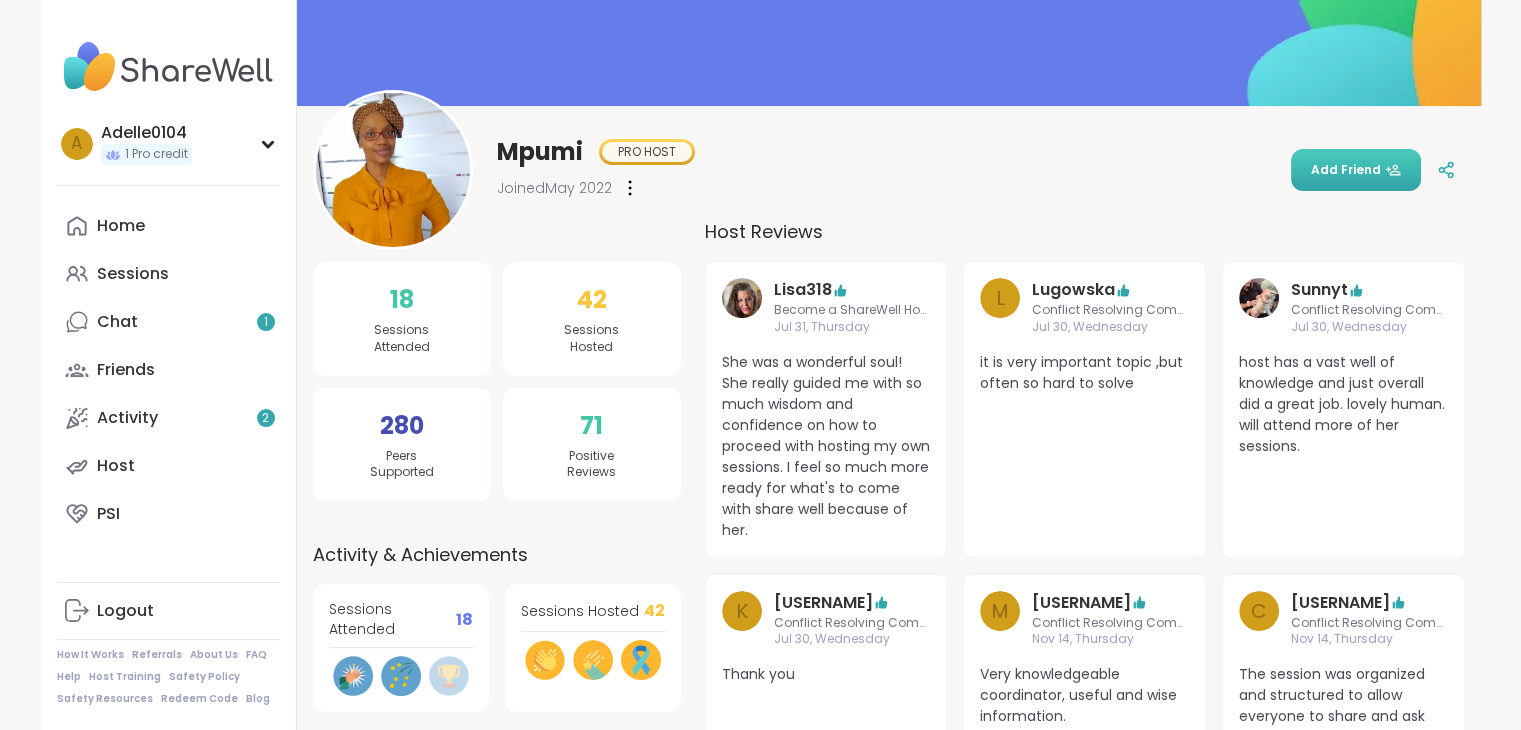 scroll, scrollTop: 0, scrollLeft: 0, axis: both 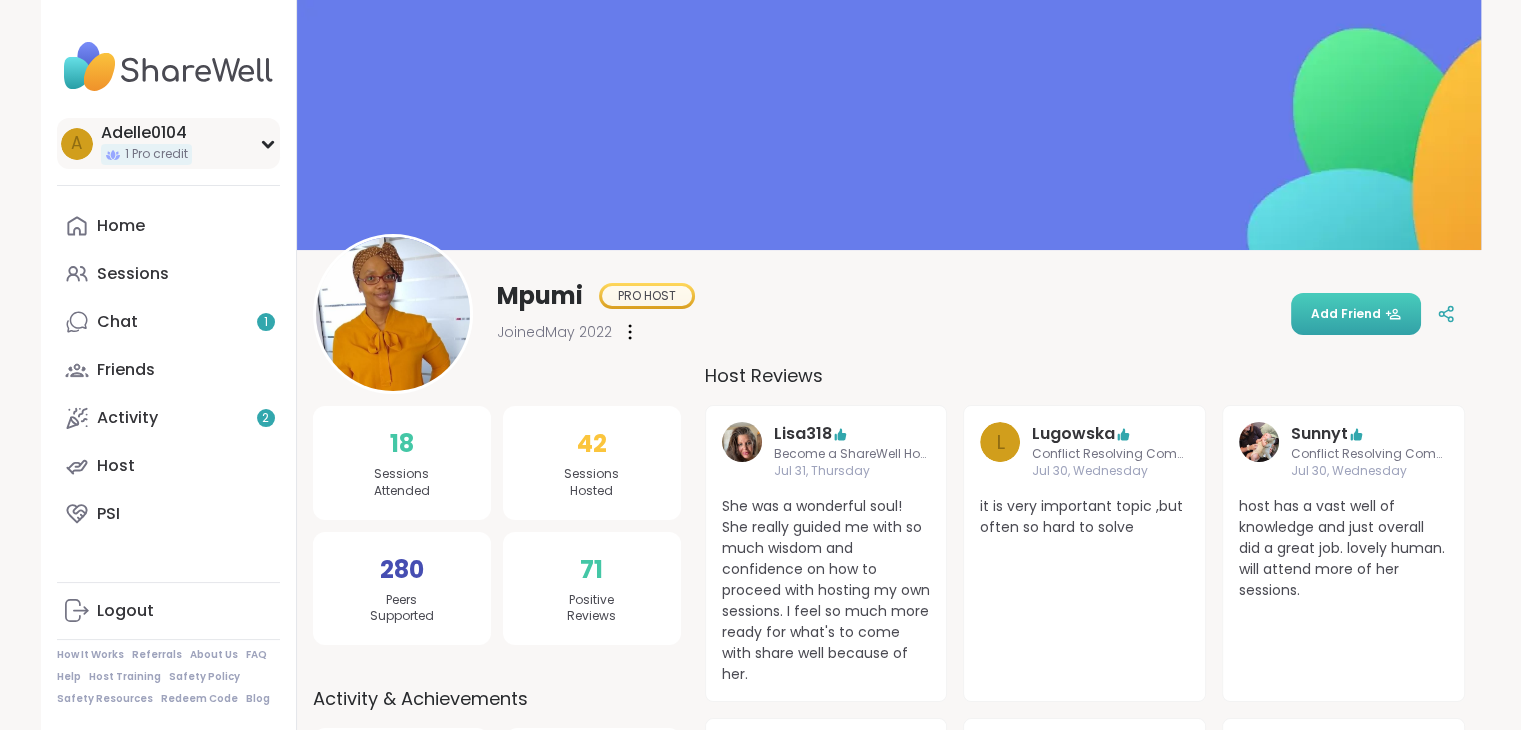 click 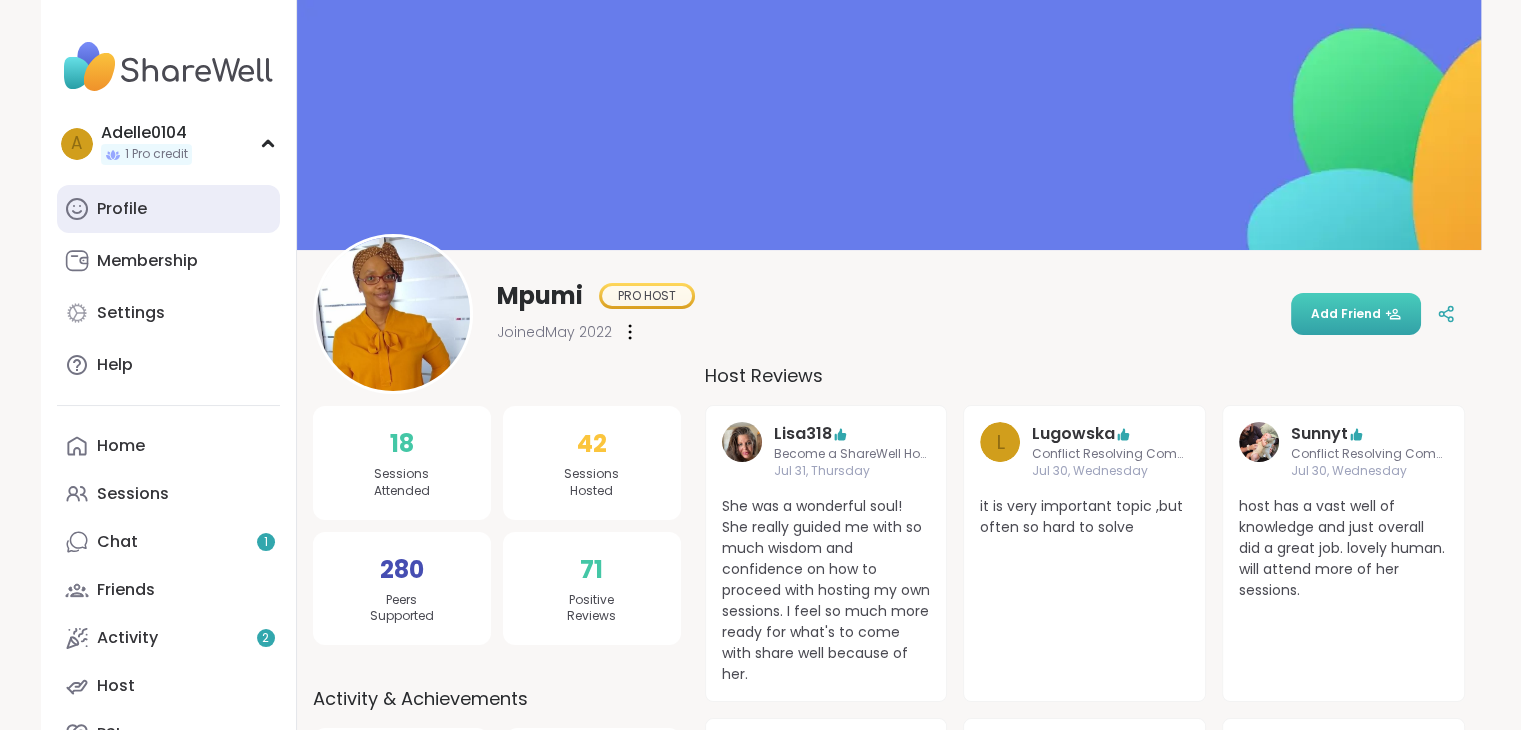 click on "Profile" at bounding box center (168, 209) 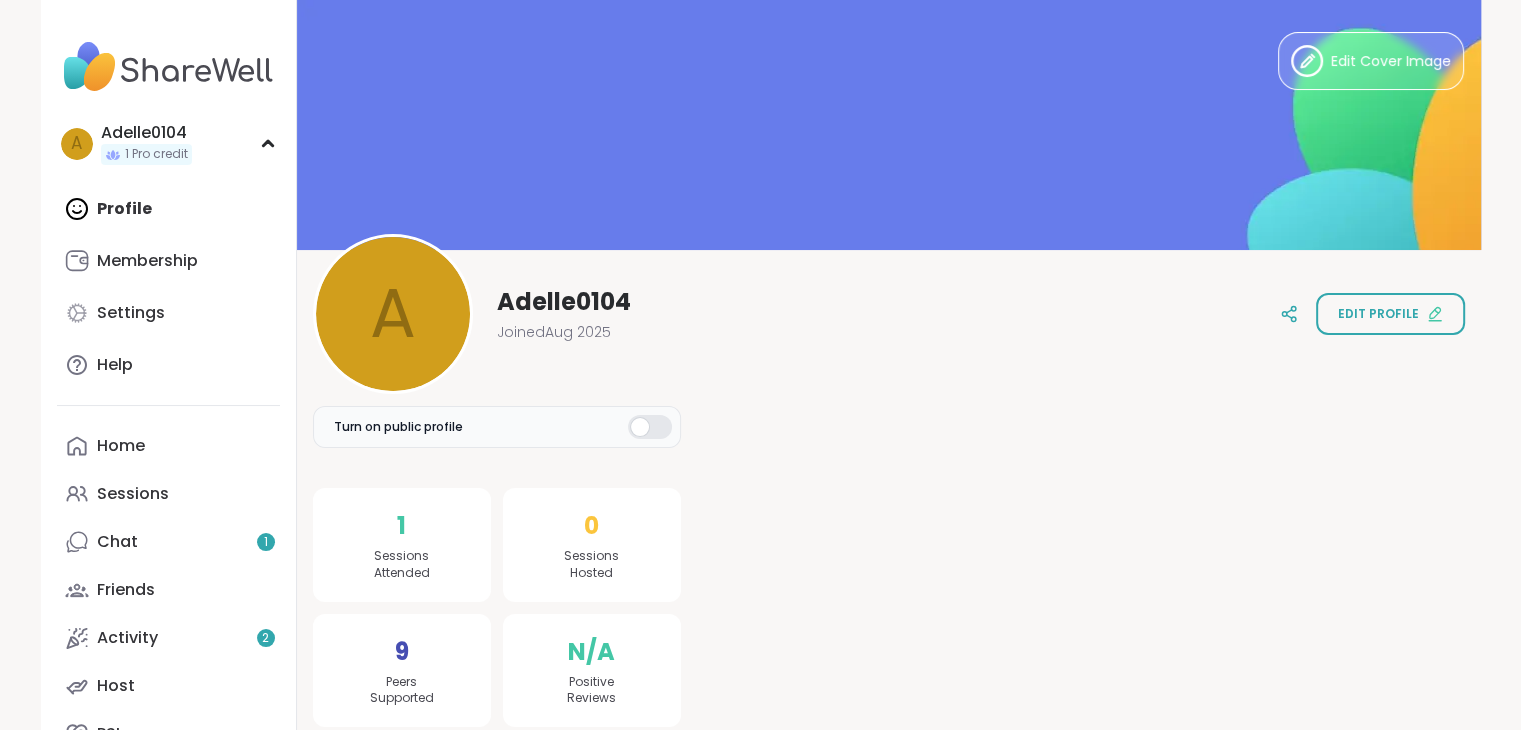 scroll, scrollTop: 0, scrollLeft: 0, axis: both 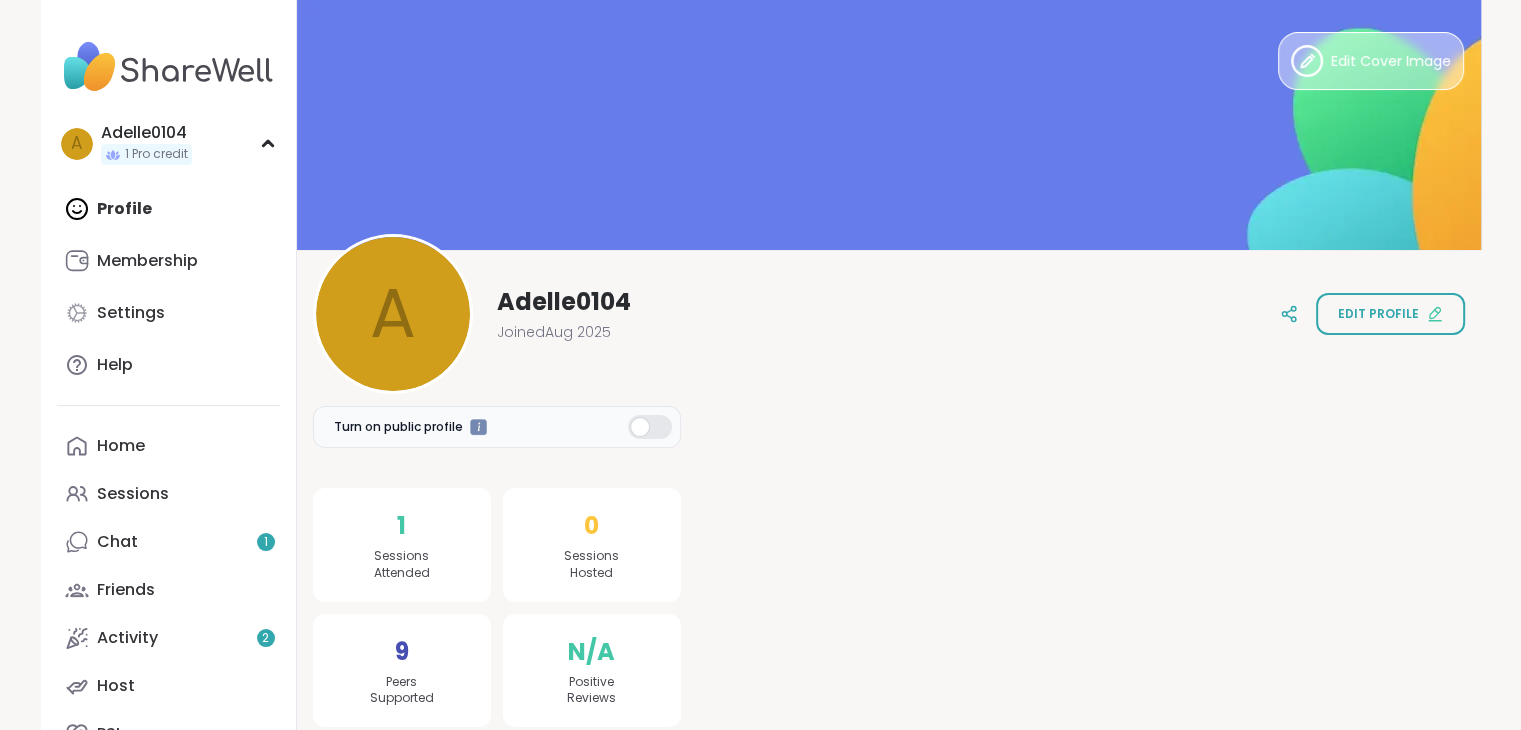 click 